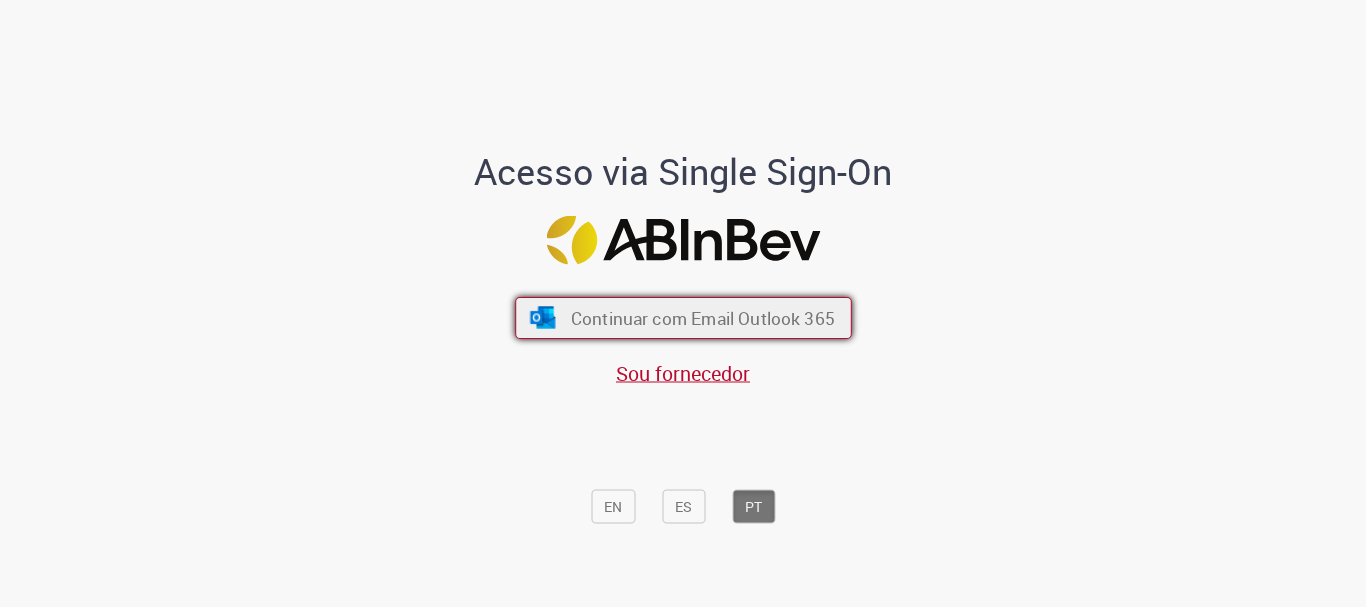 click on "Continuar com Email Outlook 365" at bounding box center (702, 318) 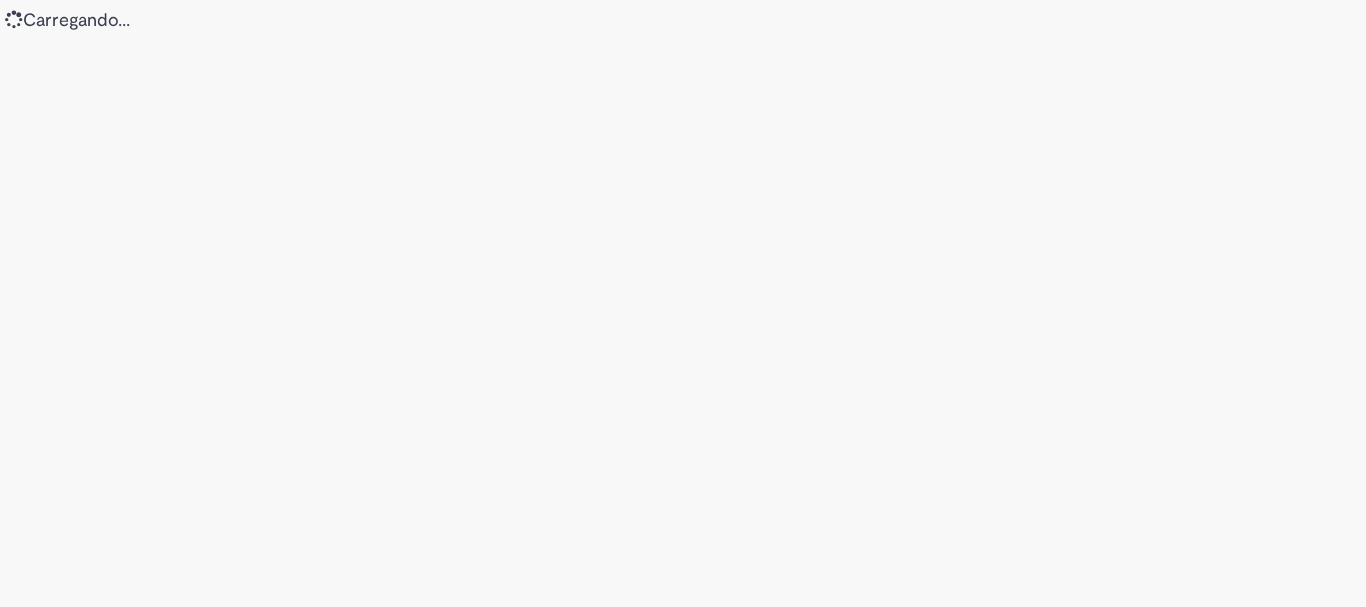scroll, scrollTop: 0, scrollLeft: 0, axis: both 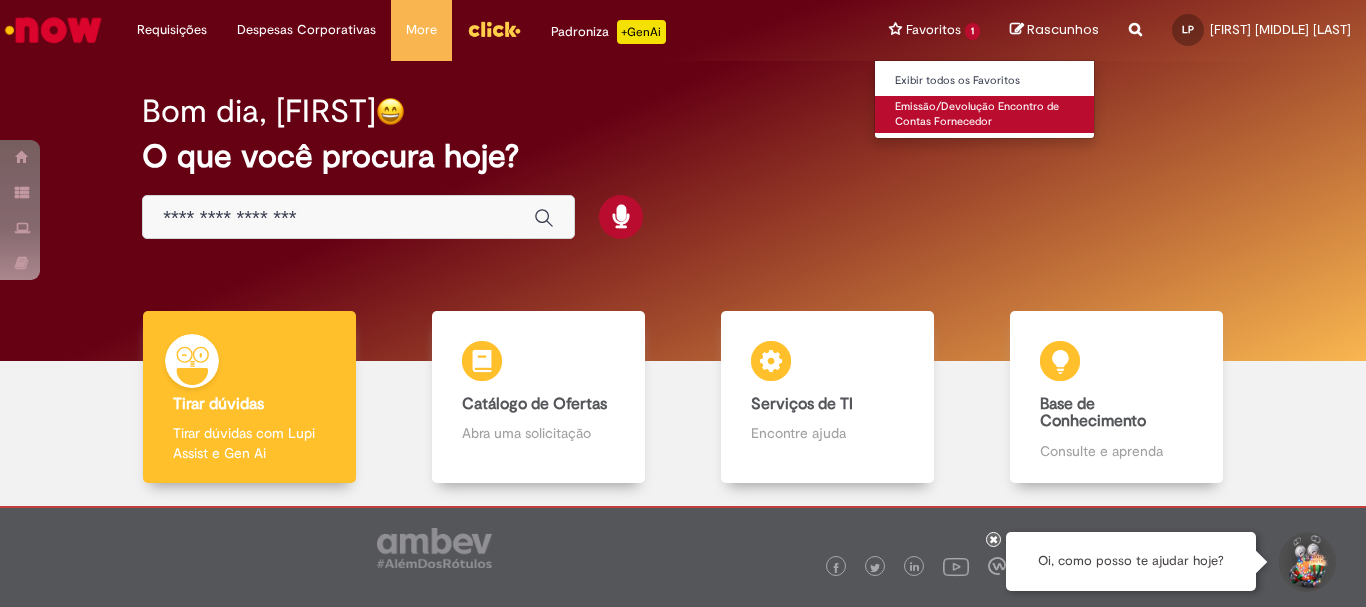 click on "Emissão/Devolução Encontro de Contas Fornecedor" at bounding box center (985, 114) 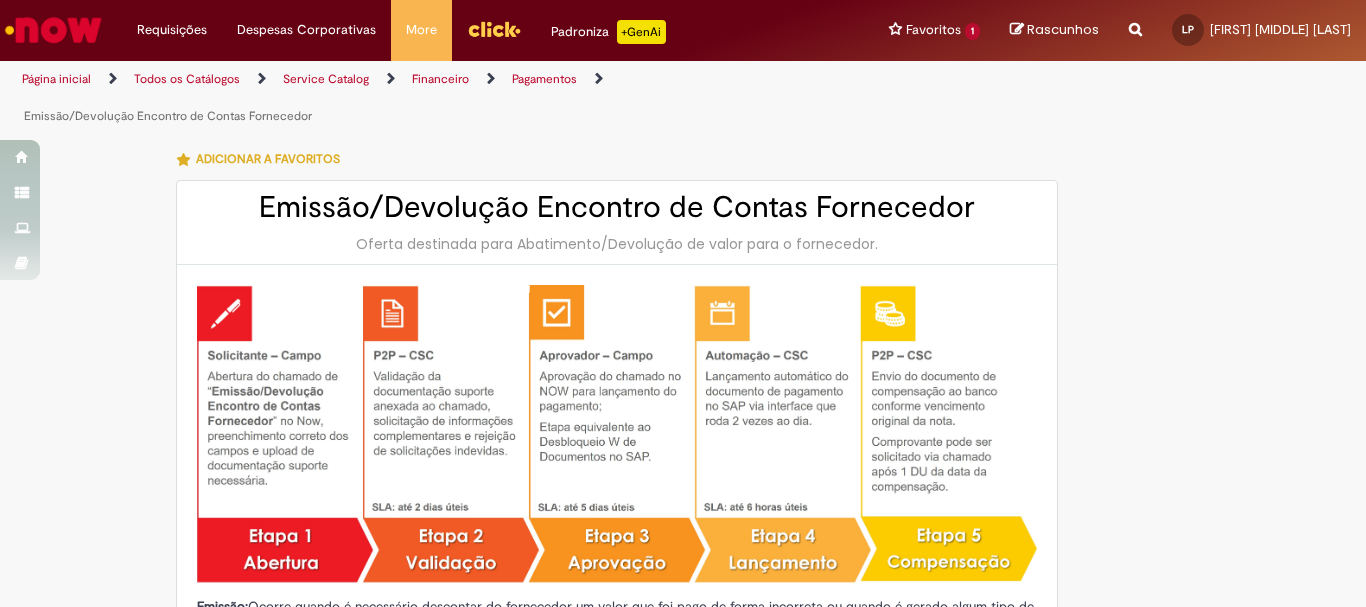 type on "********" 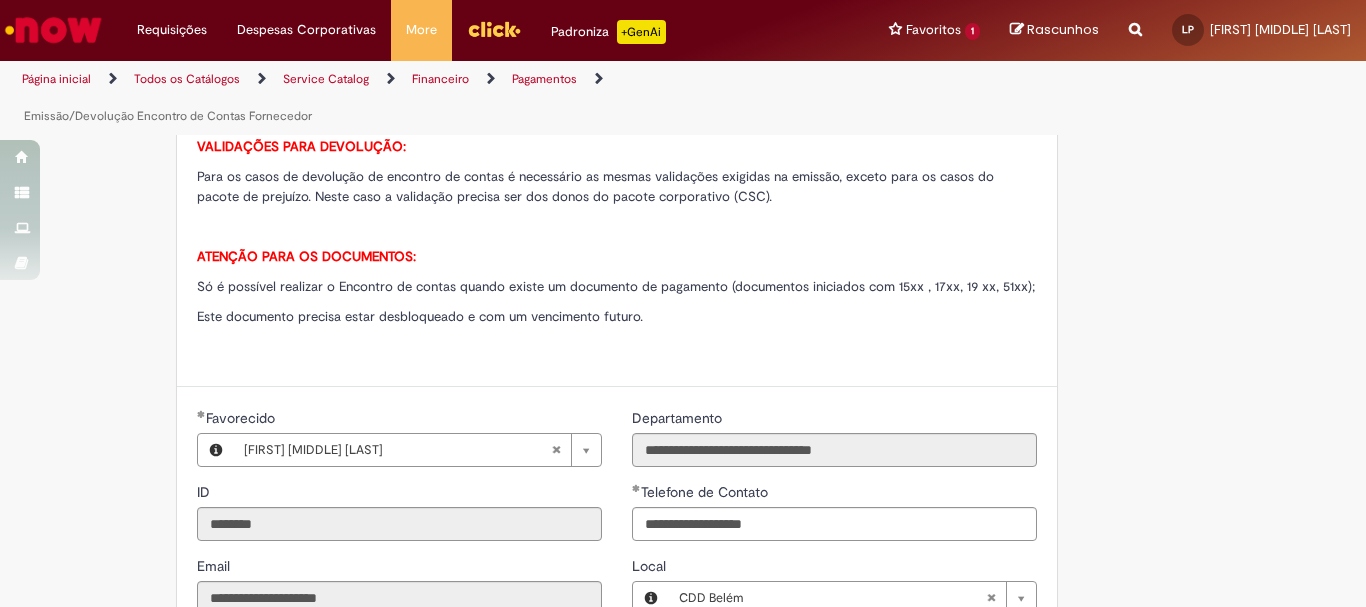 scroll, scrollTop: 900, scrollLeft: 0, axis: vertical 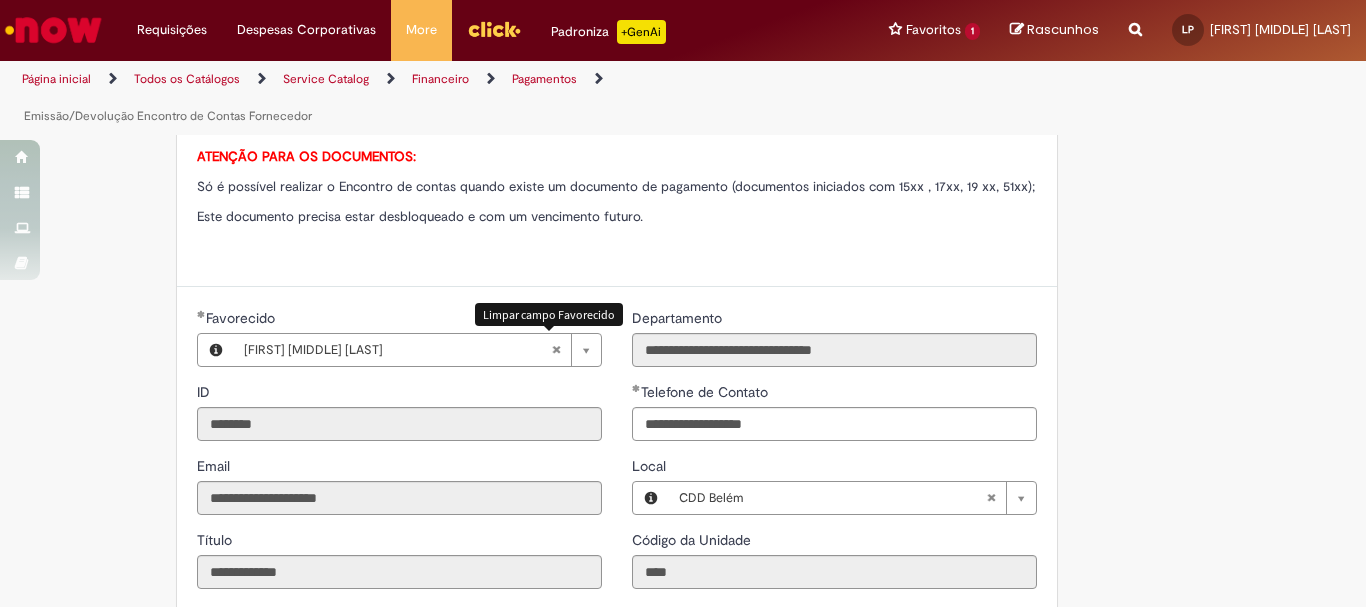 click at bounding box center (556, 350) 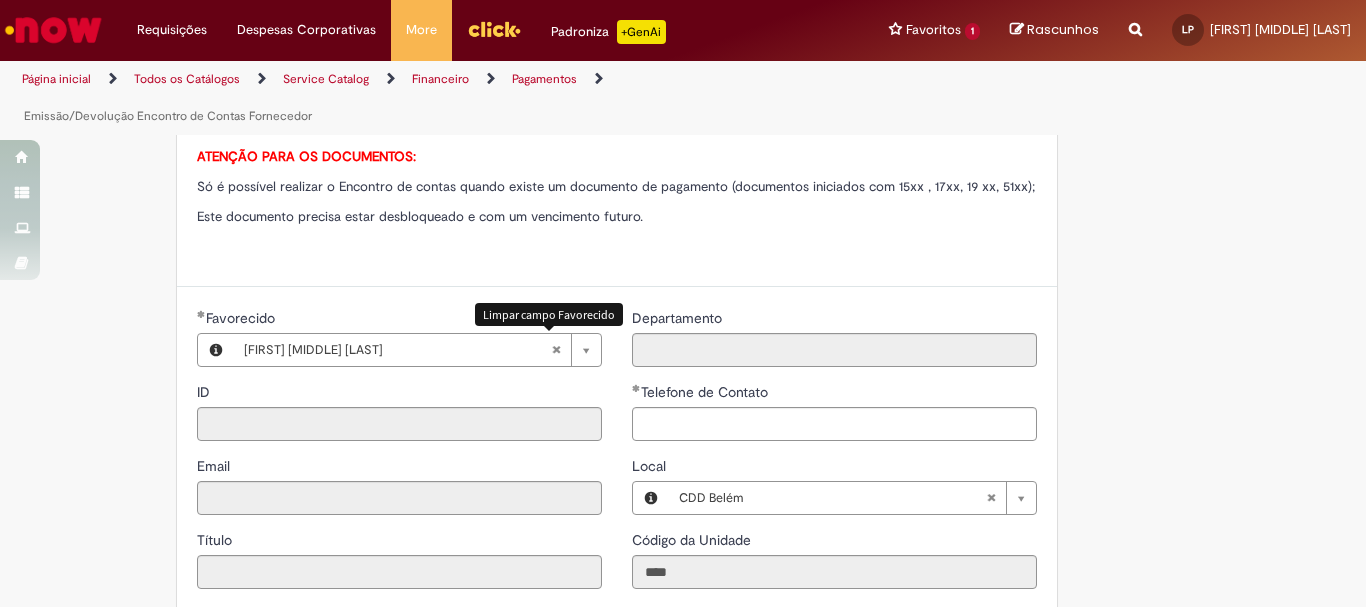 type 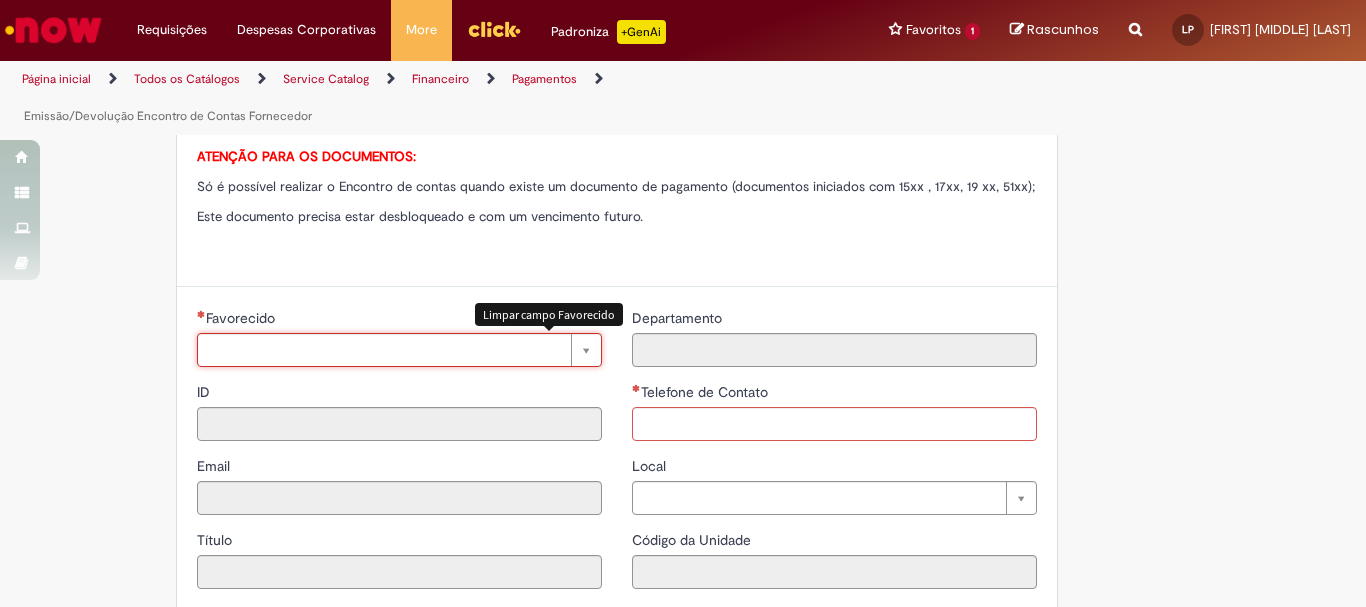 scroll, scrollTop: 0, scrollLeft: 0, axis: both 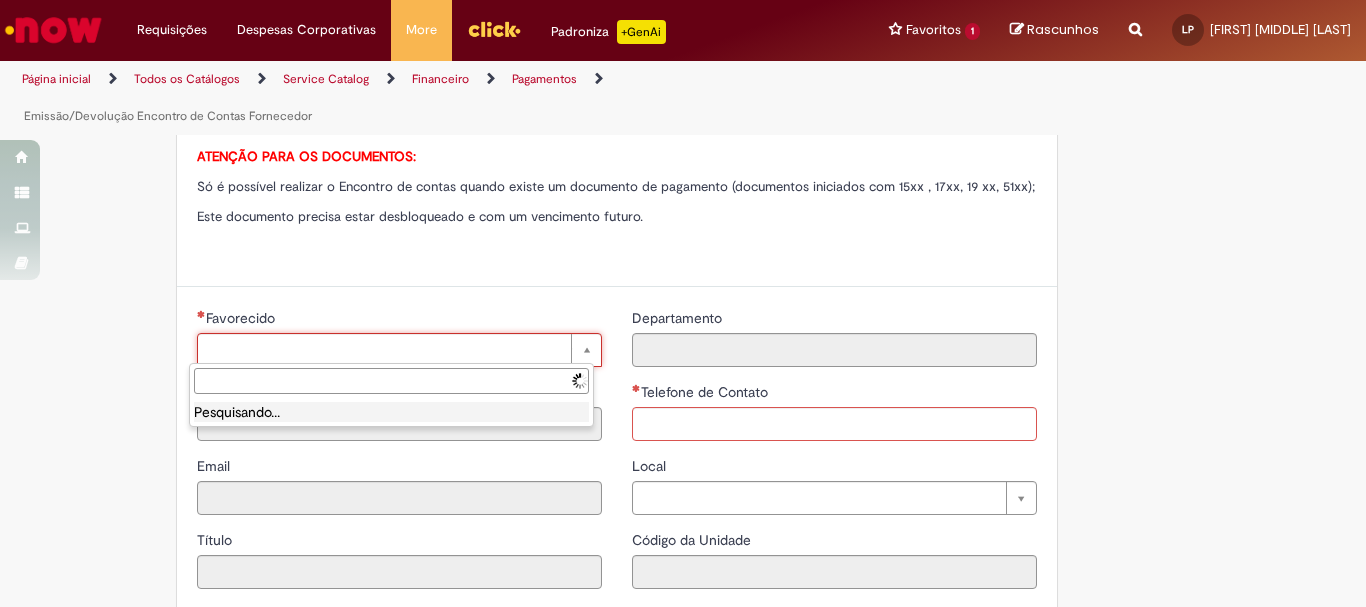 type on "*" 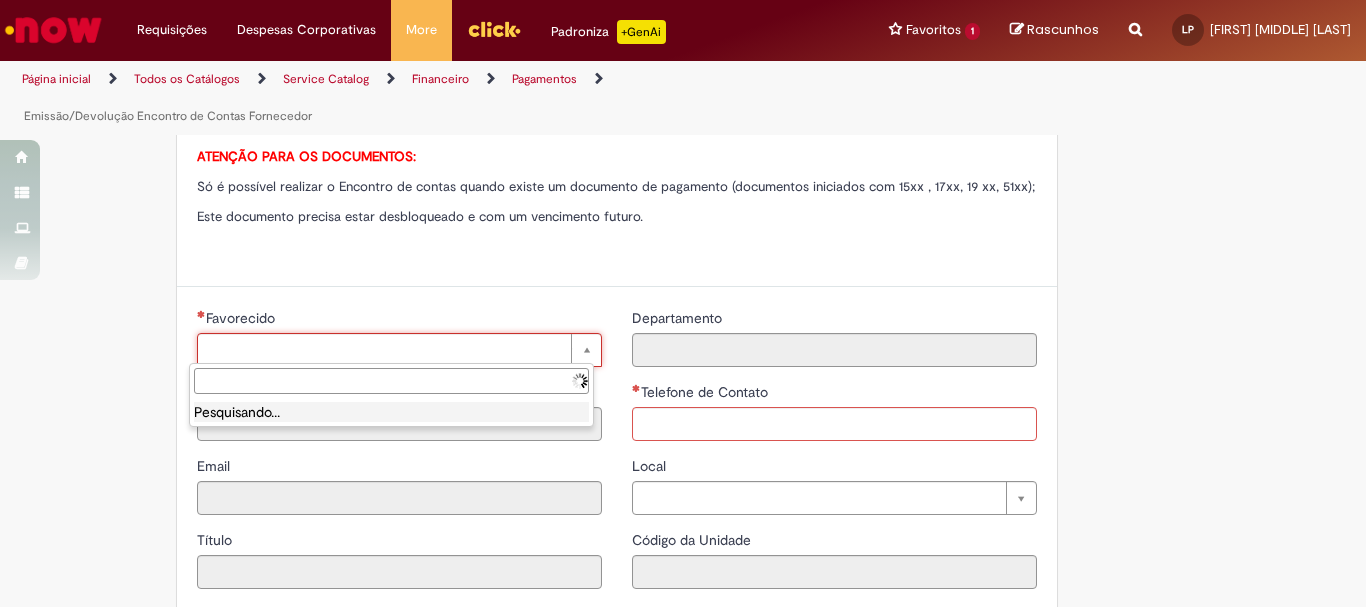 type on "*" 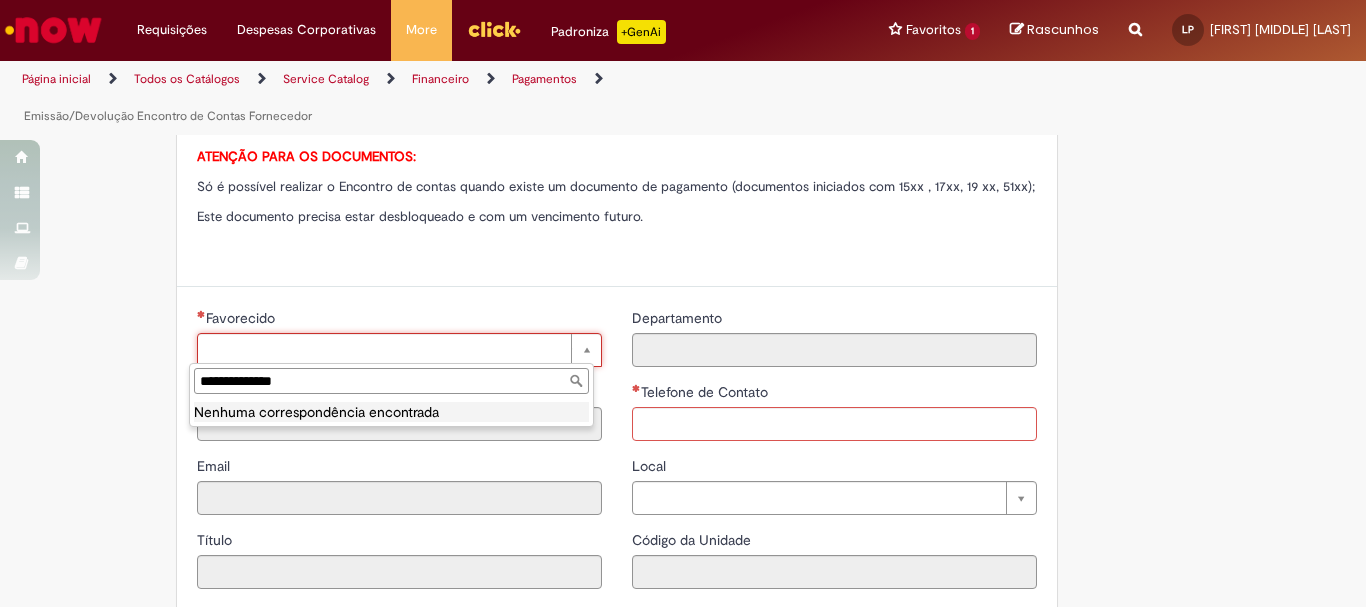 click on "**********" at bounding box center [391, 381] 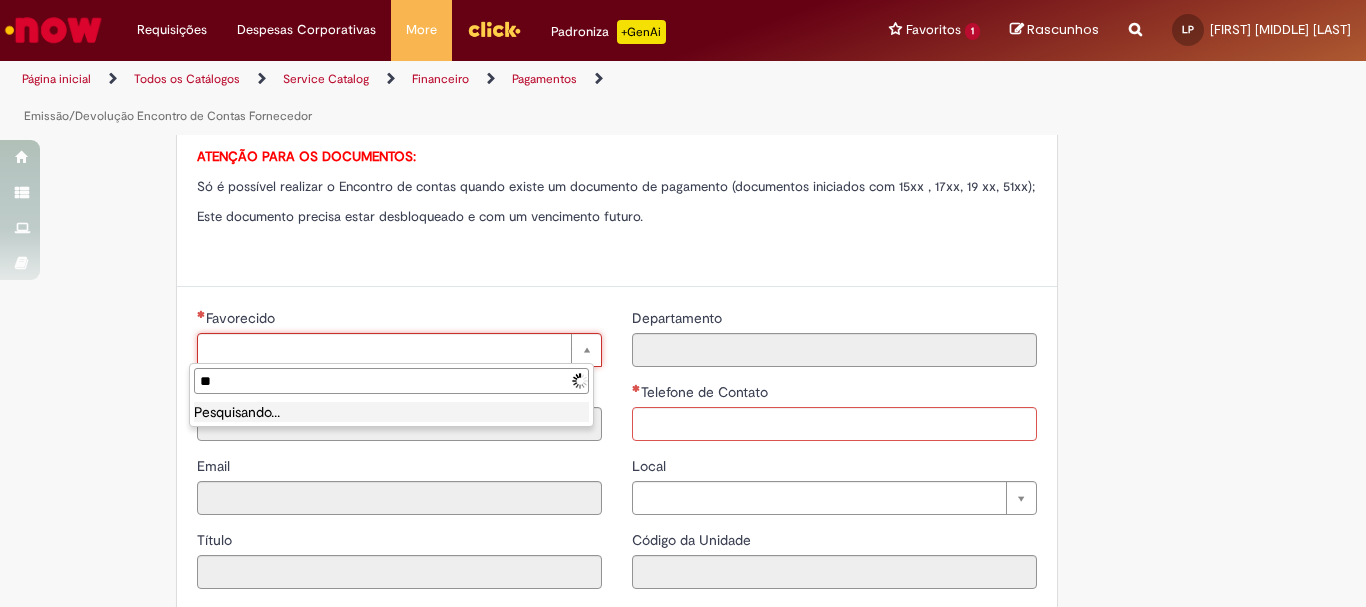 type on "*" 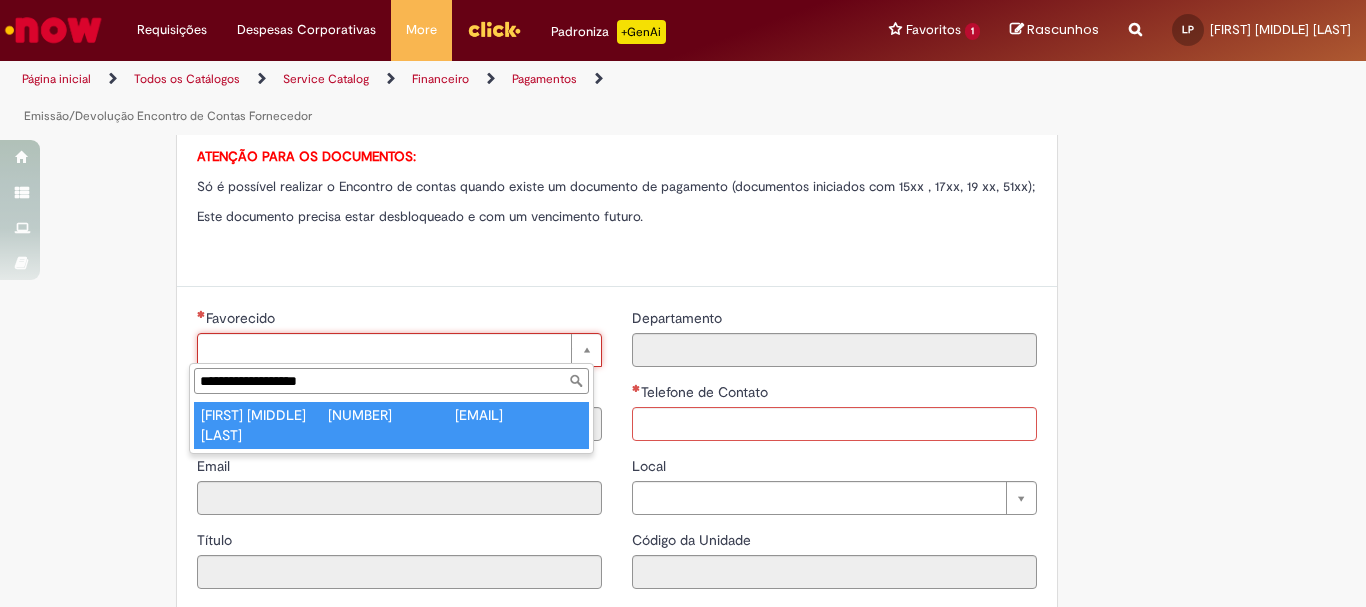 type on "**********" 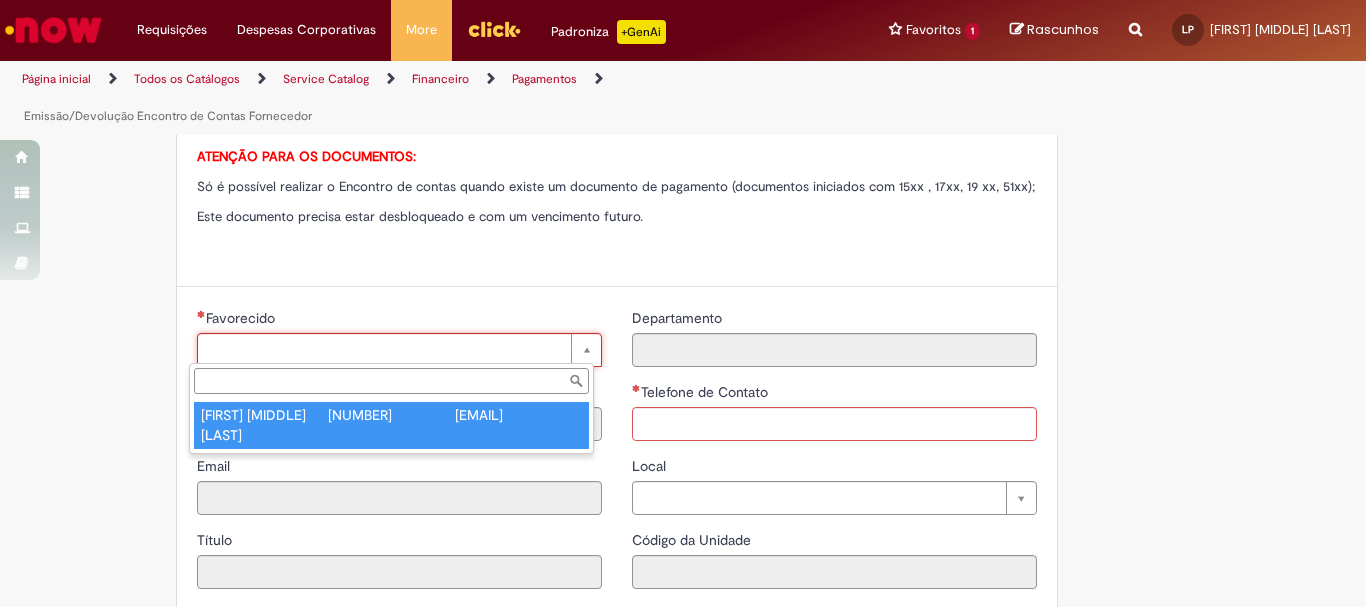 type on "********" 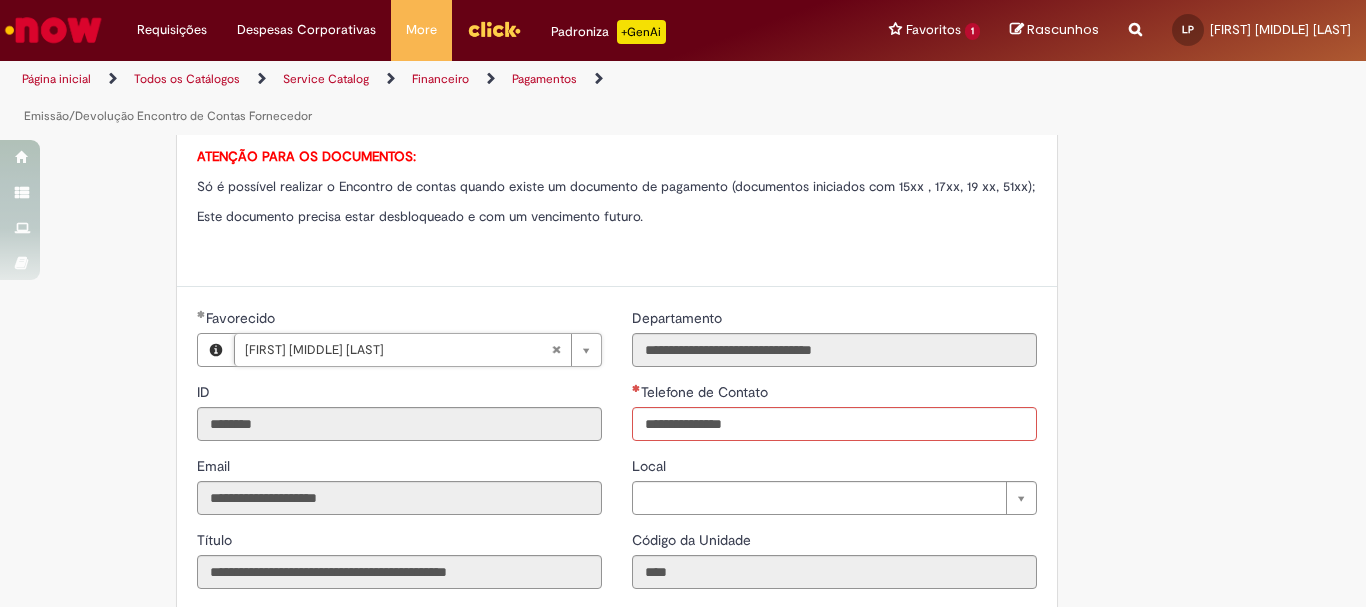 type on "**********" 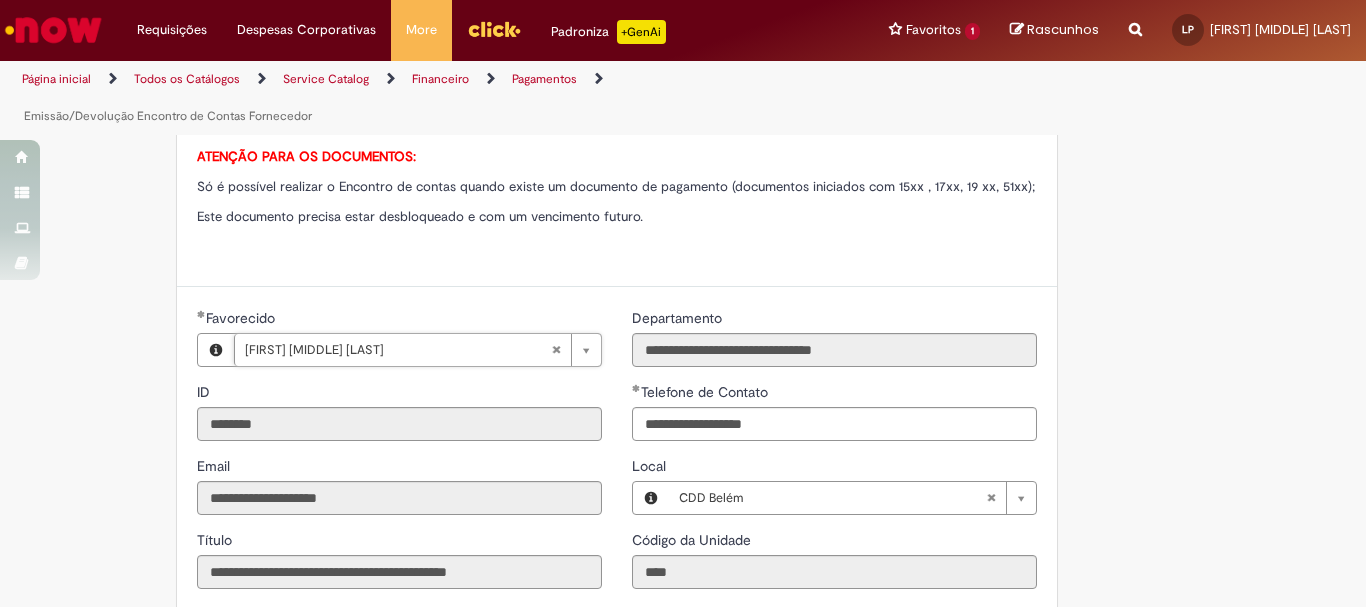 scroll, scrollTop: 1200, scrollLeft: 0, axis: vertical 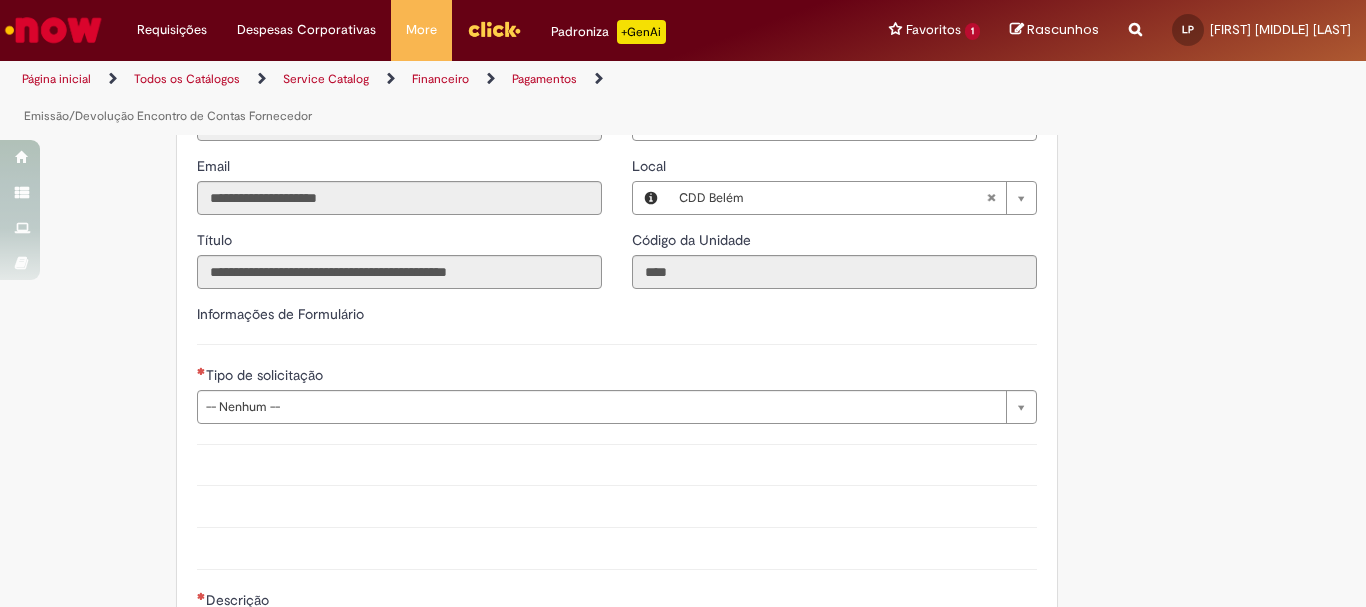 click on "**********" at bounding box center [617, 384] 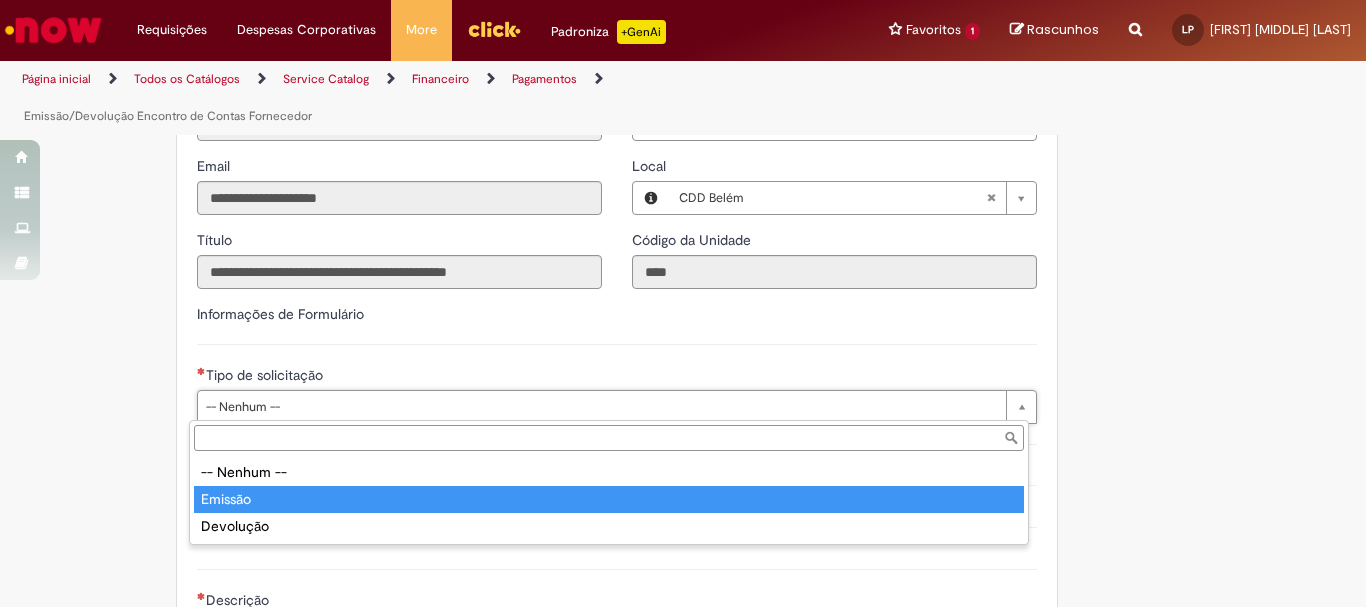 type on "*******" 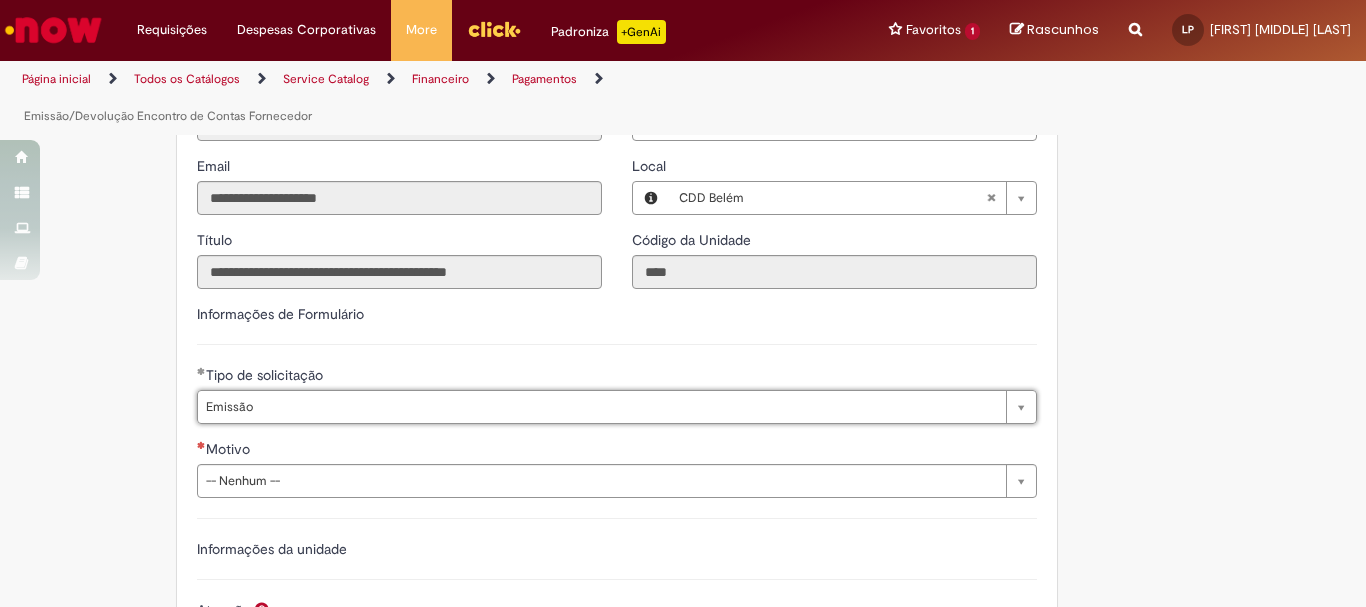 scroll, scrollTop: 1500, scrollLeft: 0, axis: vertical 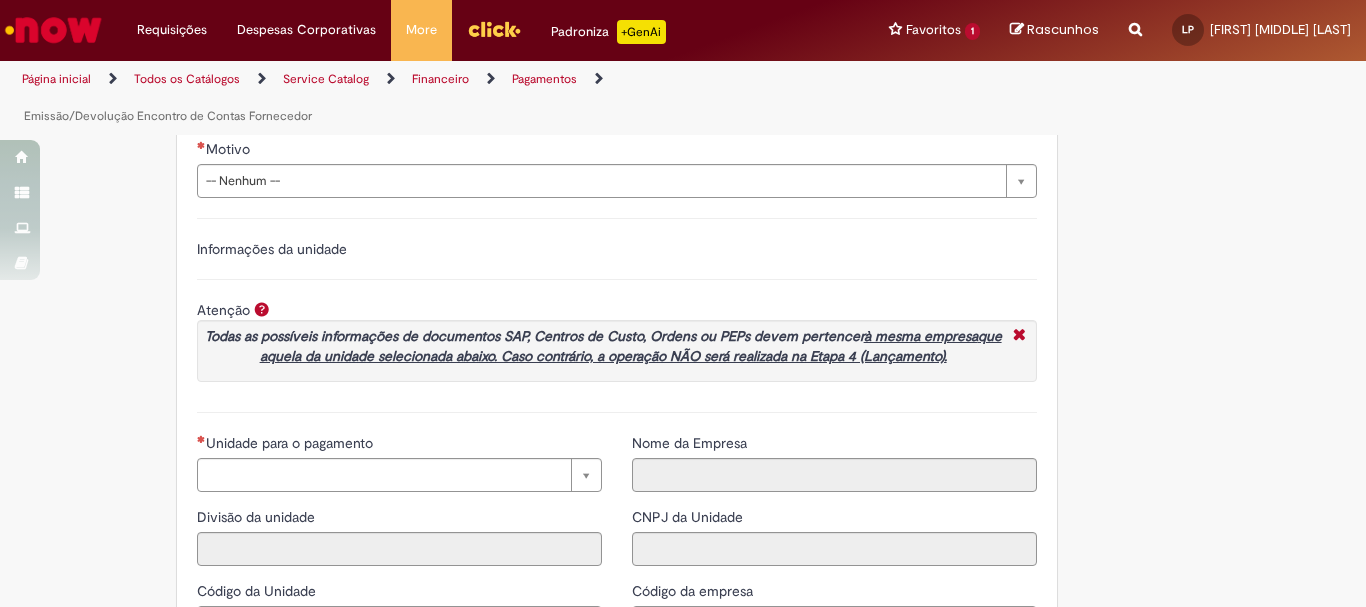 click on "**********" at bounding box center [617, 218] 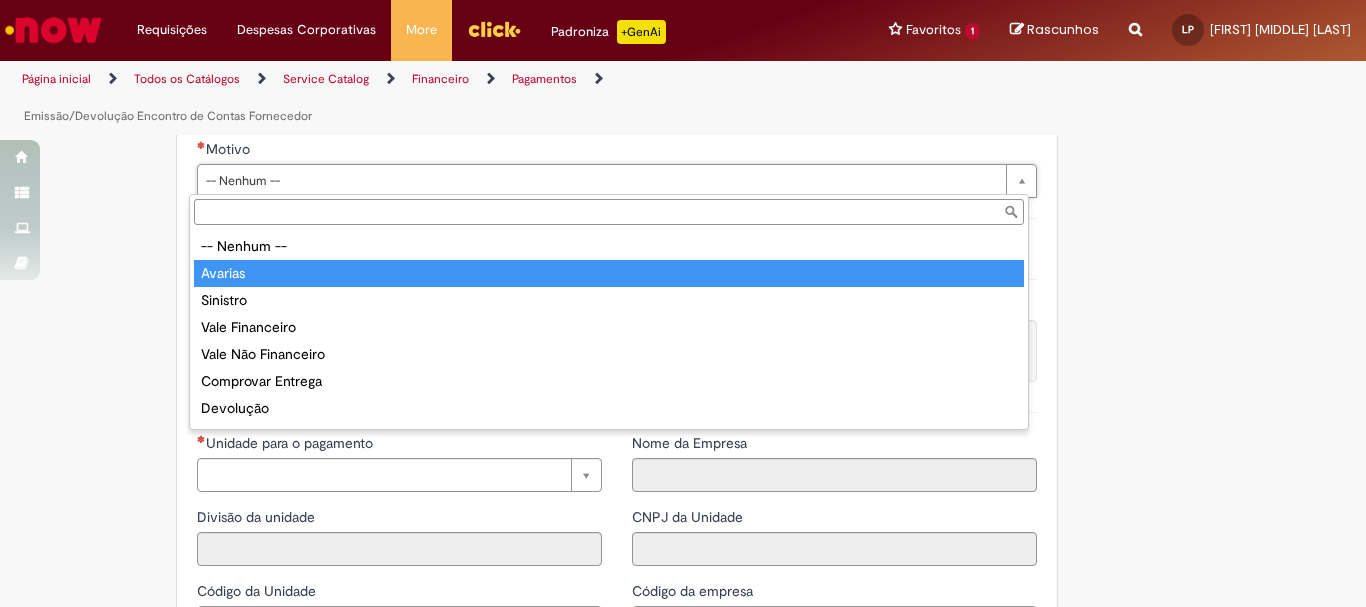 type on "*******" 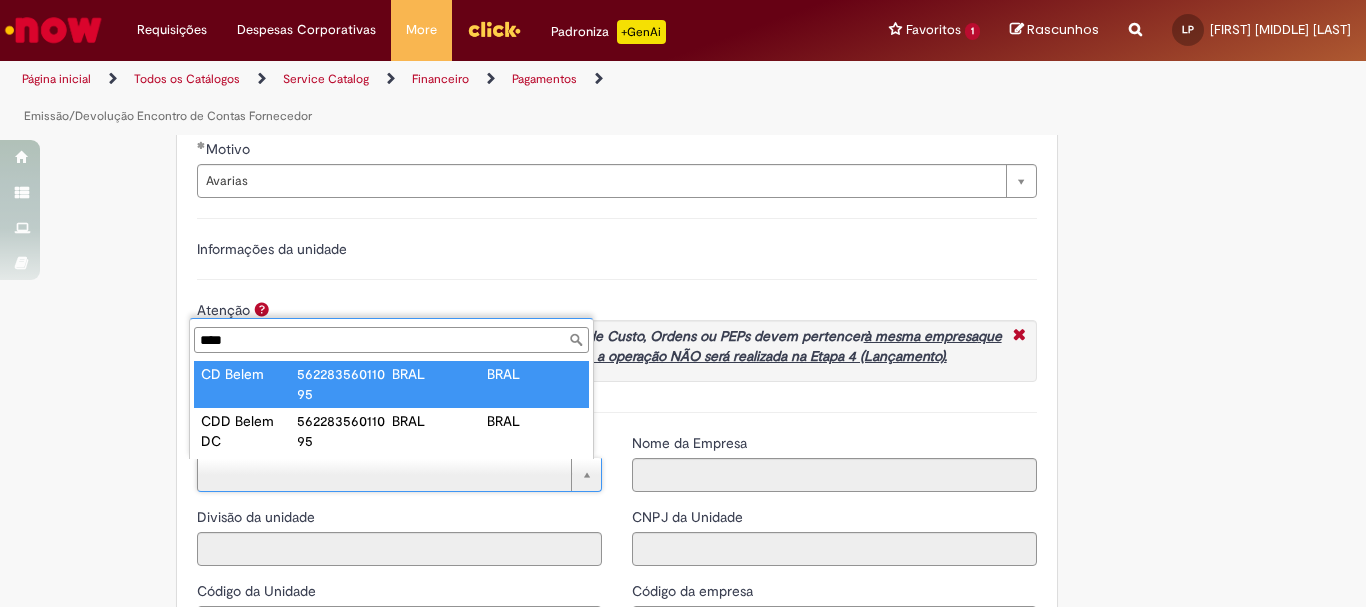 type on "****" 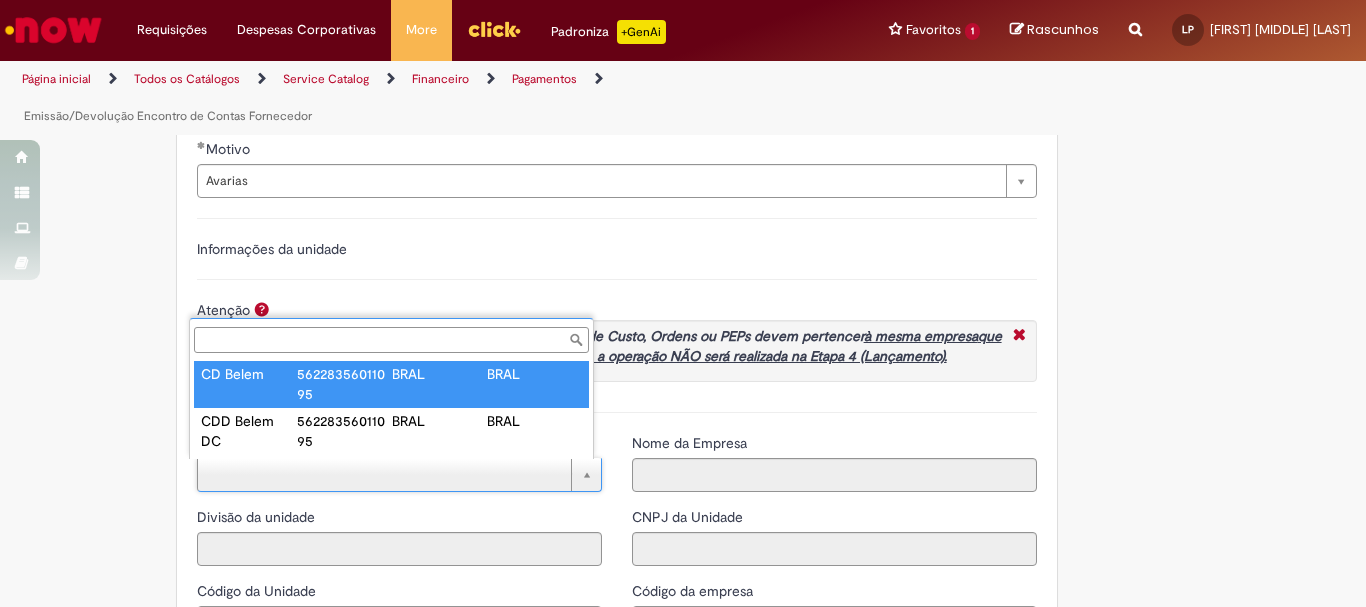 type on "****" 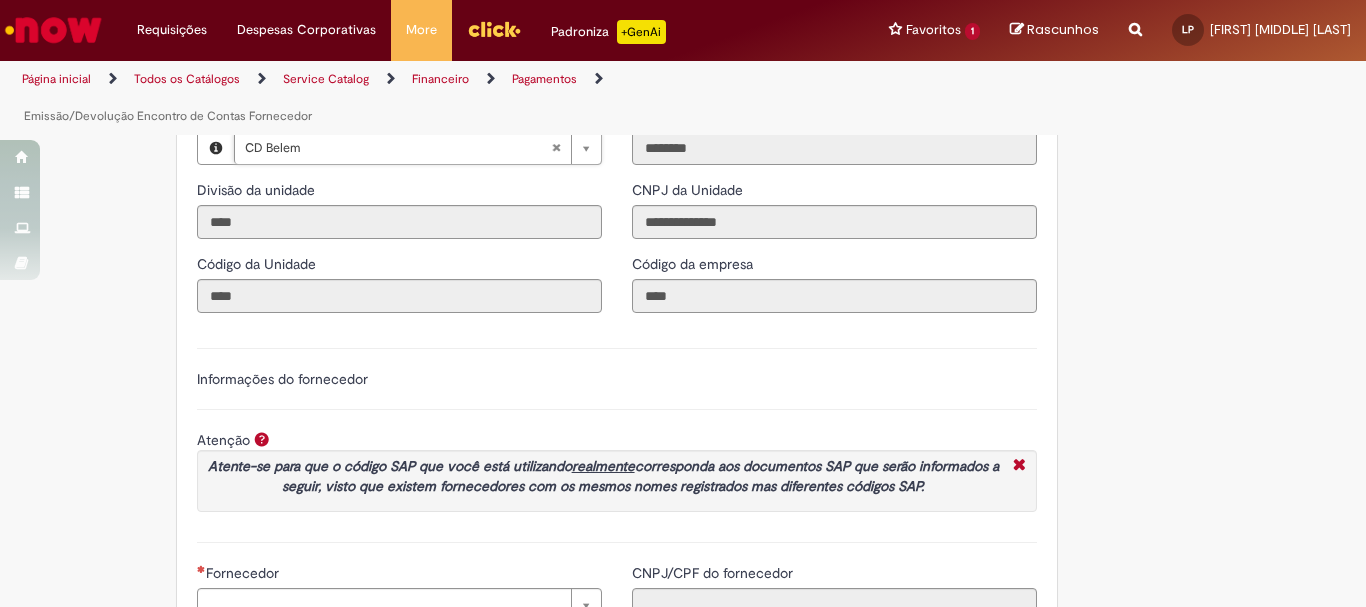 scroll, scrollTop: 2200, scrollLeft: 0, axis: vertical 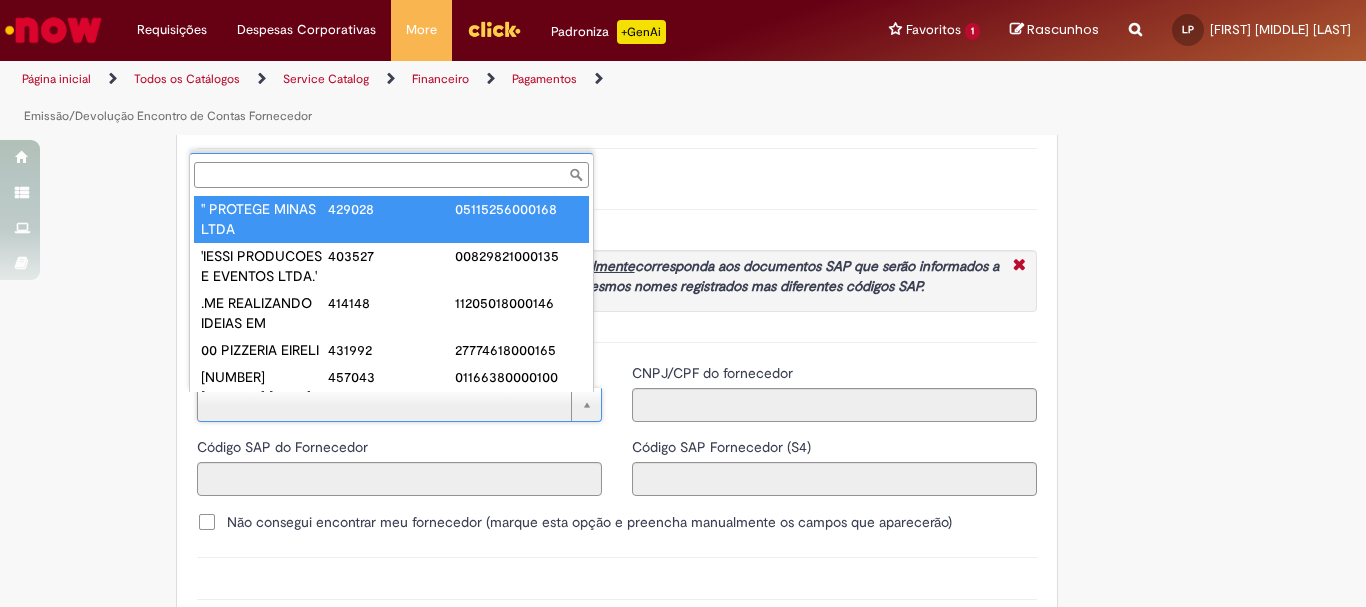 paste on "******" 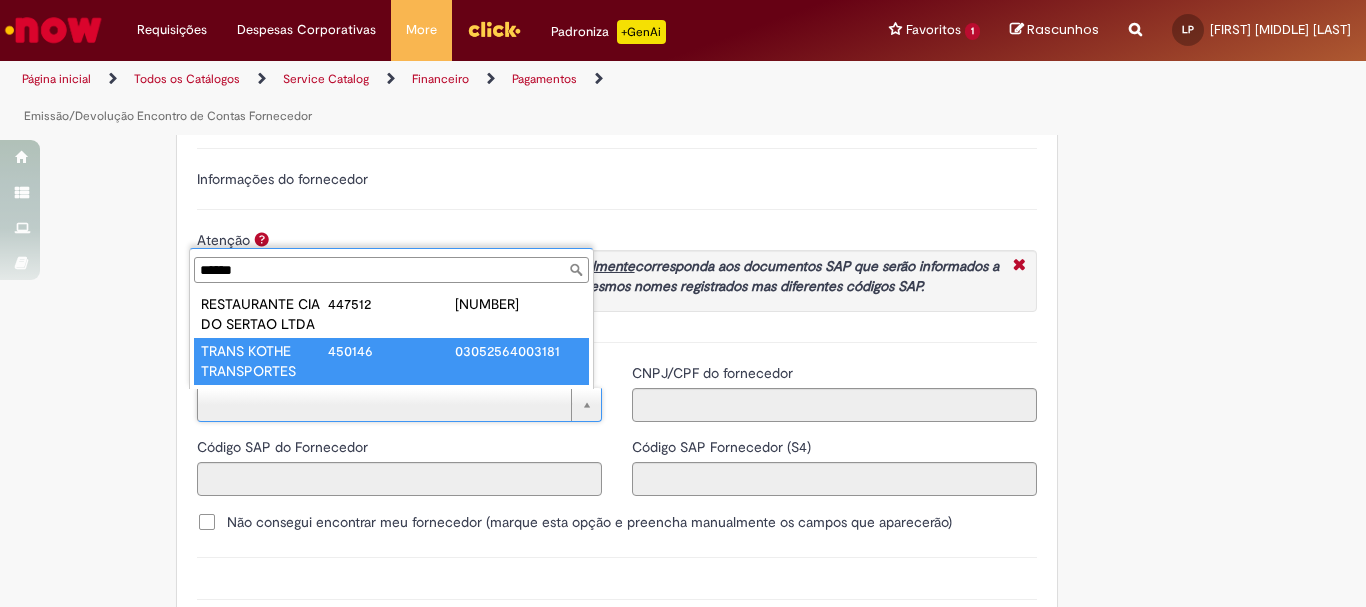 type on "******" 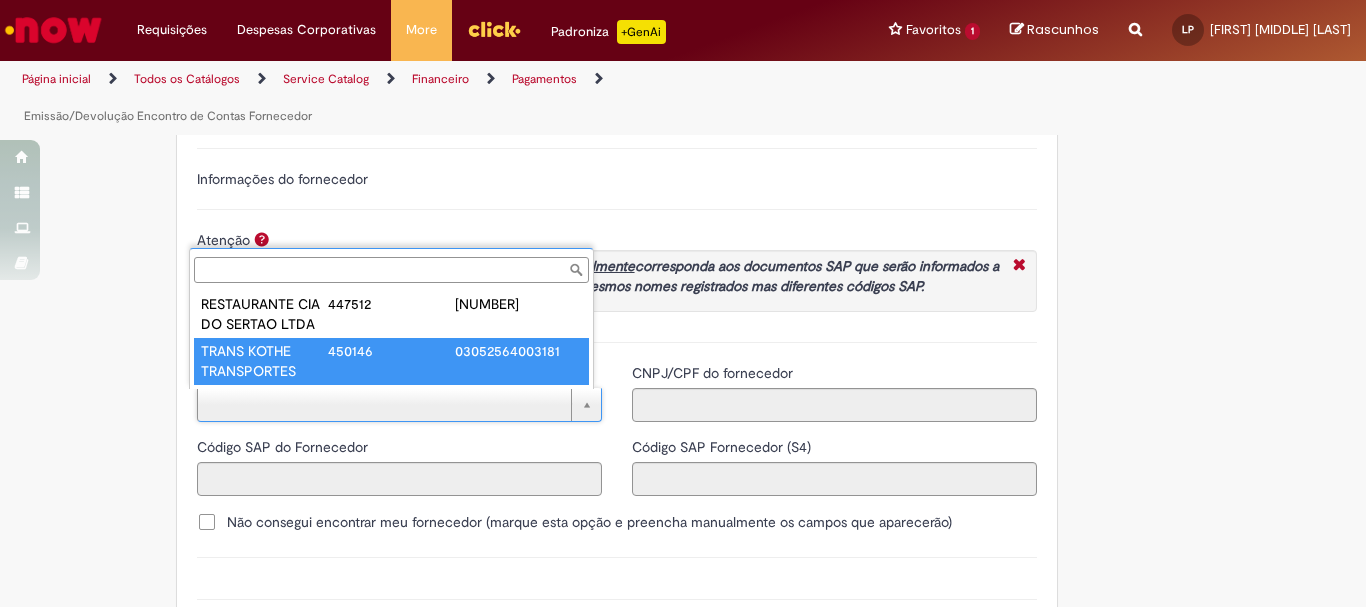 type on "******" 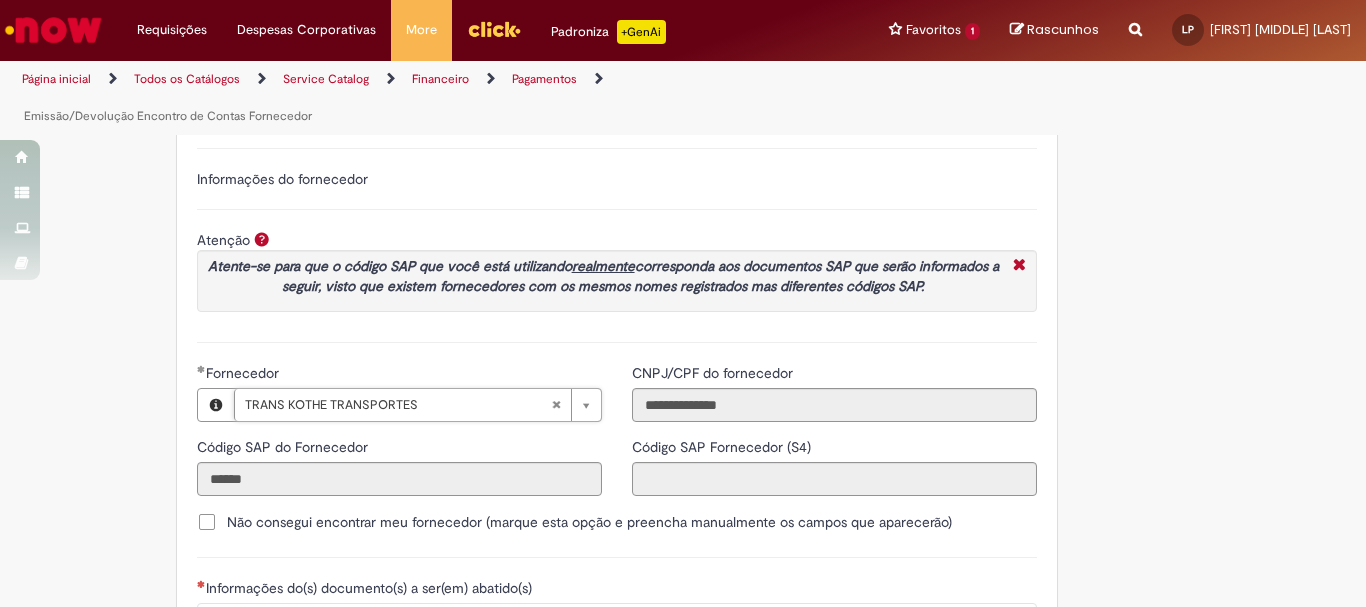 type on "**********" 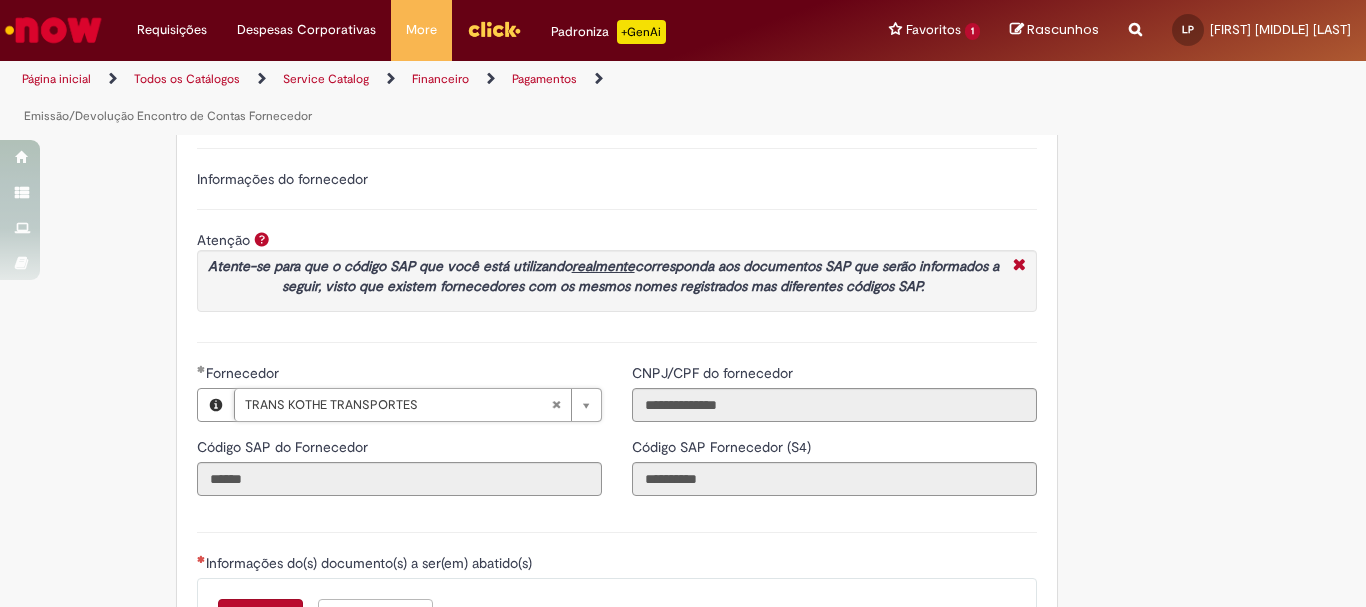 scroll, scrollTop: 2500, scrollLeft: 0, axis: vertical 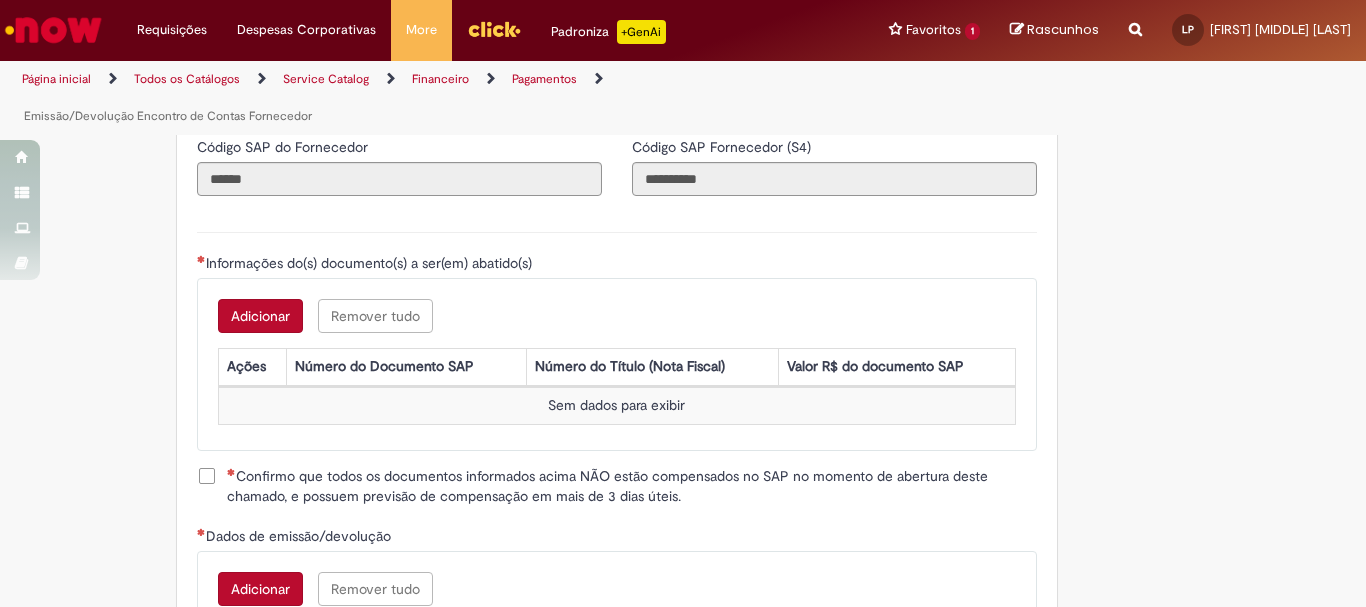 click on "Adicionar" at bounding box center [260, 316] 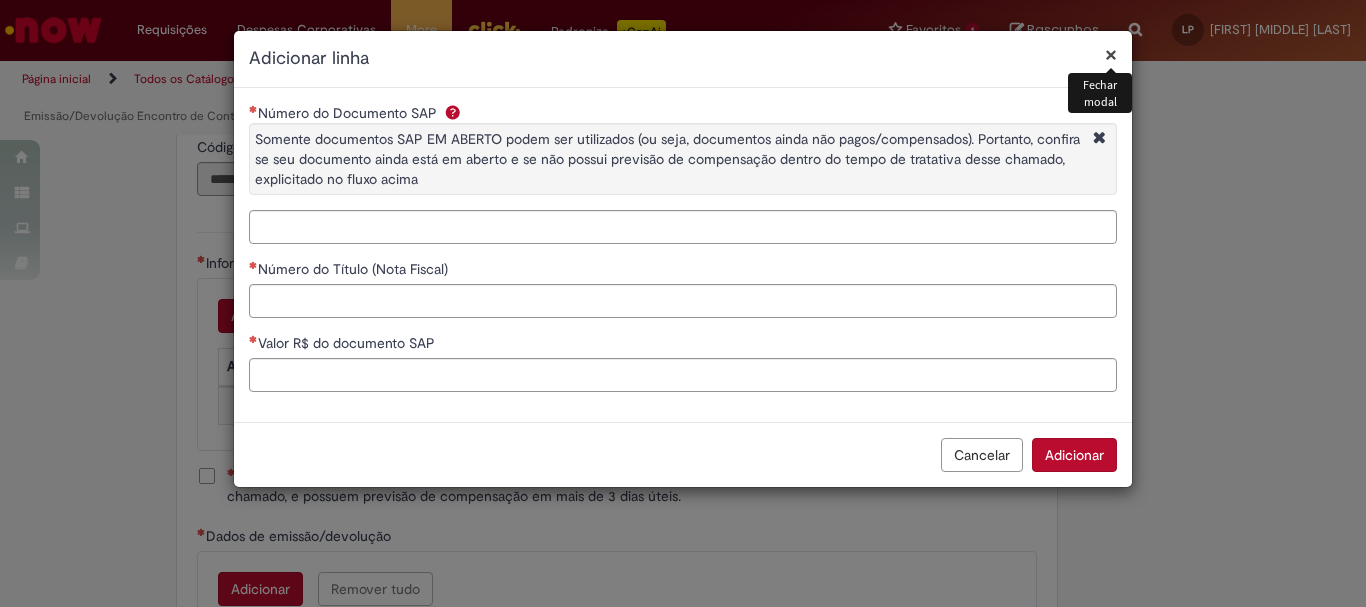 type 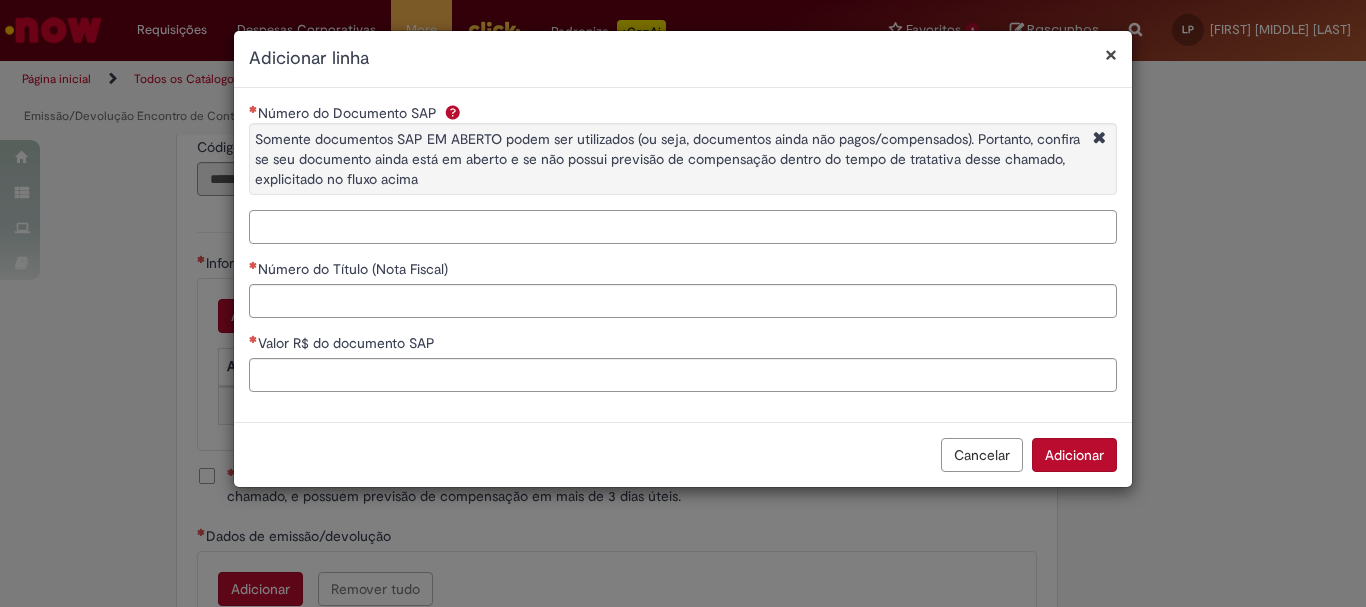 click on "Número do Documento SAP Somente documentos SAP EM ABERTO podem ser utilizados (ou seja, documentos ainda não pagos/compensados). Portanto, confira se seu documento ainda está em aberto e se não possui previsão de compensação dentro do tempo de tratativa desse chamado, explicitado no fluxo acima" at bounding box center (683, 227) 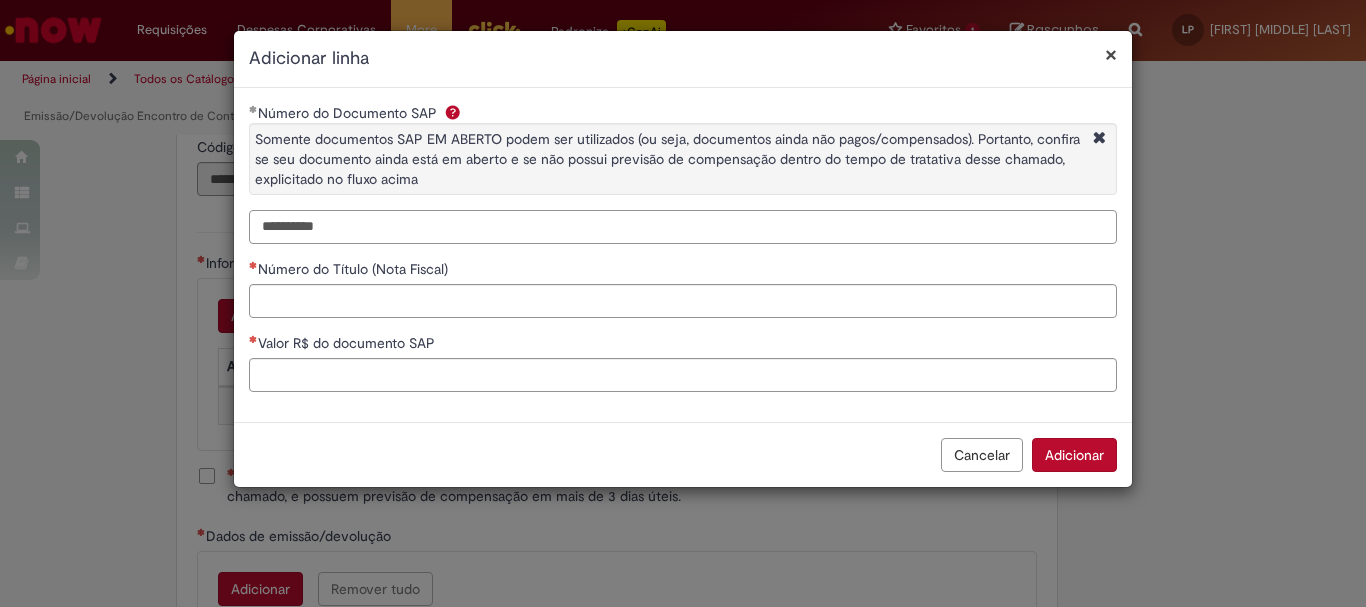 type on "**********" 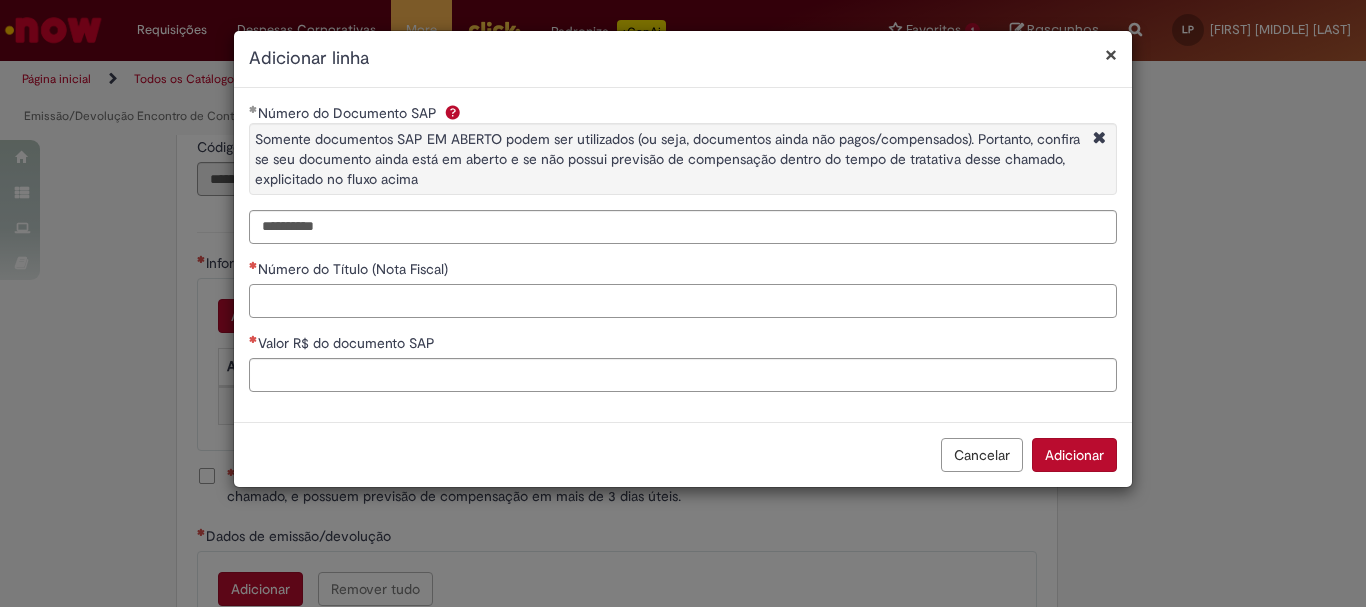 click on "Número do Título (Nota Fiscal)" at bounding box center (683, 301) 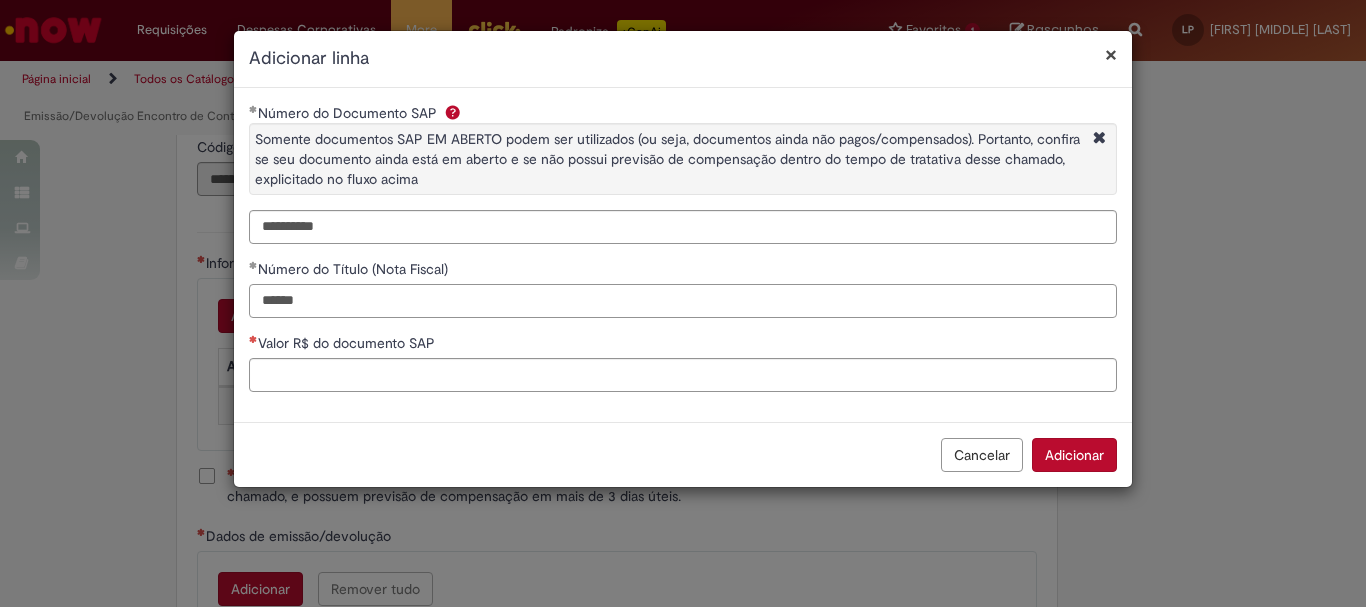 type on "******" 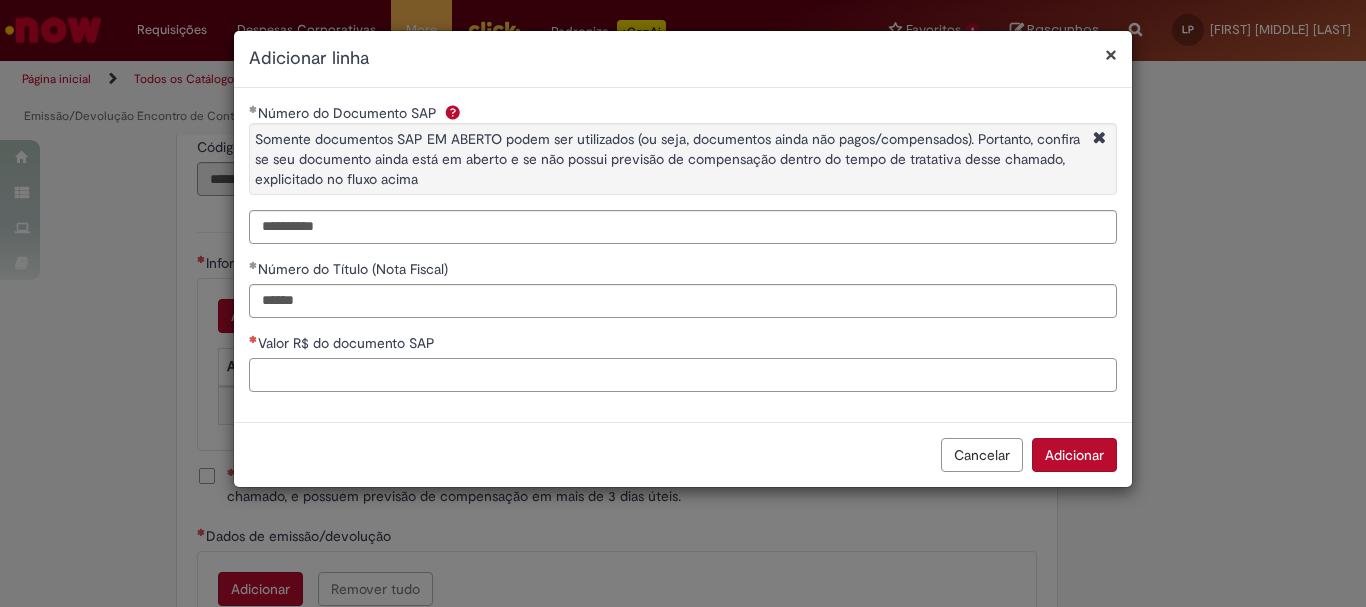 click on "Valor R$ do documento SAP" at bounding box center [683, 375] 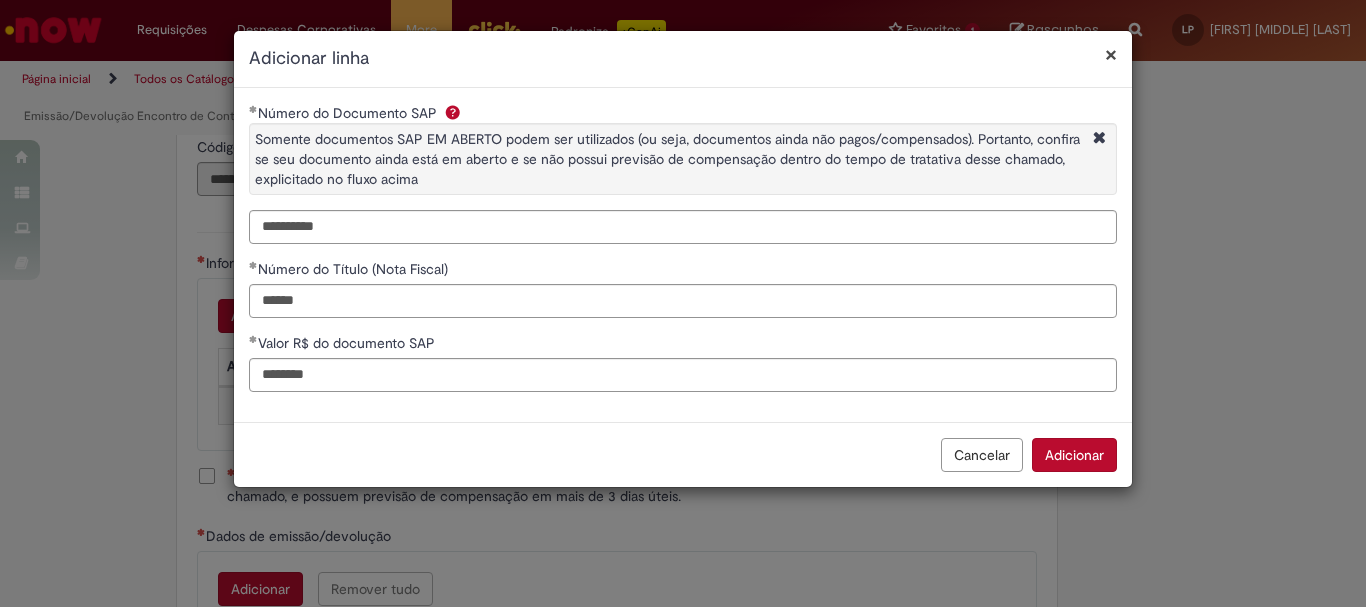 type on "*********" 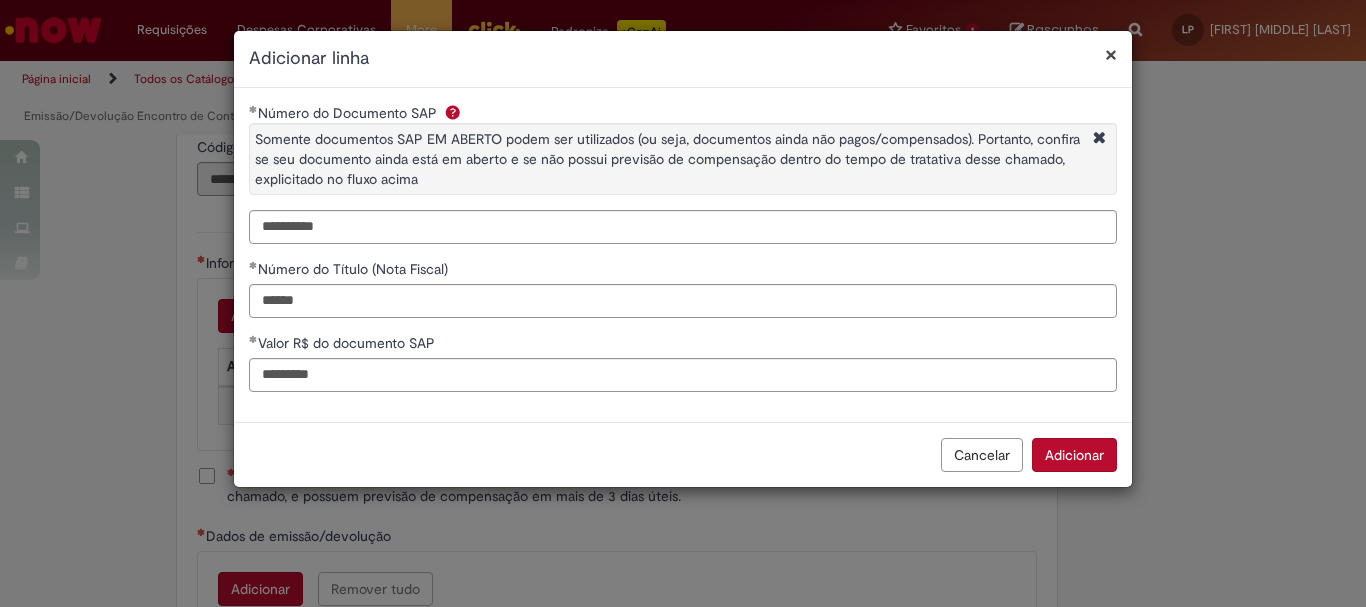 click on "**********" at bounding box center (683, 255) 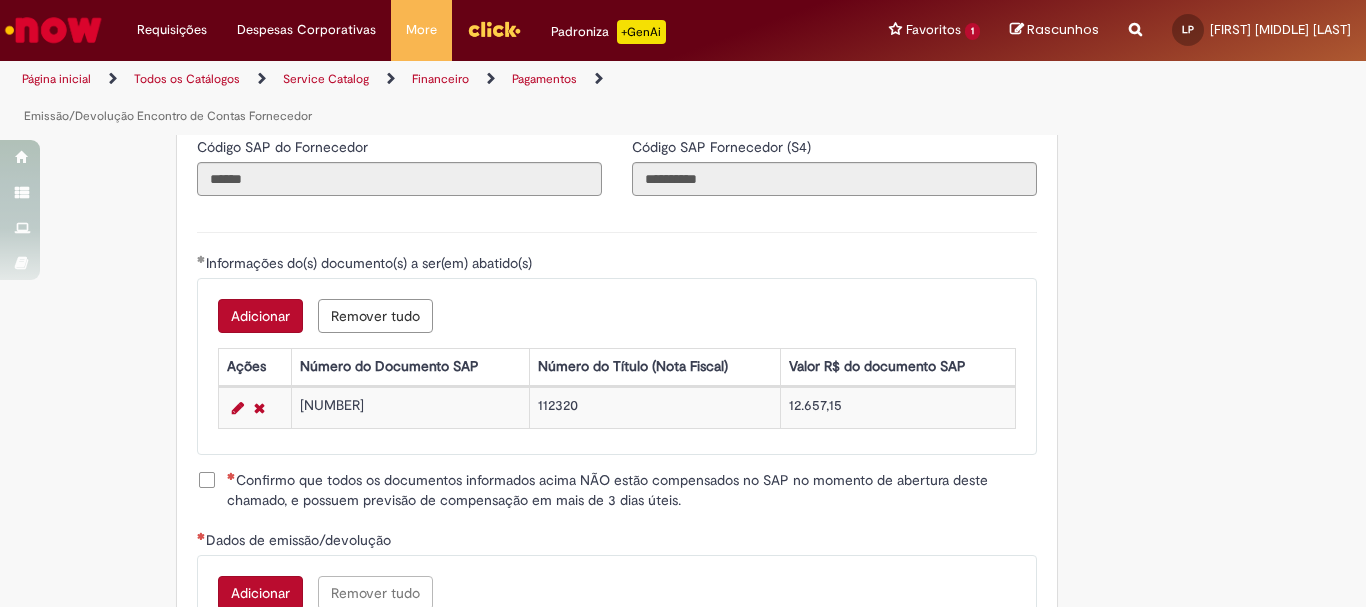 click on "Adicionar" at bounding box center [260, 316] 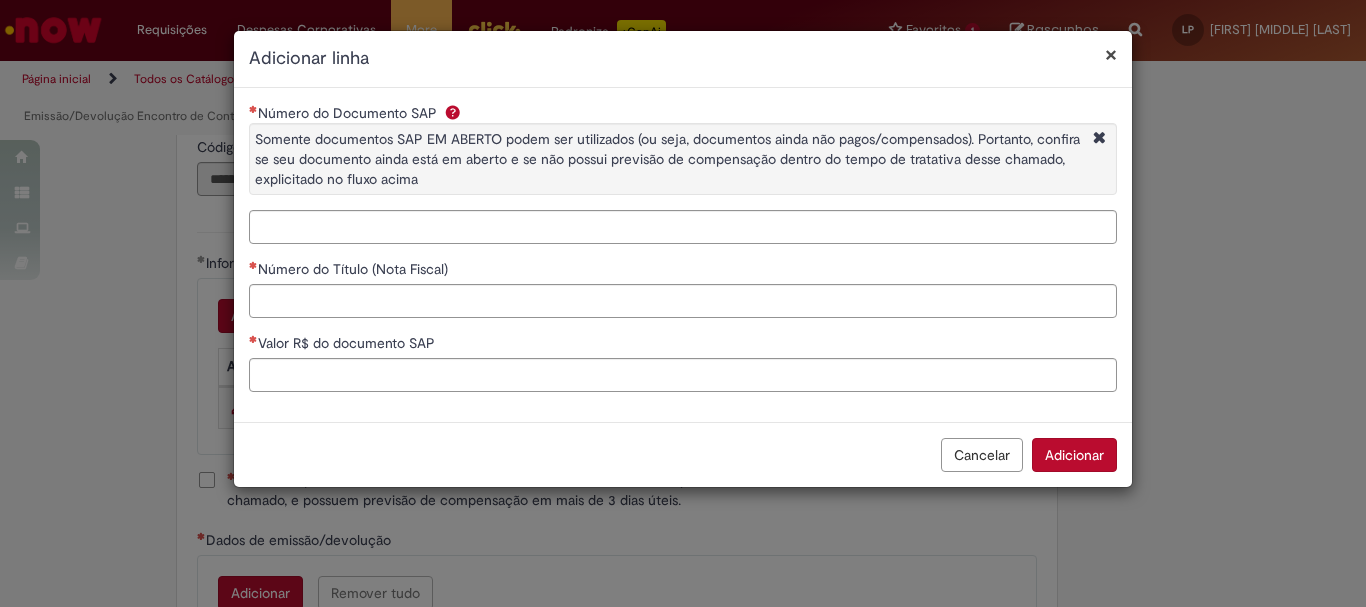 type 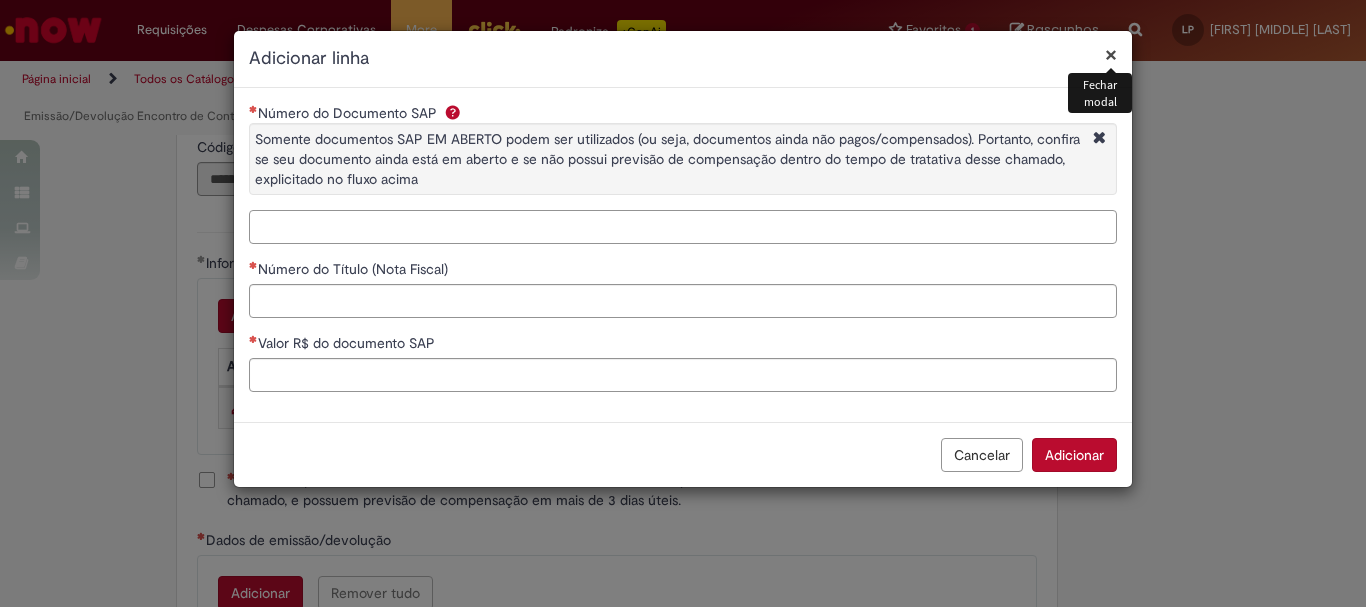 click on "Número do Documento SAP Somente documentos SAP EM ABERTO podem ser utilizados (ou seja, documentos ainda não pagos/compensados). Portanto, confira se seu documento ainda está em aberto e se não possui previsão de compensação dentro do tempo de tratativa desse chamado, explicitado no fluxo acima" at bounding box center (683, 227) 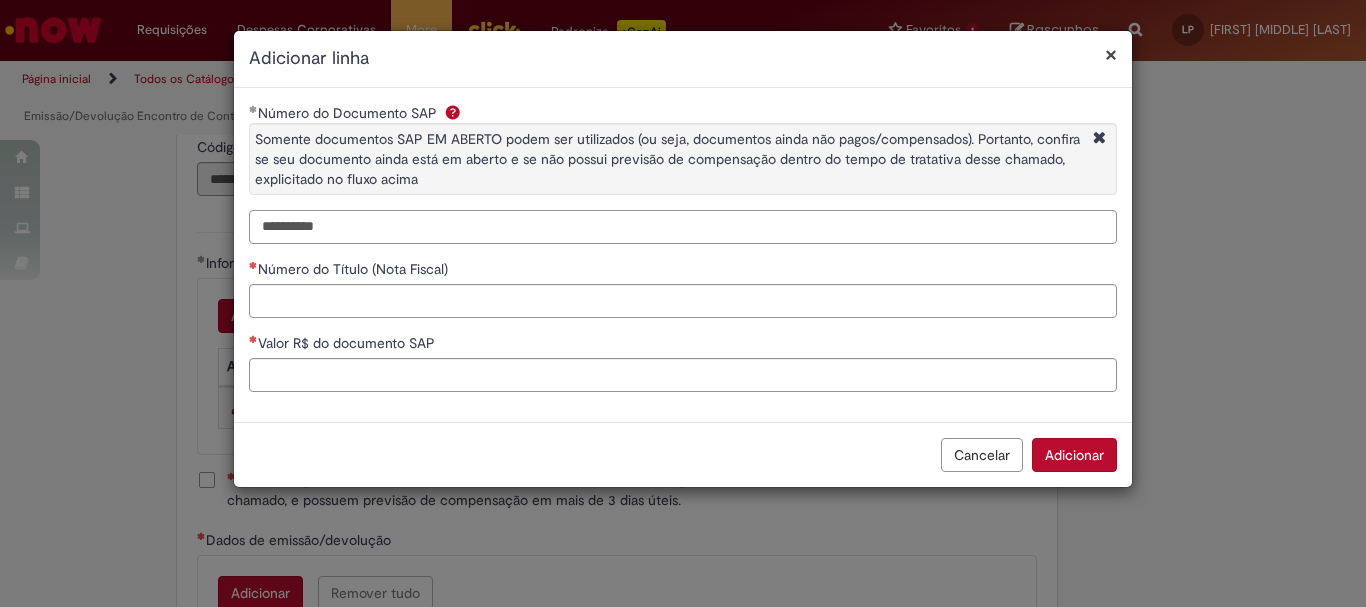 type on "**********" 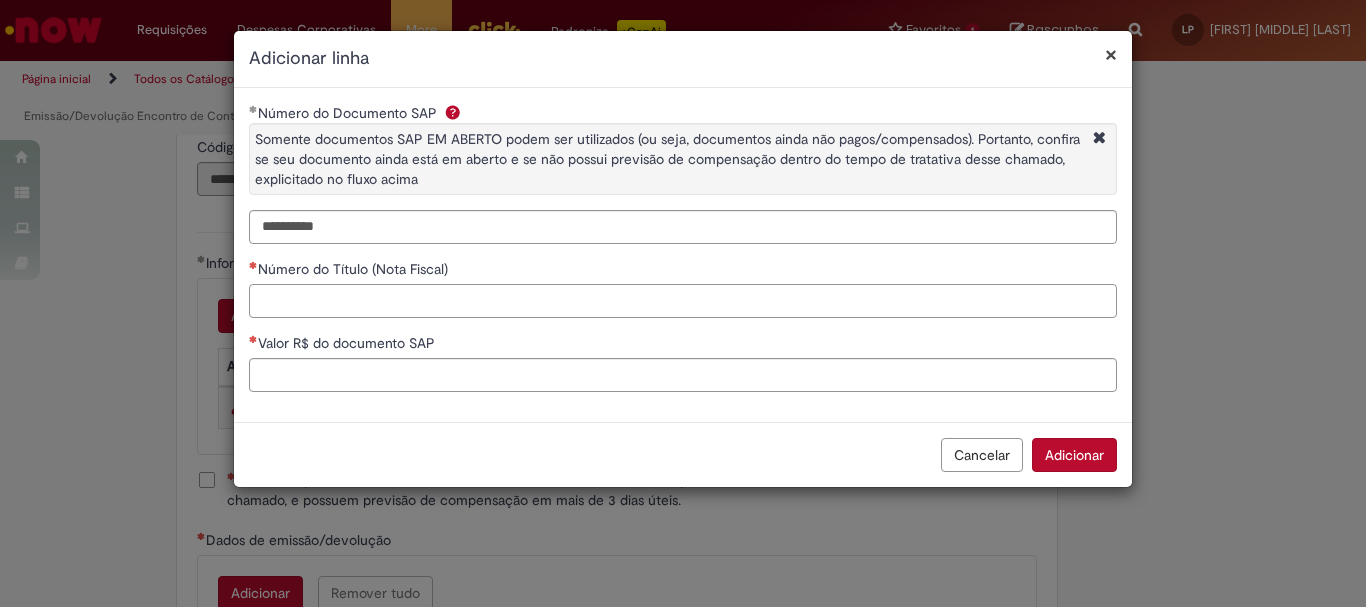 click on "Número do Título (Nota Fiscal)" at bounding box center [683, 301] 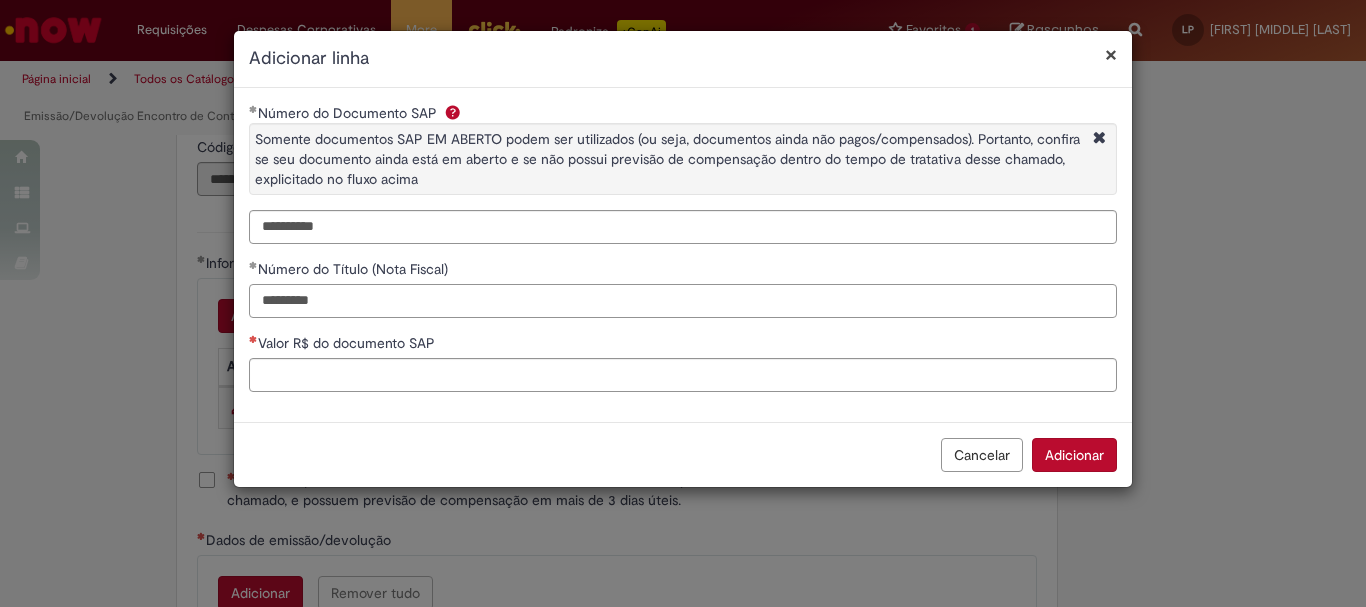 type 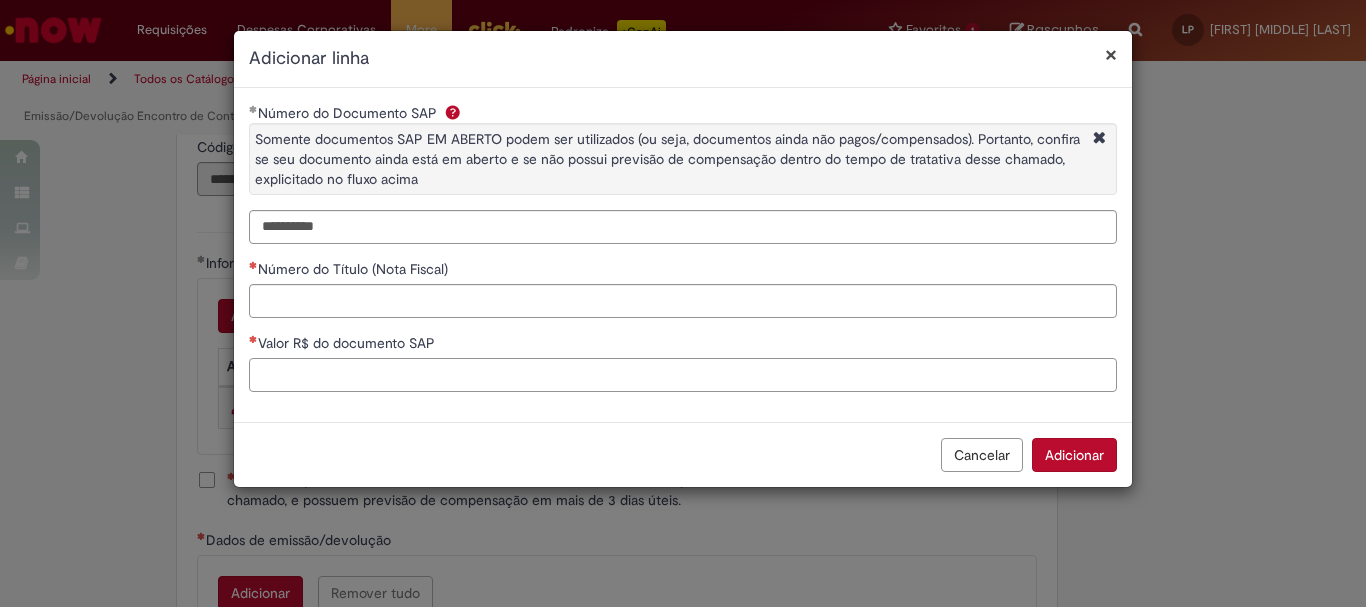 click on "Valor R$ do documento SAP" at bounding box center [683, 375] 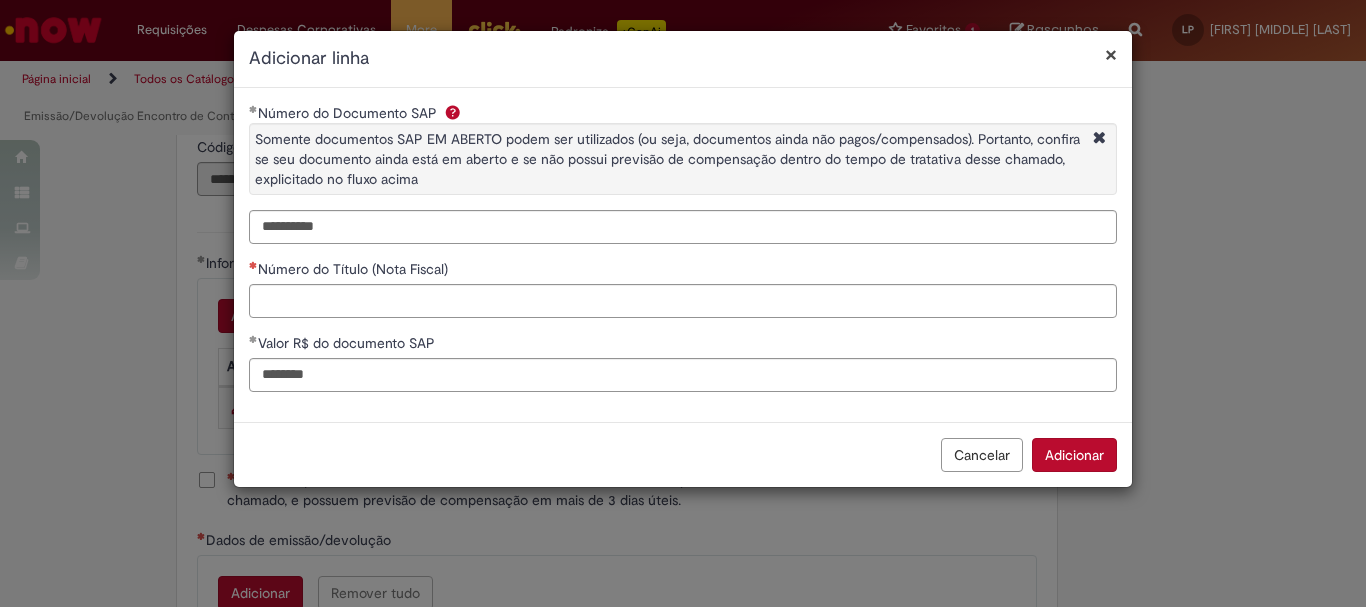 type on "*********" 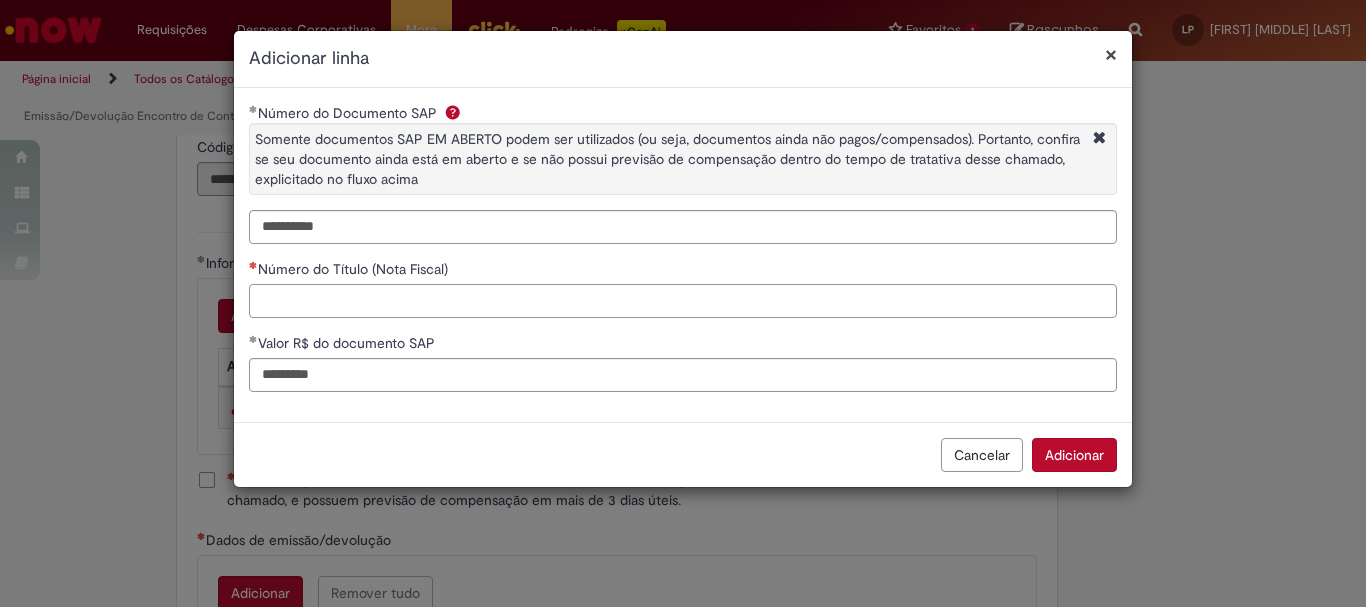 click on "Número do Título (Nota Fiscal)" at bounding box center [683, 301] 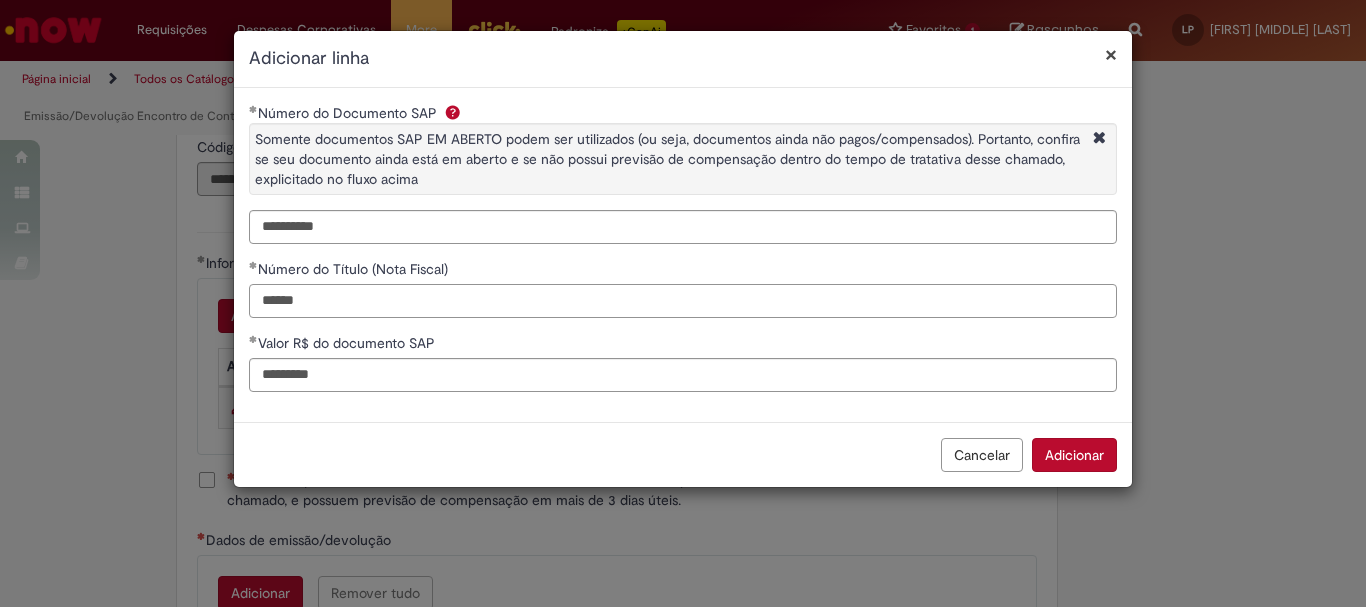 type on "******" 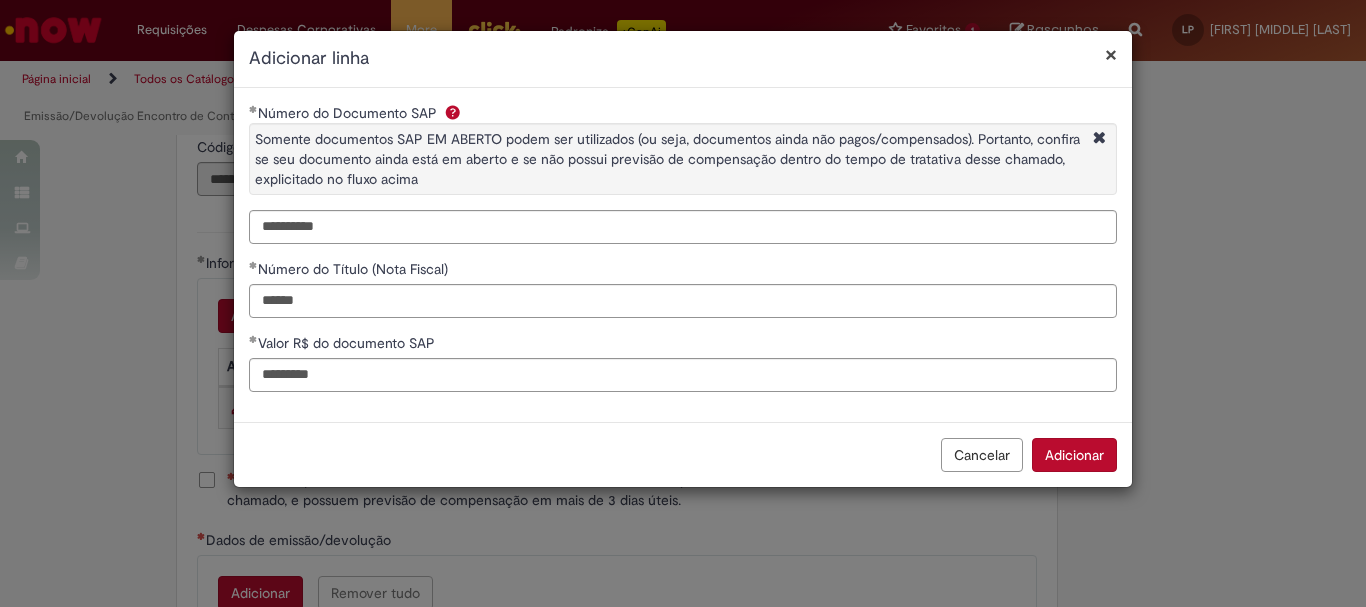 click on "Cancelar   Adicionar" at bounding box center [683, 454] 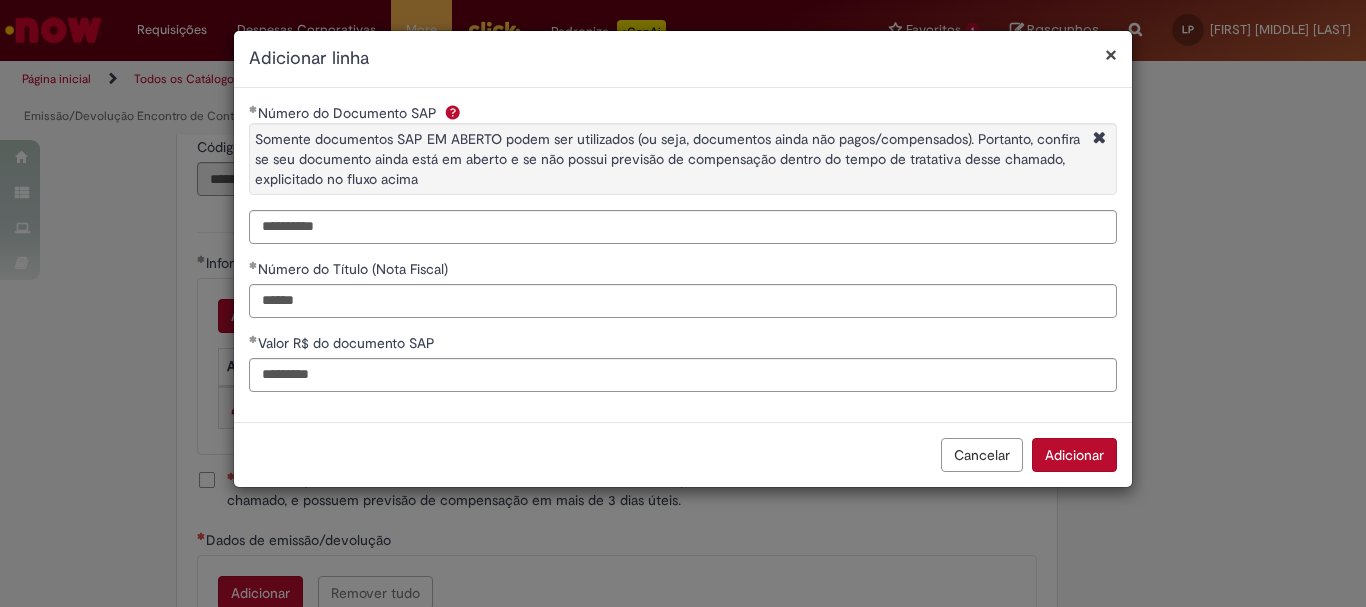 click on "Adicionar" at bounding box center (1074, 455) 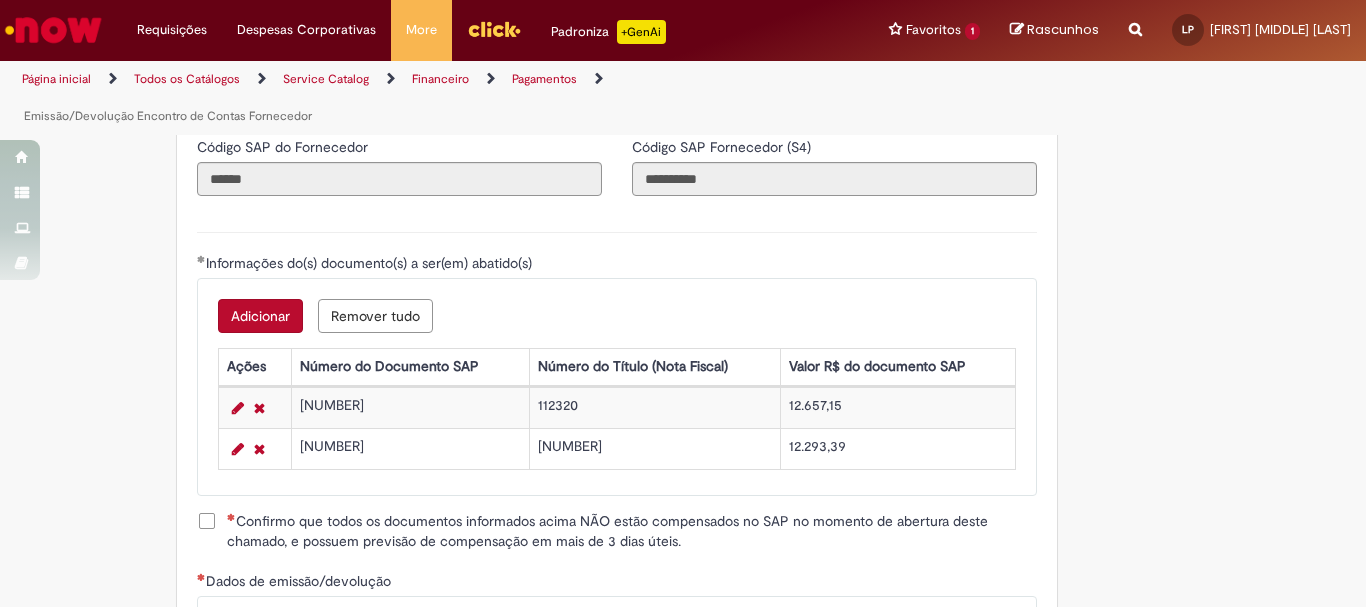 click on "Adicionar" at bounding box center (260, 316) 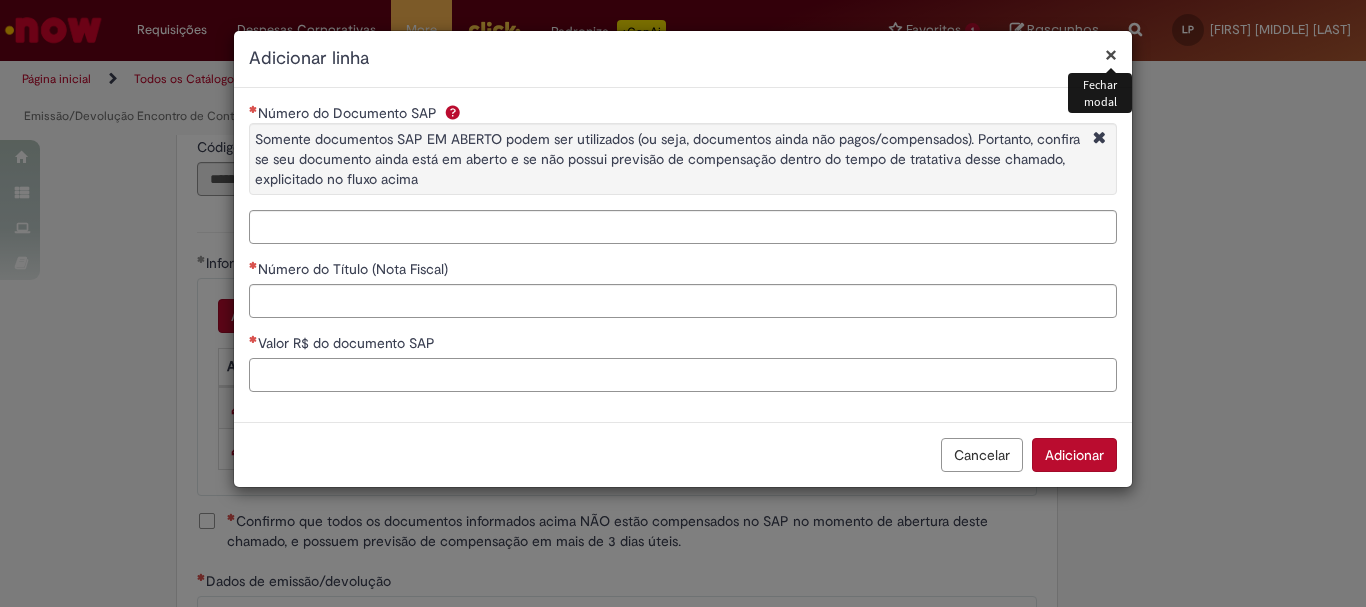 click on "Valor R$ do documento SAP" at bounding box center (683, 375) 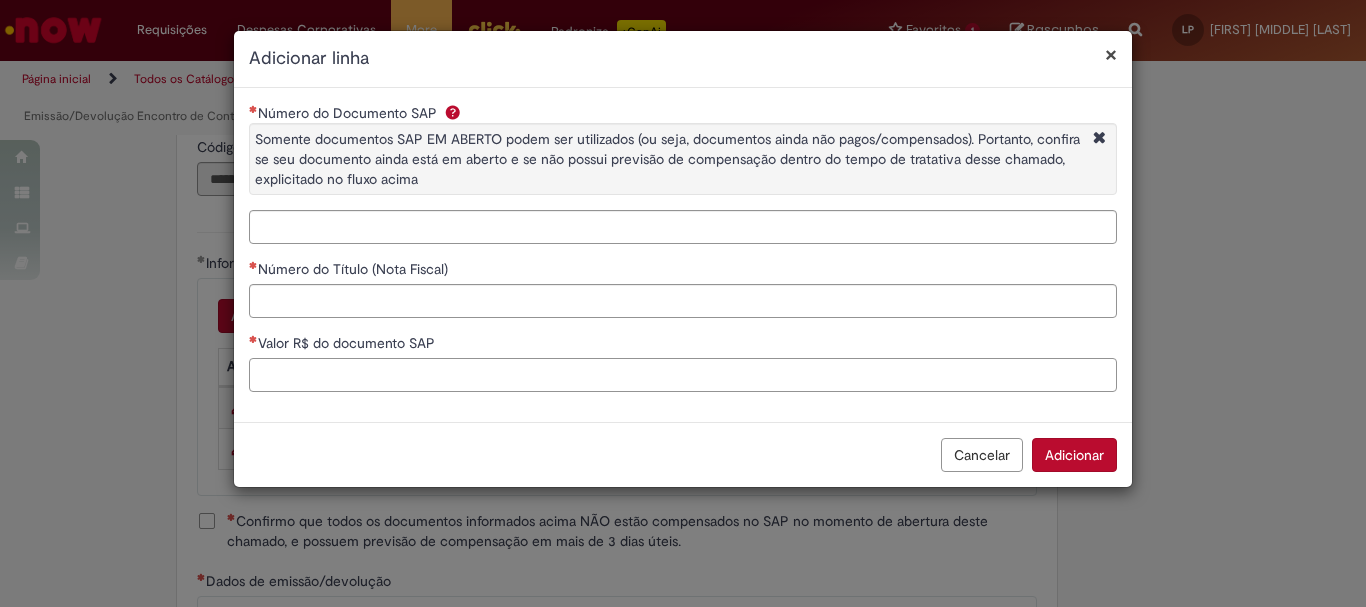 paste on "*********" 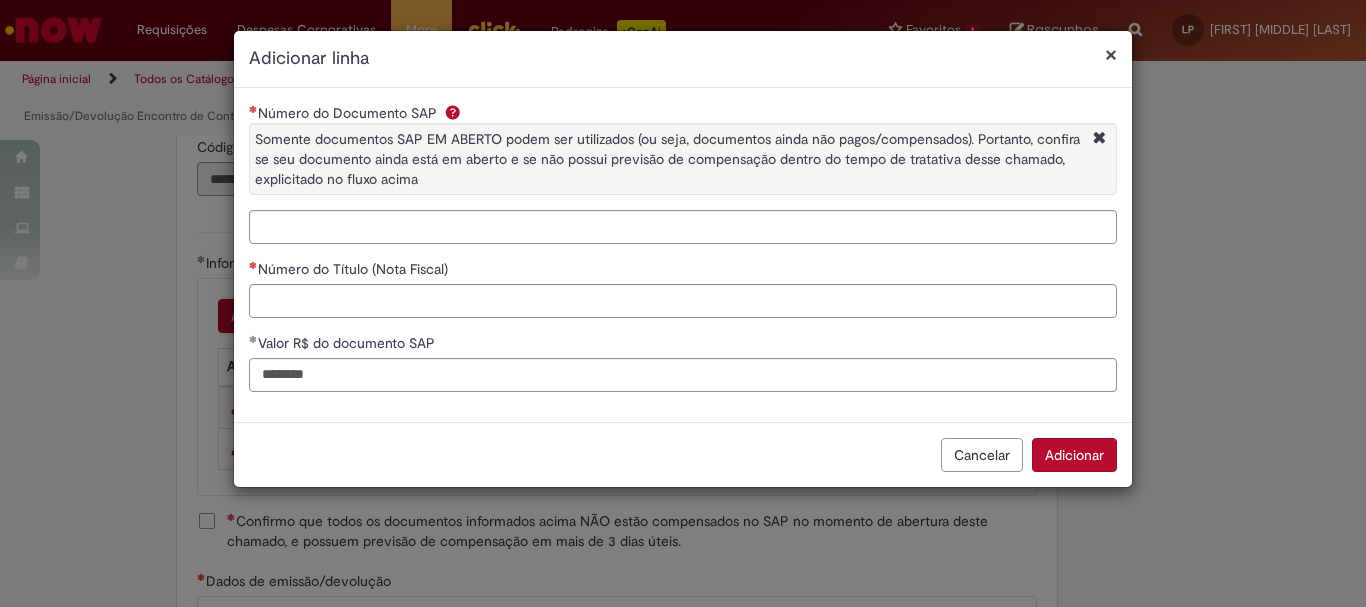 type on "*********" 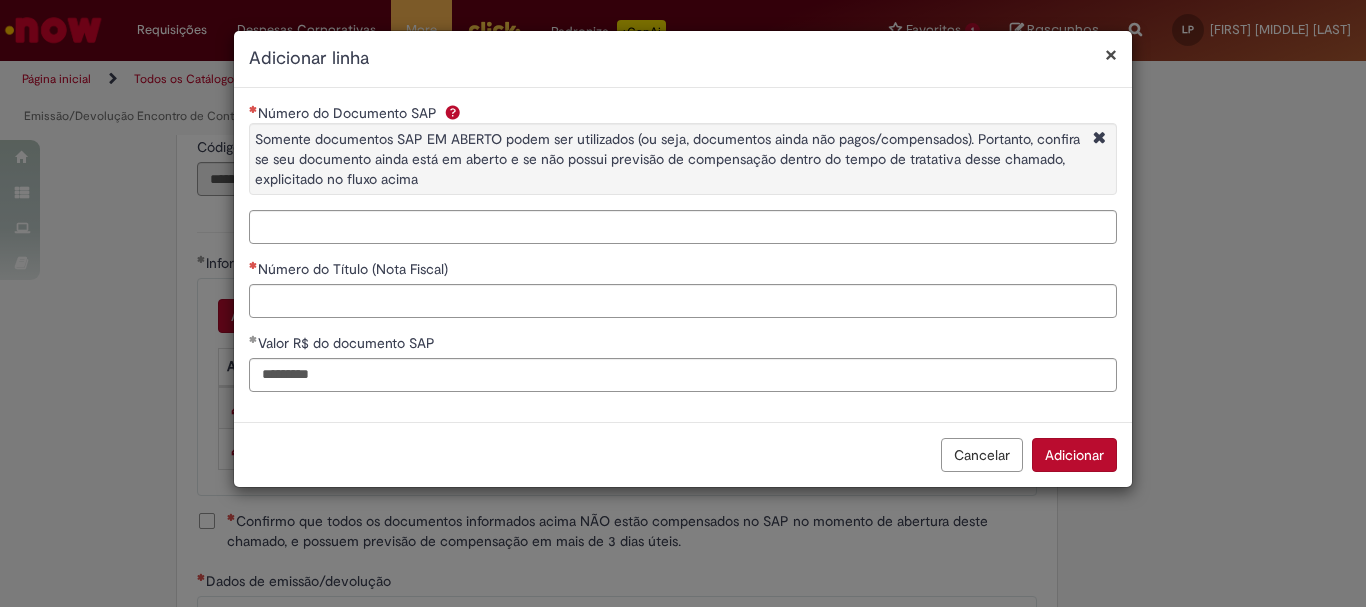 click on "Número do Título (Nota Fiscal)" at bounding box center (683, 271) 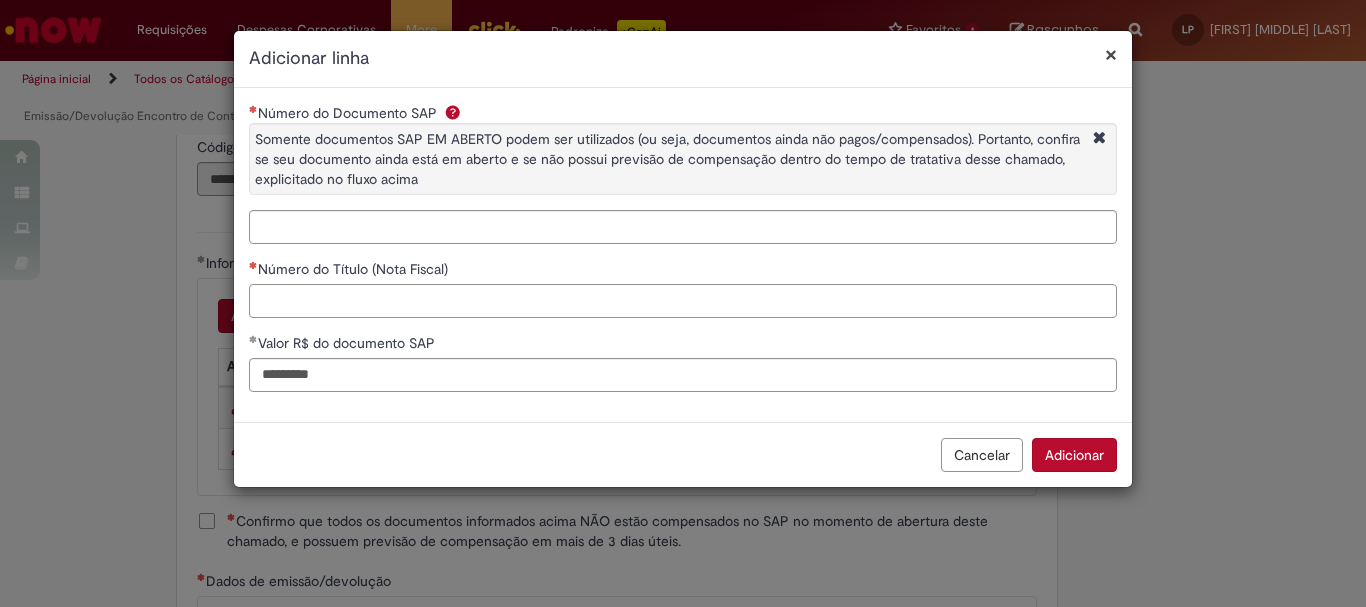 click on "Número do Título (Nota Fiscal)" at bounding box center [683, 301] 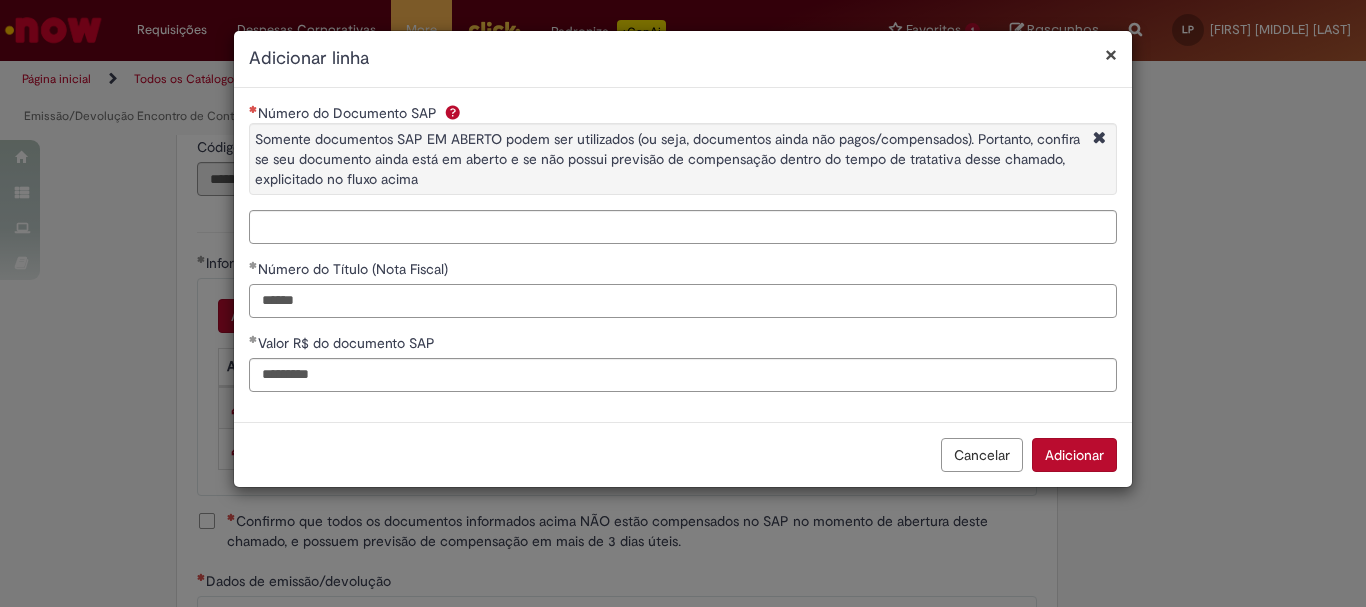 type on "******" 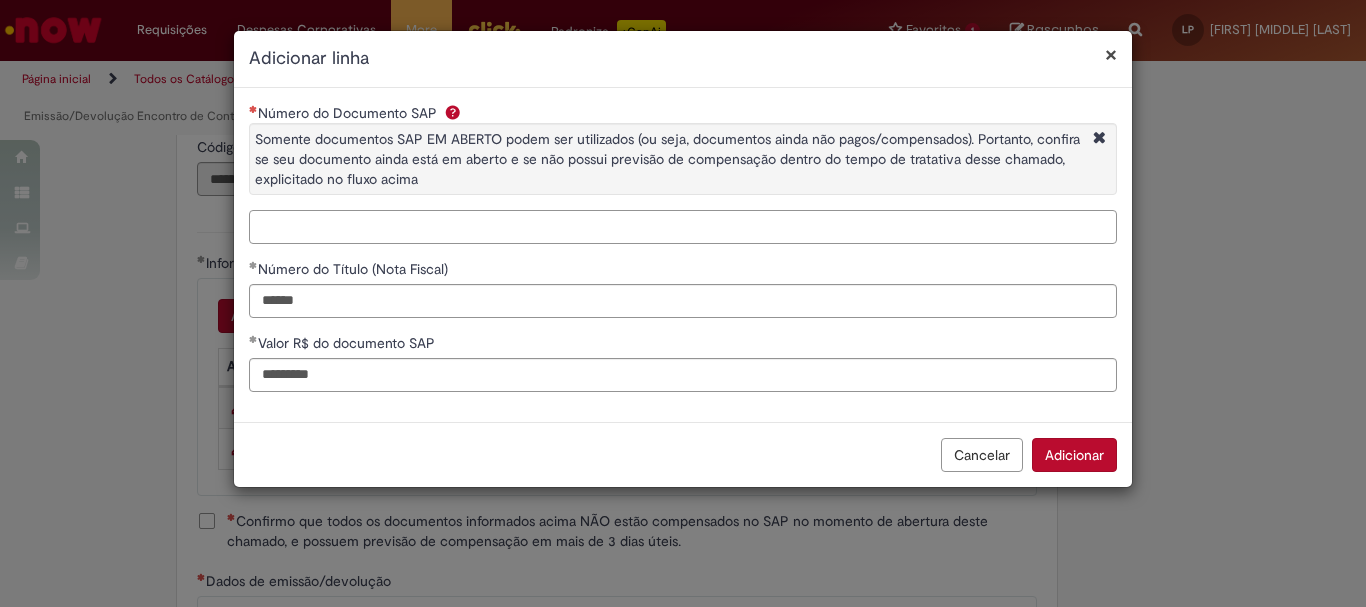 click on "Número do Documento SAP Somente documentos SAP EM ABERTO podem ser utilizados (ou seja, documentos ainda não pagos/compensados). Portanto, confira se seu documento ainda está em aberto e se não possui previsão de compensação dentro do tempo de tratativa desse chamado, explicitado no fluxo acima" at bounding box center [683, 227] 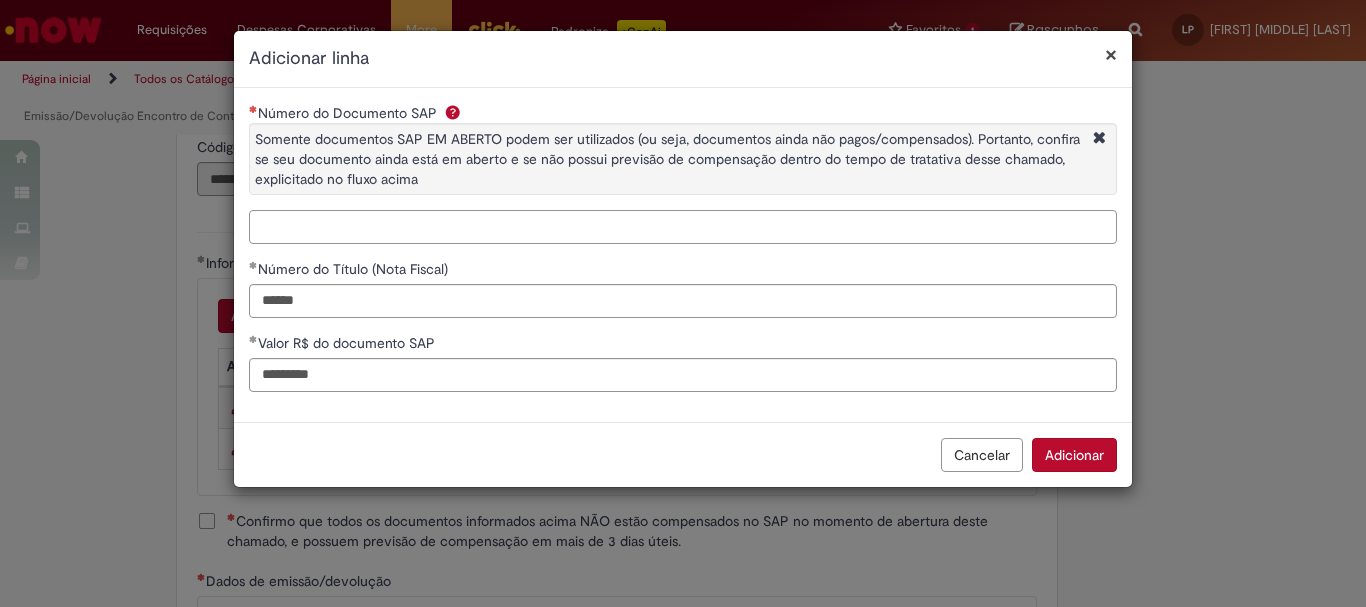 paste on "**********" 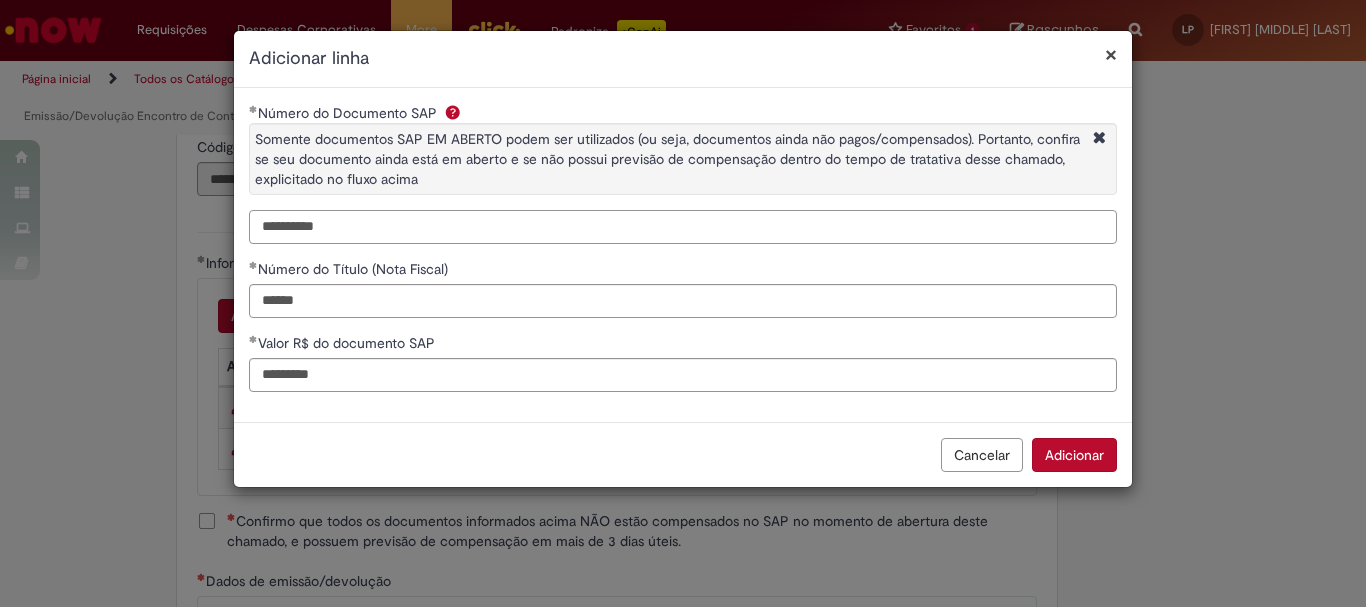 type on "**********" 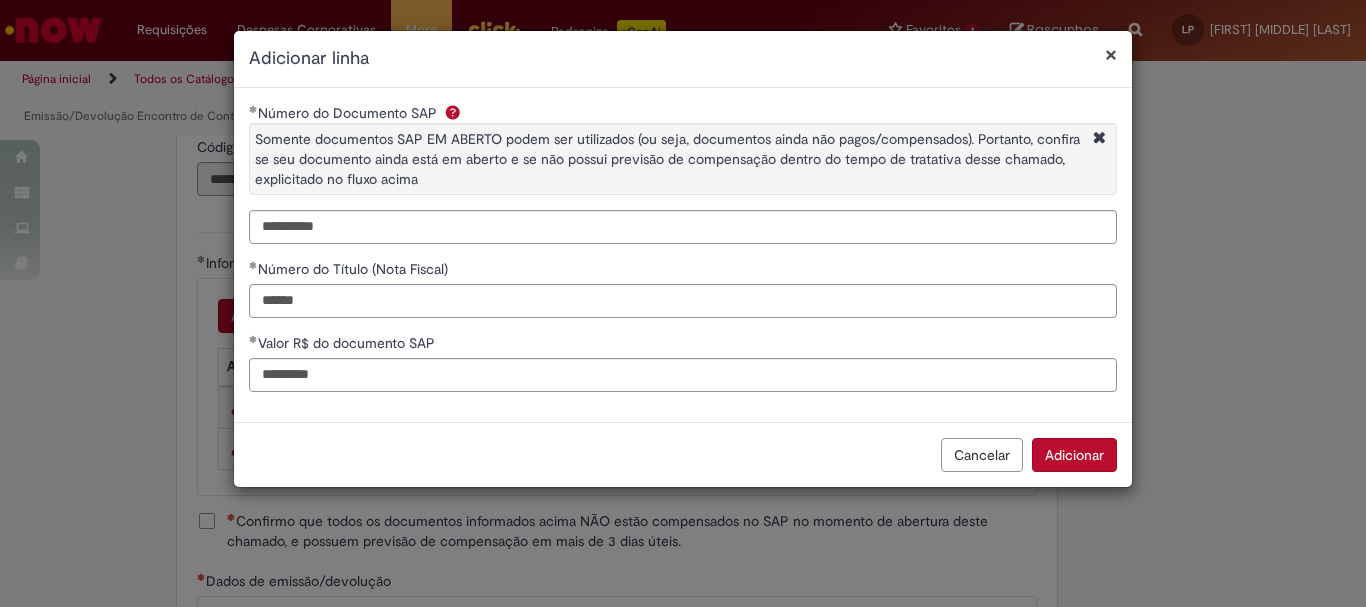 click on "Somente documentos SAP EM ABERTO podem ser utilizados (ou seja, documentos ainda não pagos/compensados). Portanto, confira se seu documento ainda está em aberto e se não possui previsão de compensação dentro do tempo de tratativa desse chamado, explicitado no fluxo acima" at bounding box center (667, 159) 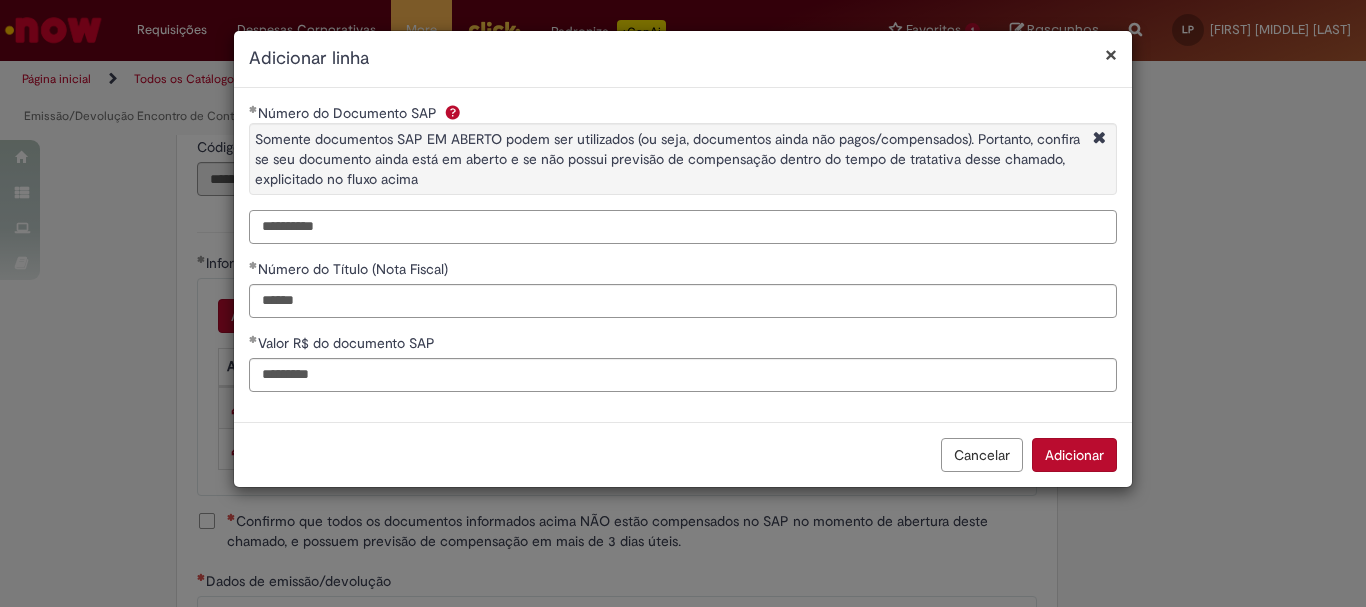 click on "**********" at bounding box center (683, 227) 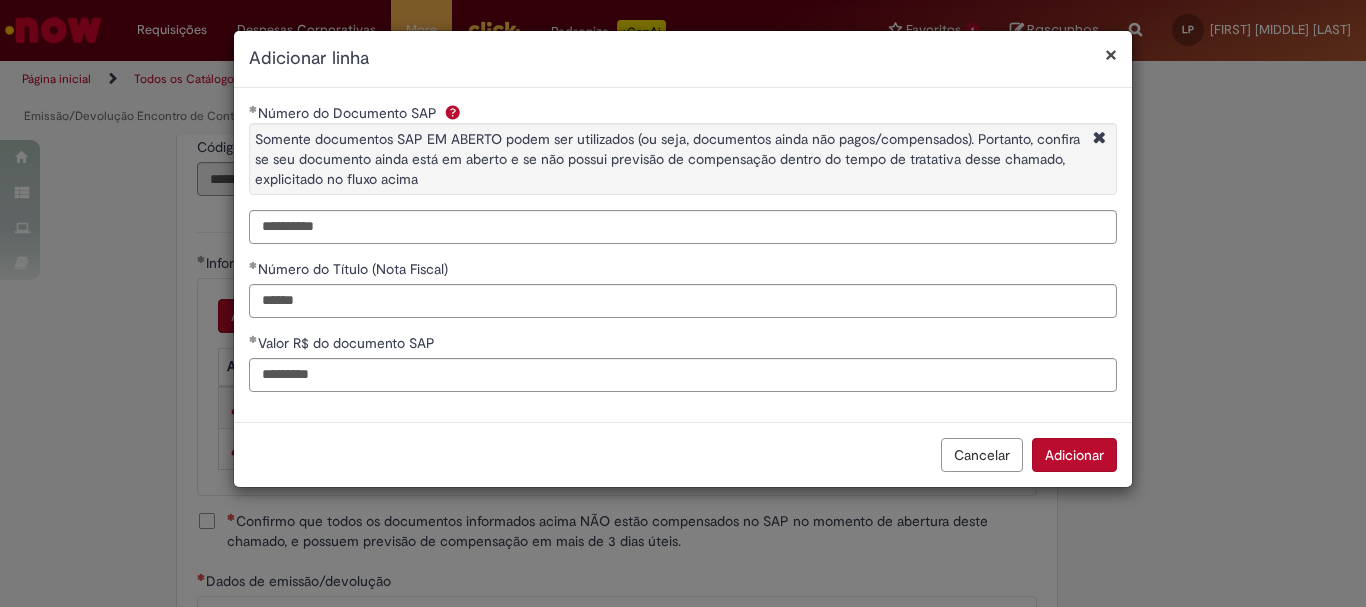 click on "Adicionar" at bounding box center (1074, 455) 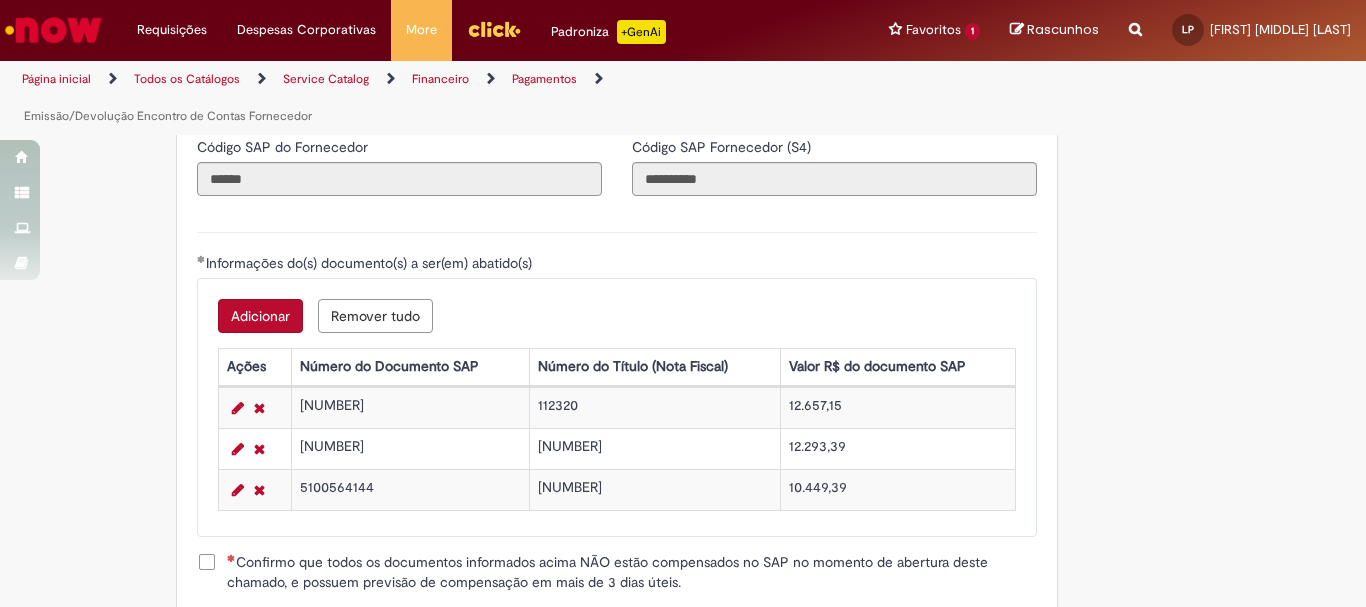 scroll, scrollTop: 2600, scrollLeft: 0, axis: vertical 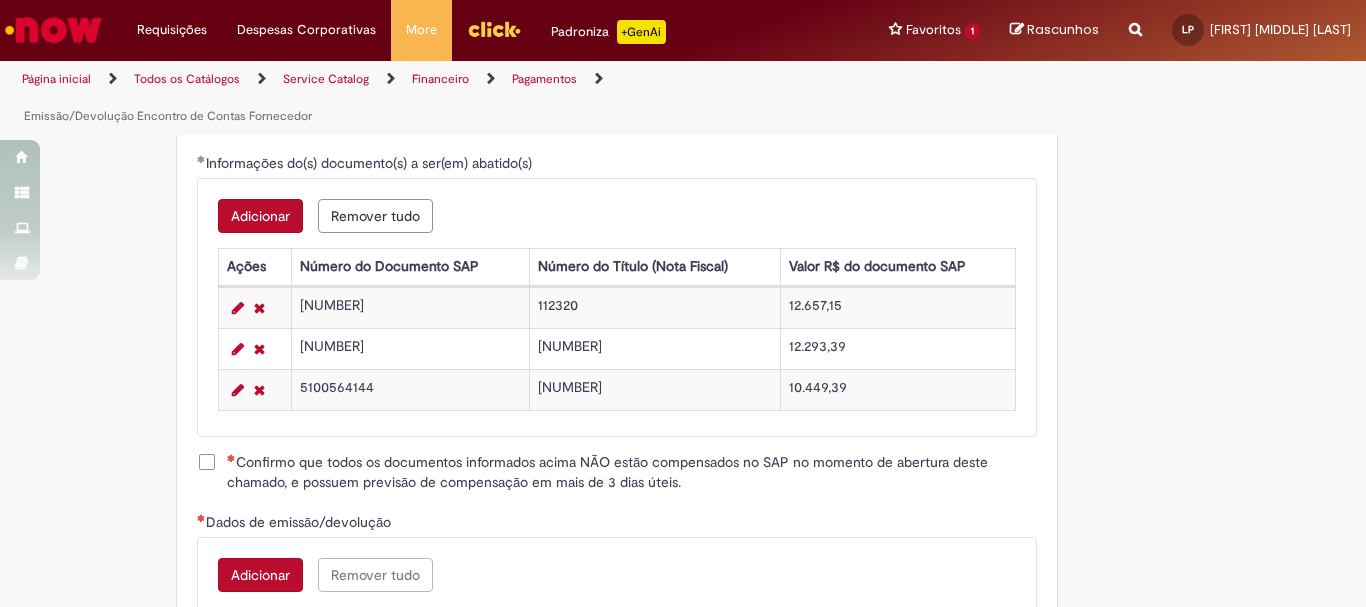 click on "Confirmo que todos os documentos informados acima NÃO estão compensados no SAP no momento de abertura deste chamado, e possuem previsão de compensação em mais de 3 dias úteis." at bounding box center (632, 472) 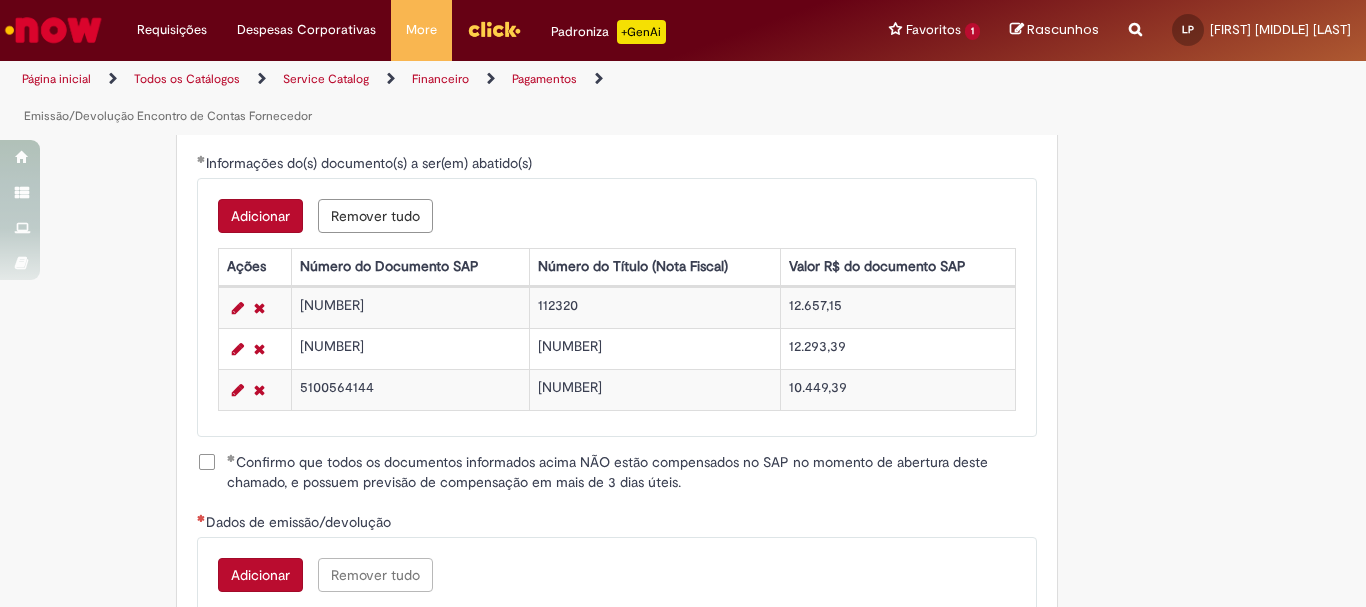 scroll, scrollTop: 2800, scrollLeft: 0, axis: vertical 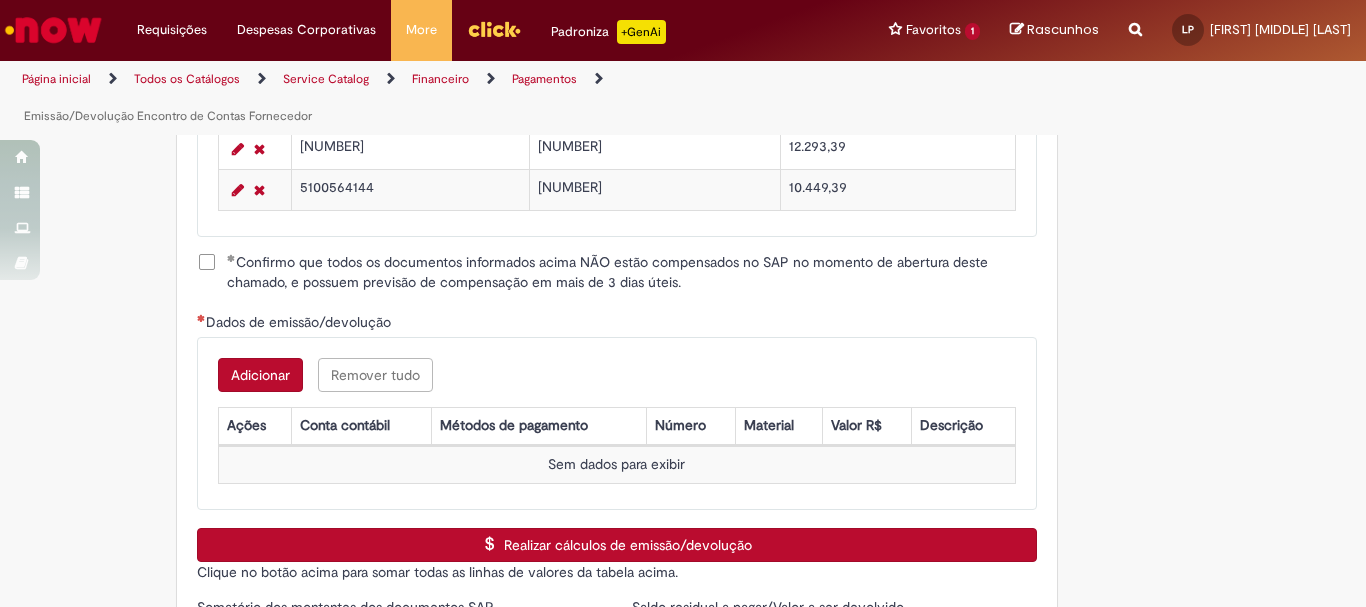 click on "Adicionar" at bounding box center (260, 375) 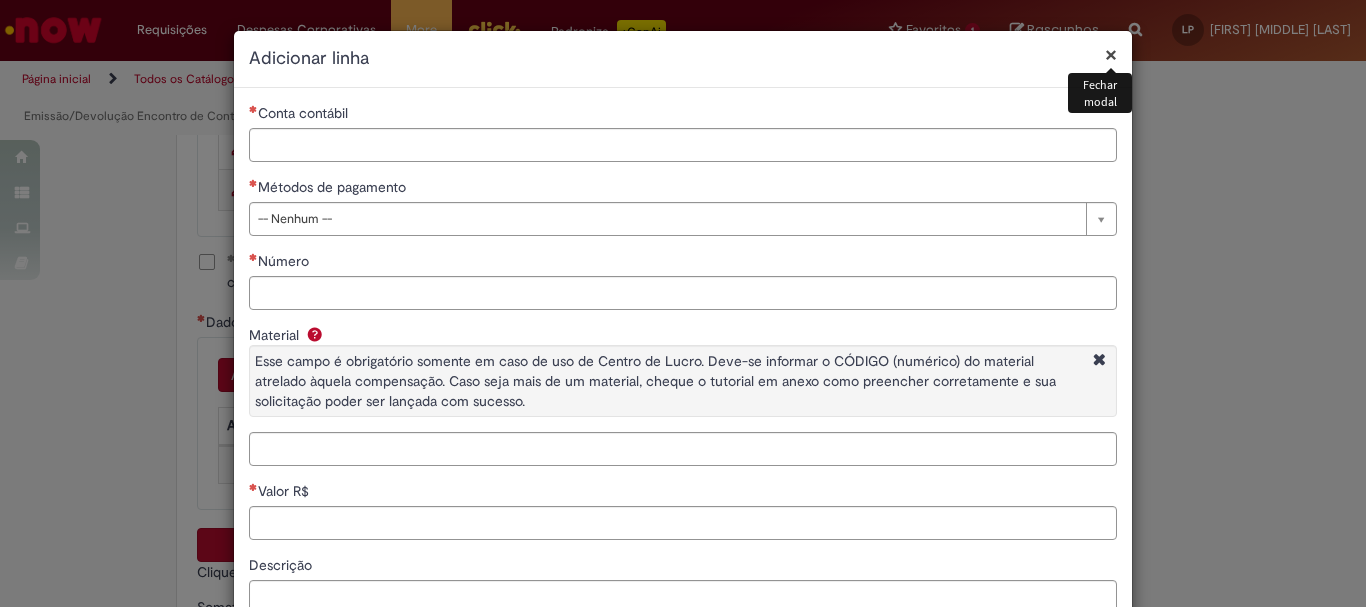 click on "Métodos de pagamento" at bounding box center [683, 189] 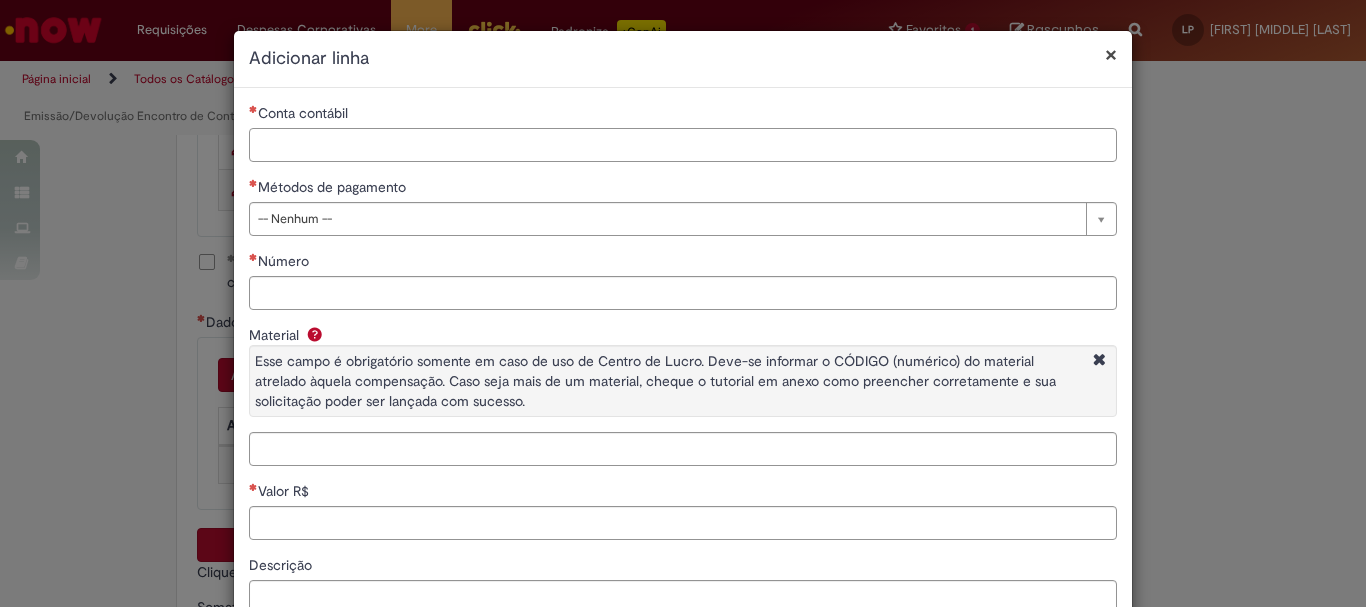 click on "Conta contábil" at bounding box center (683, 145) 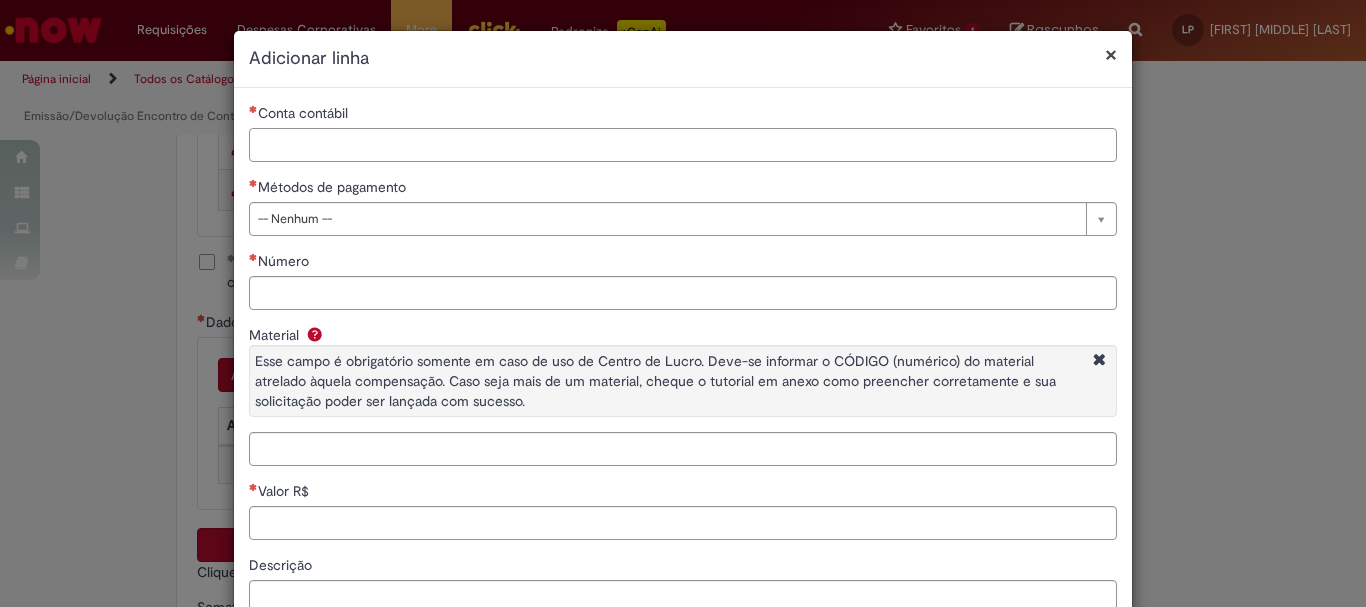 paste on "********" 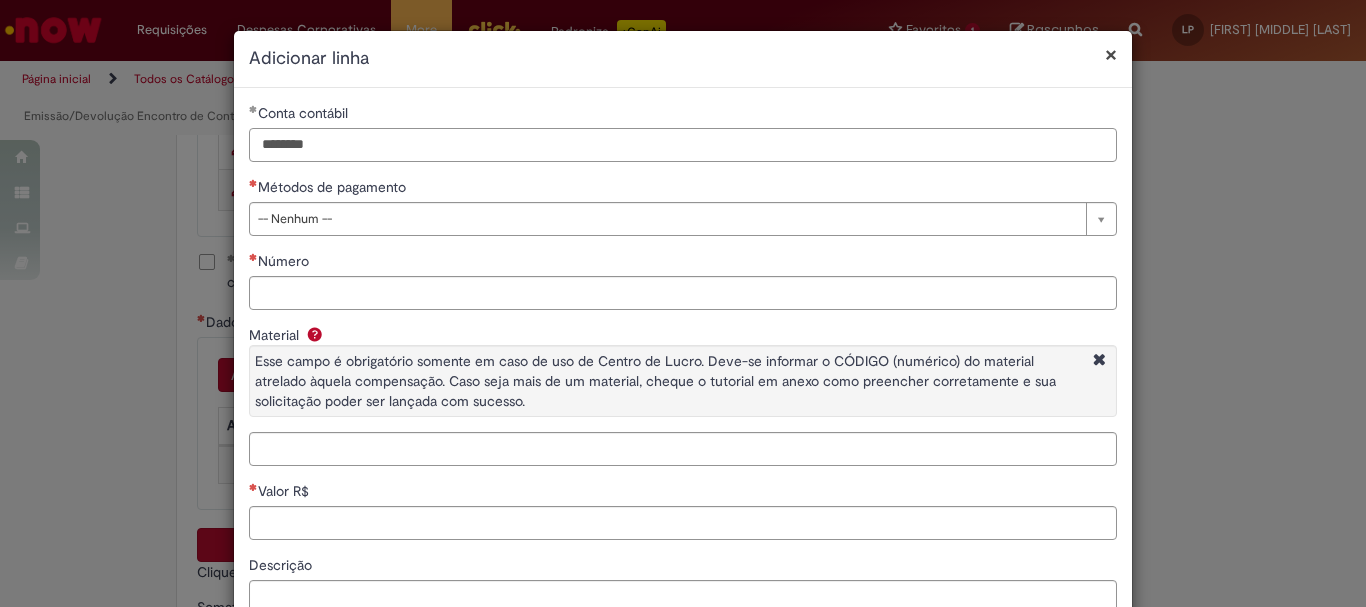 type on "********" 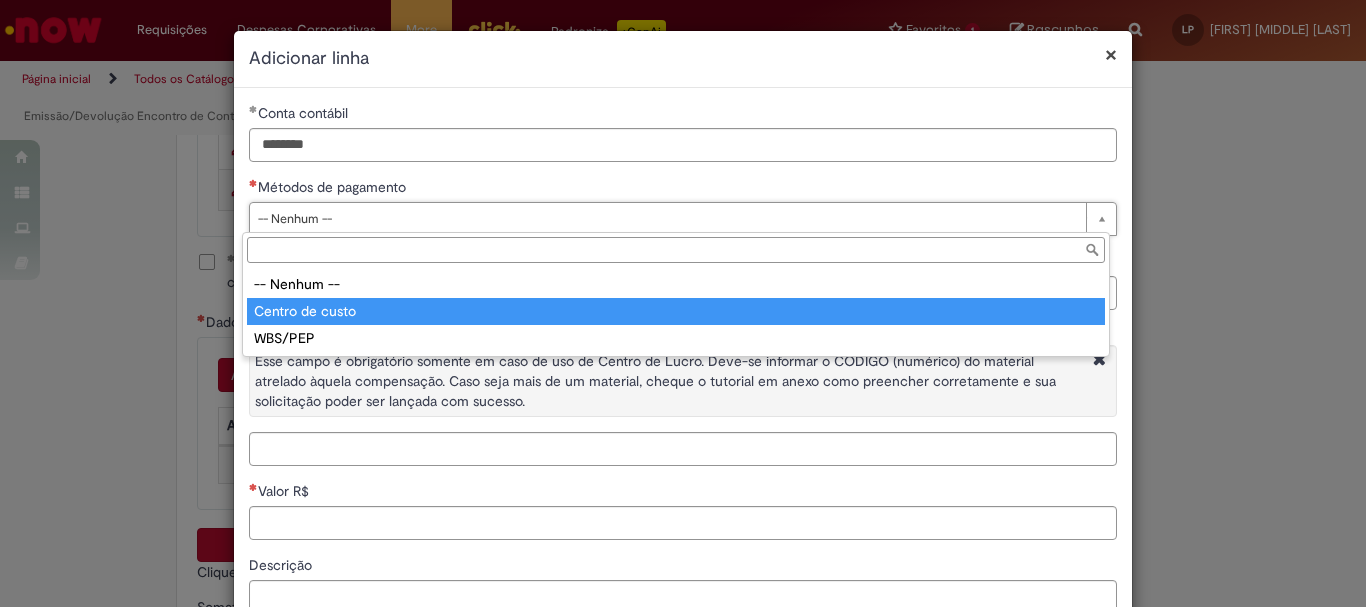 type on "**********" 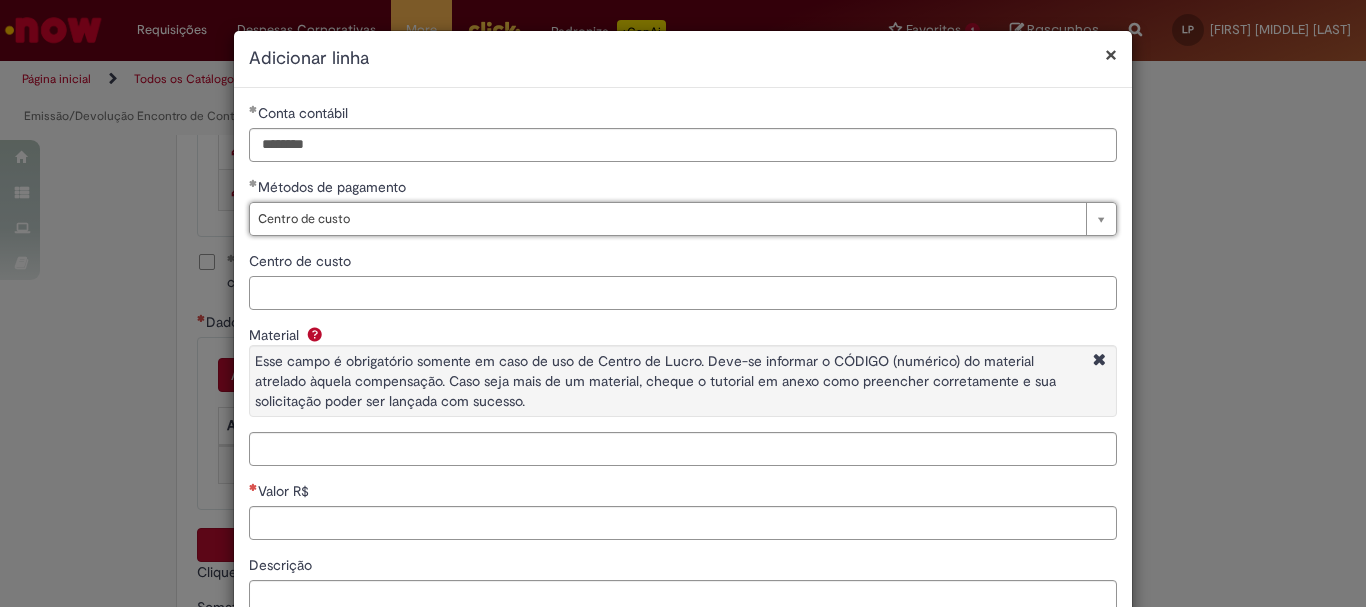 click on "Centro de custo" at bounding box center [683, 293] 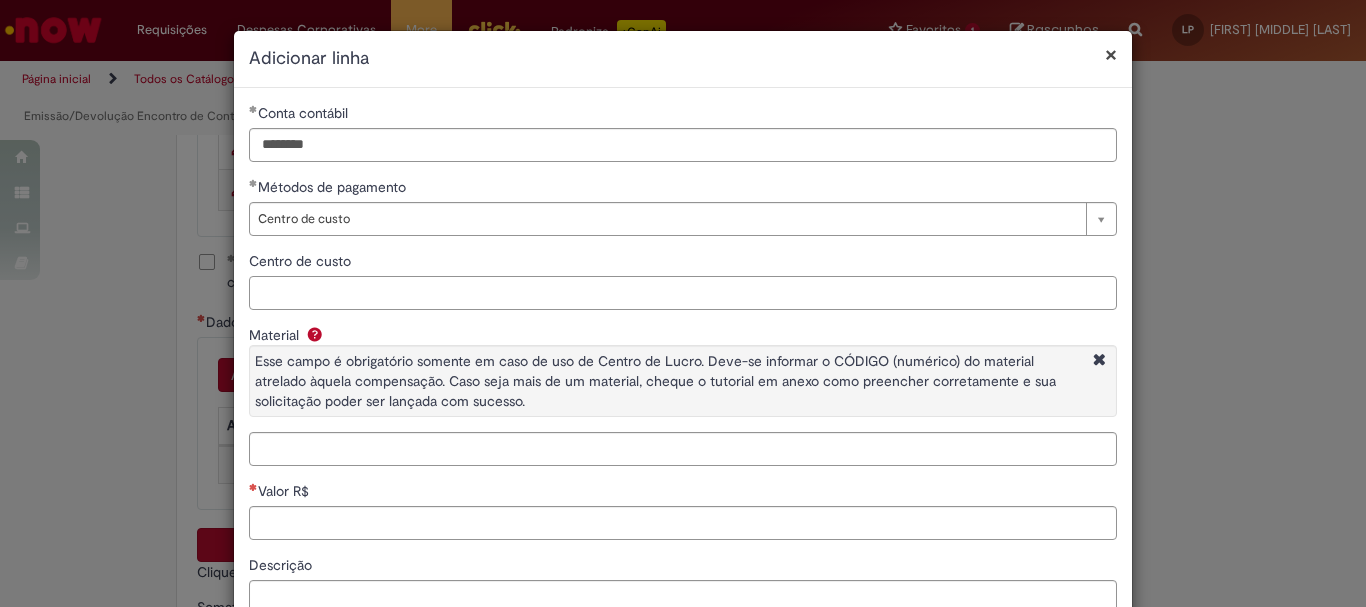 paste on "**********" 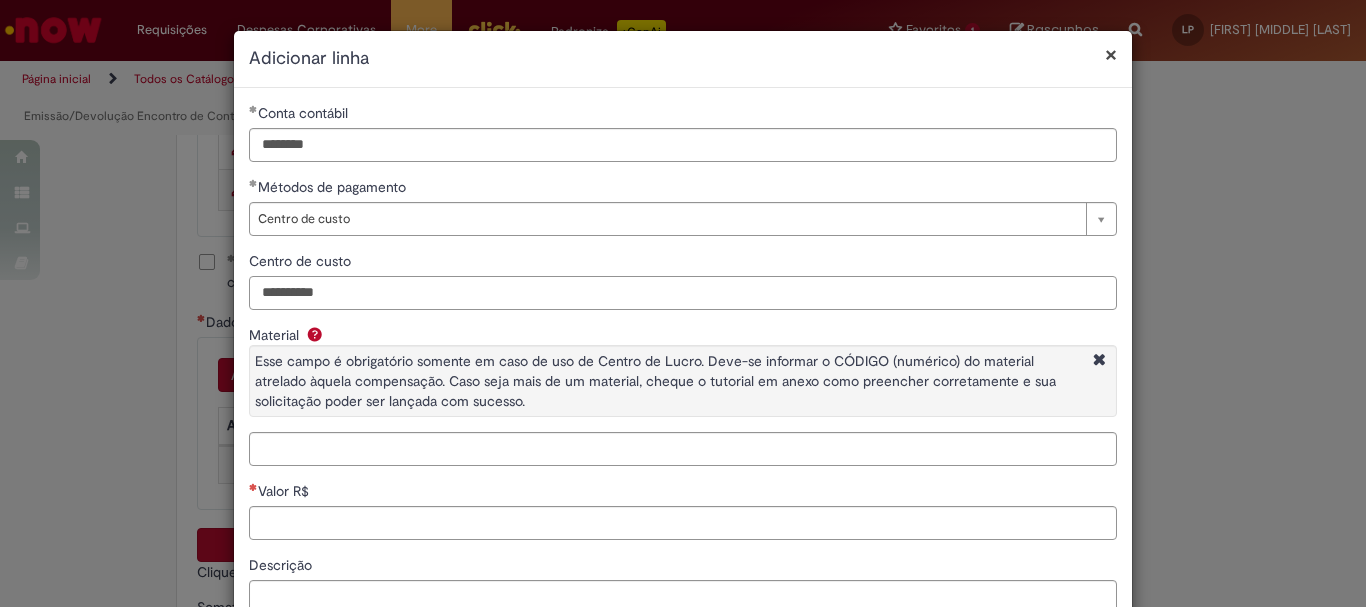 type on "**********" 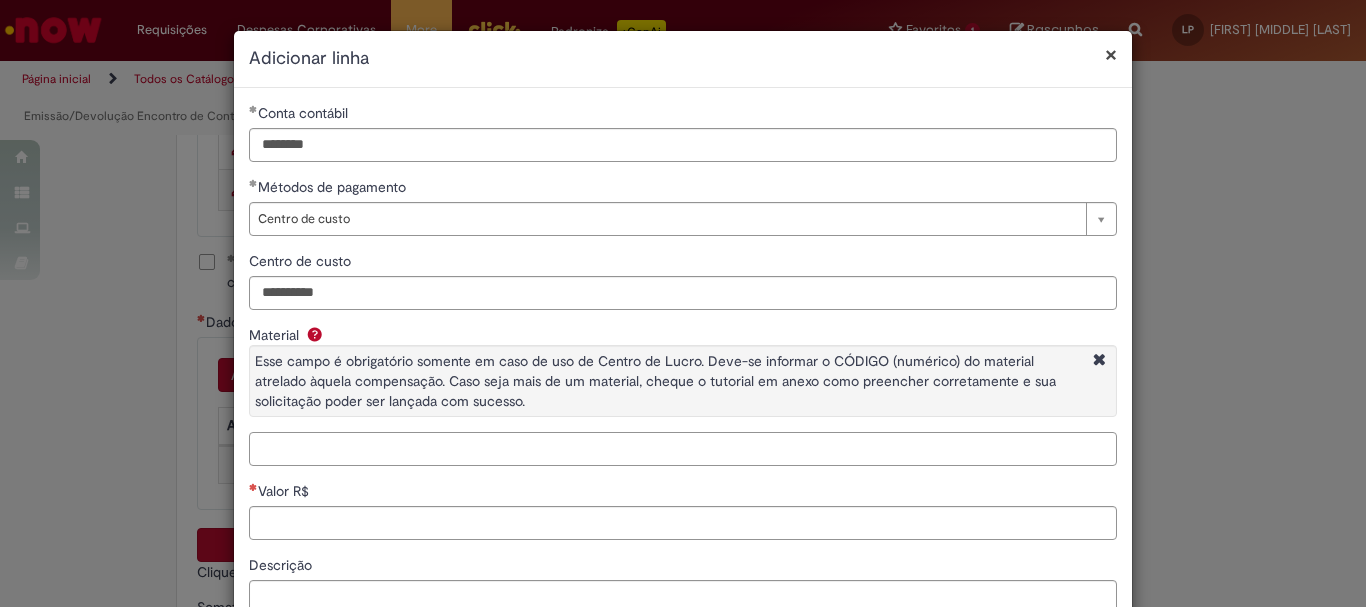 click on "Material Esse campo é obrigatório somente em caso de uso de Centro de Lucro. Deve-se informar o CÓDIGO (numérico) do material atrelado àquela compensação. Caso seja mais de um material, cheque o tutorial em anexo como preencher corretamente e sua solicitação poder ser lançada com sucesso." at bounding box center [683, 449] 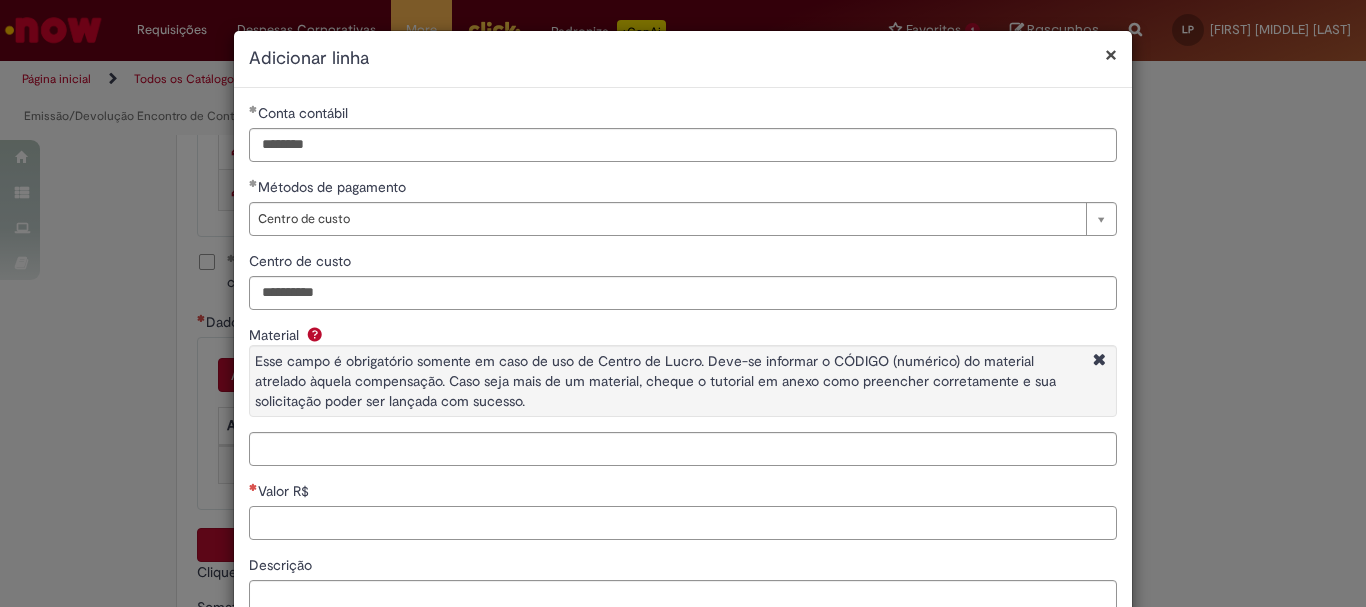 click on "Valor R$" at bounding box center (683, 523) 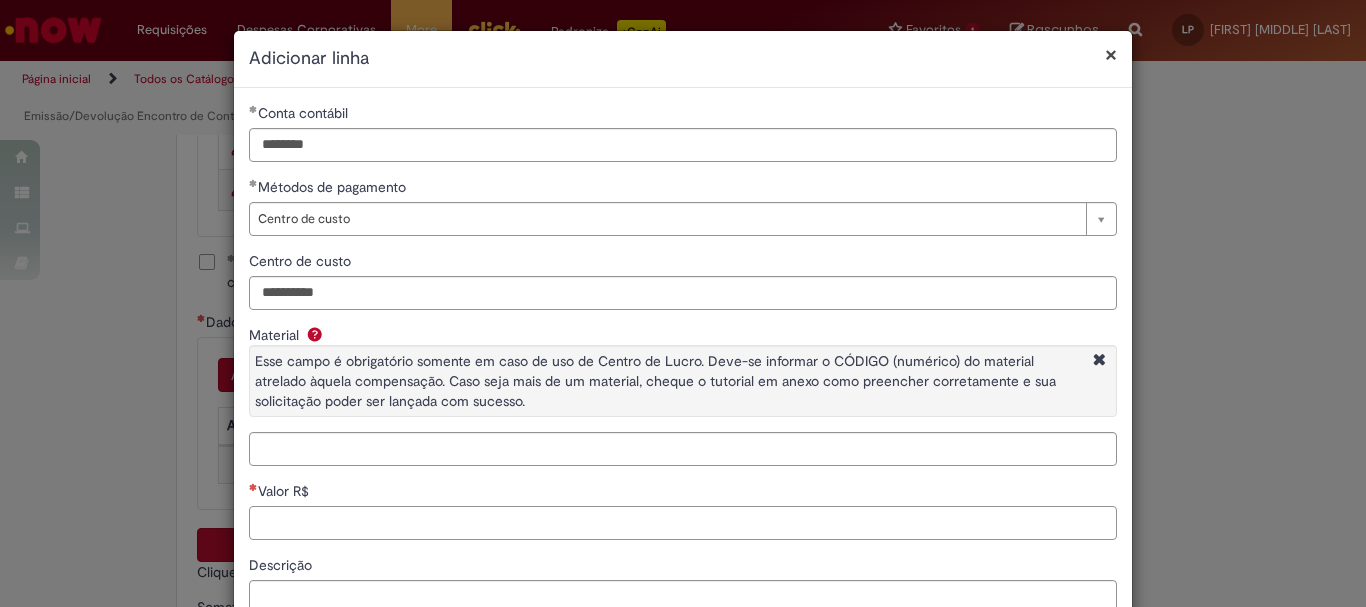 scroll, scrollTop: 153, scrollLeft: 0, axis: vertical 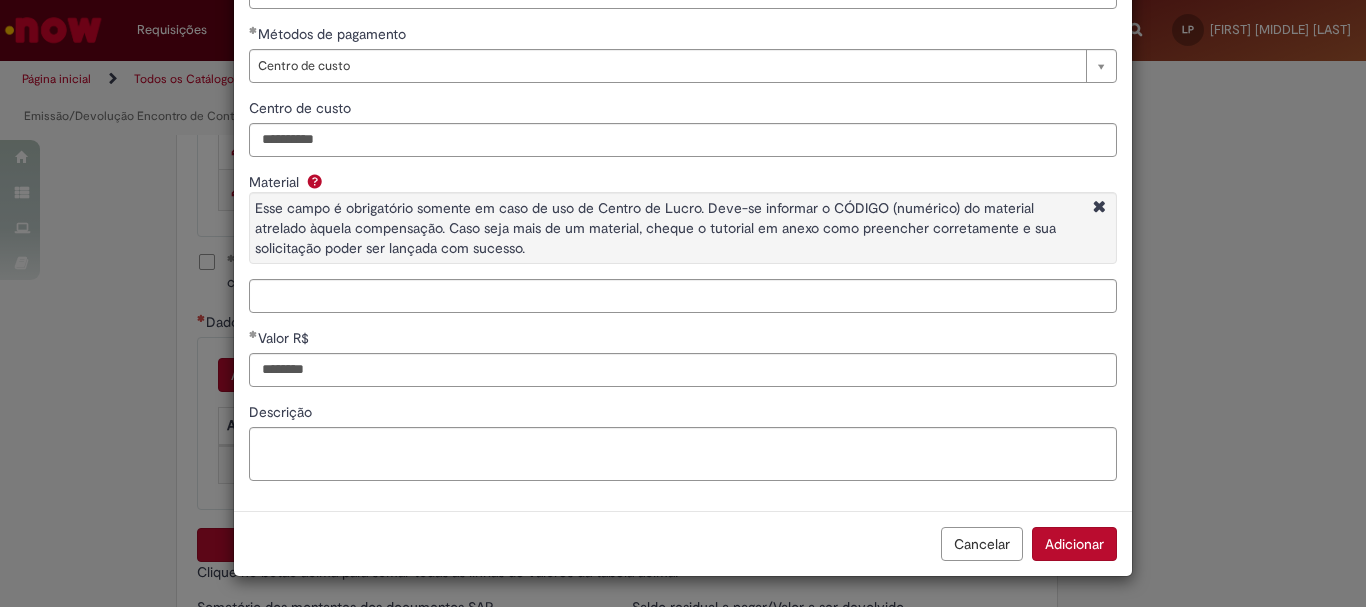 type on "*********" 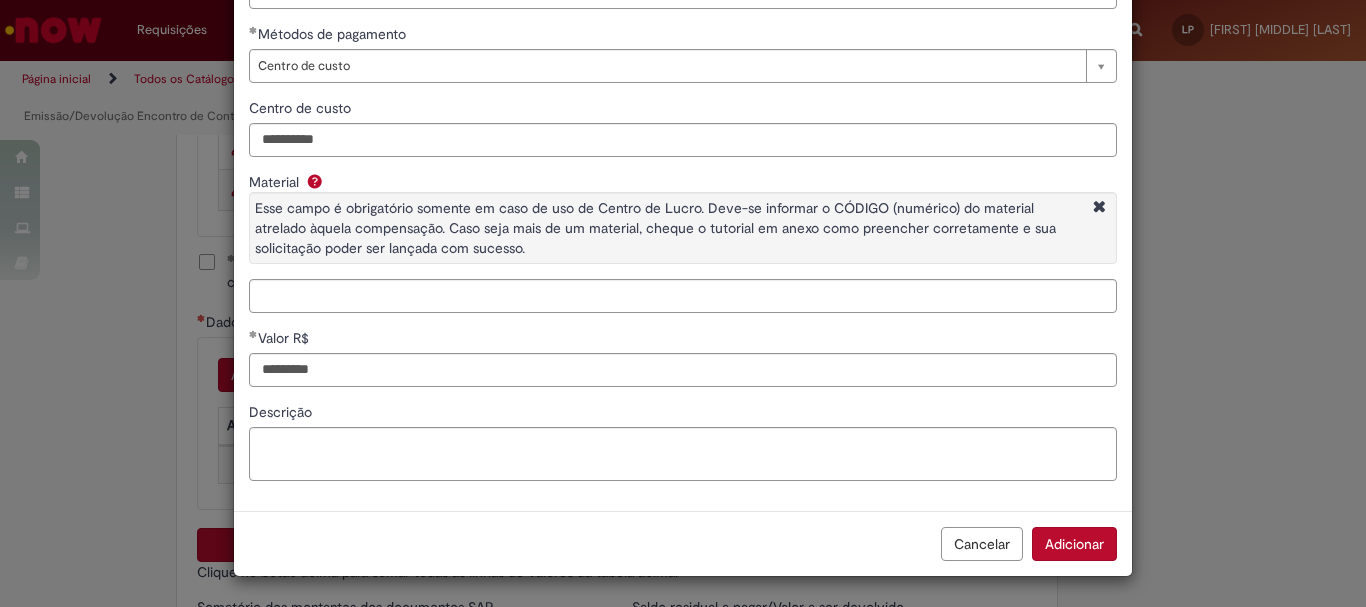 click on "Descrição" at bounding box center (683, 414) 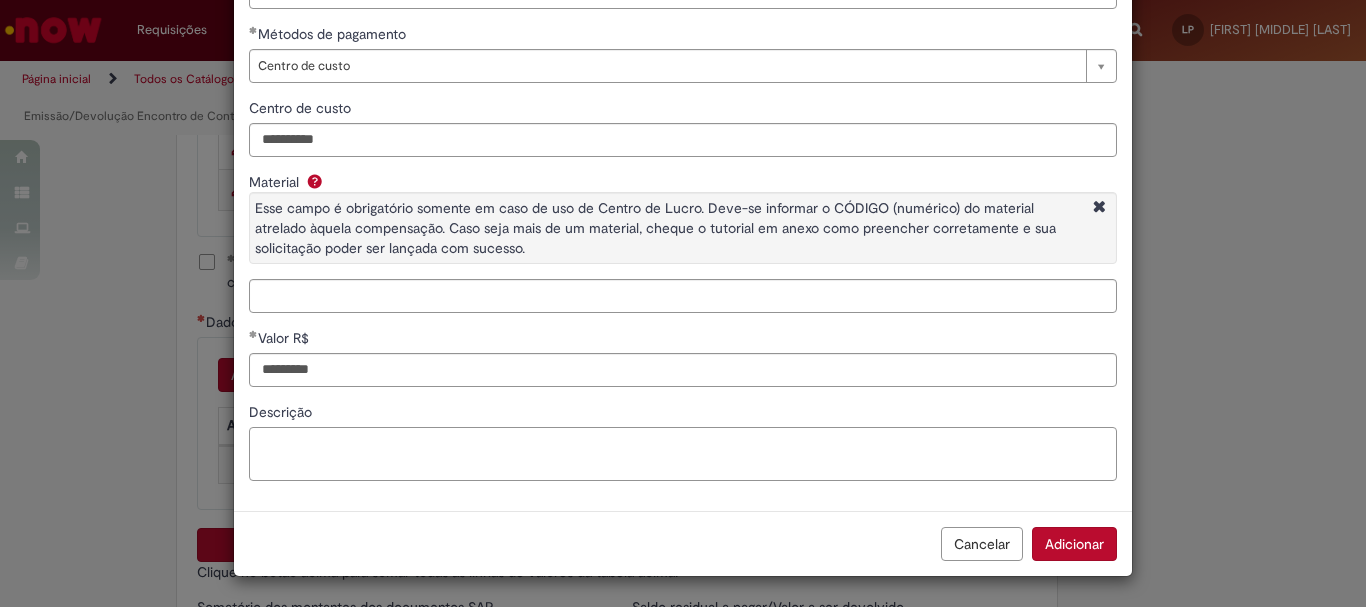 click on "Descrição" at bounding box center [683, 454] 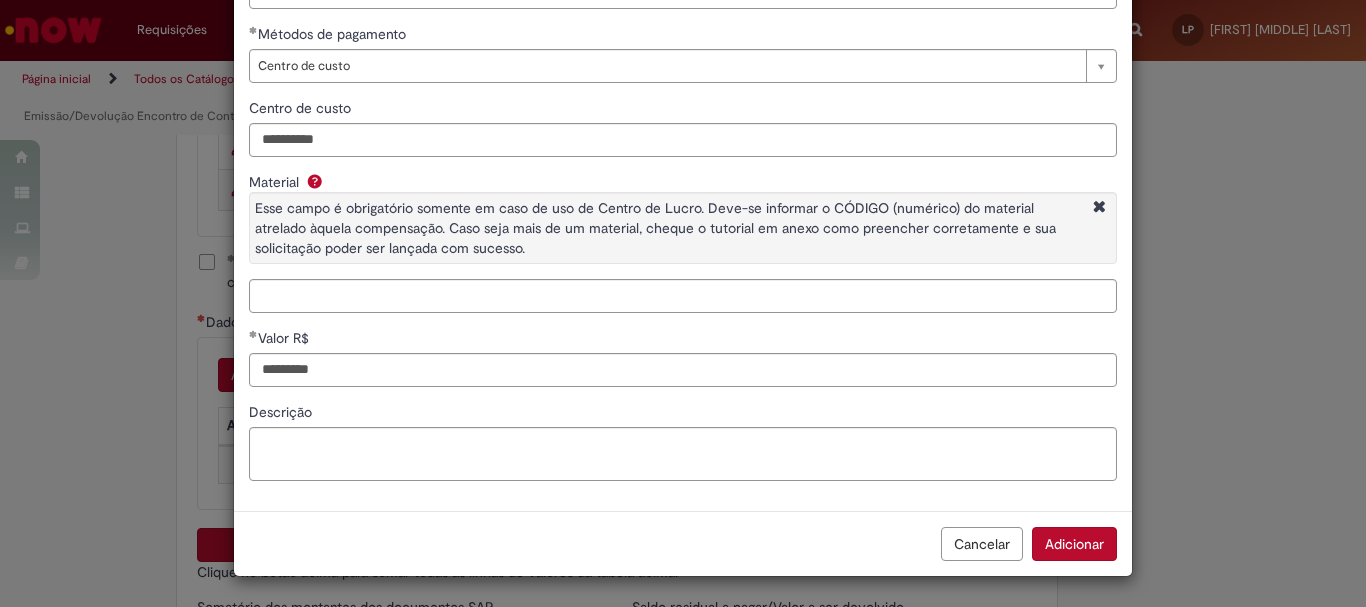 scroll, scrollTop: 153, scrollLeft: 0, axis: vertical 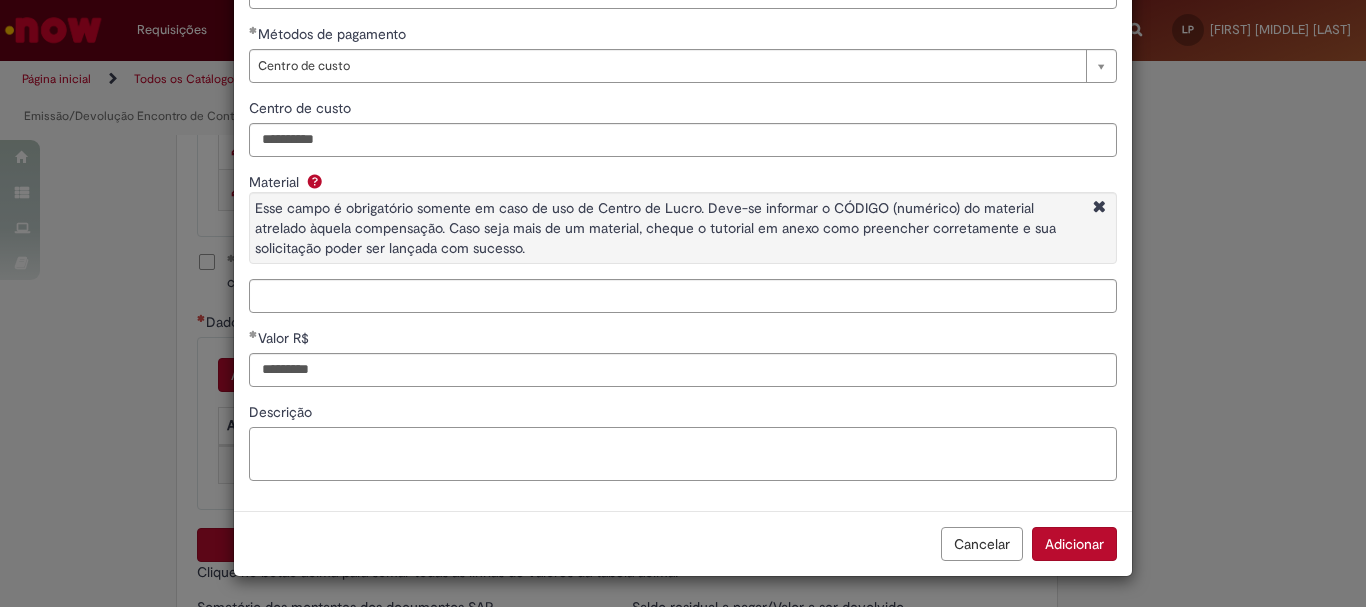 click on "Descrição" at bounding box center [683, 454] 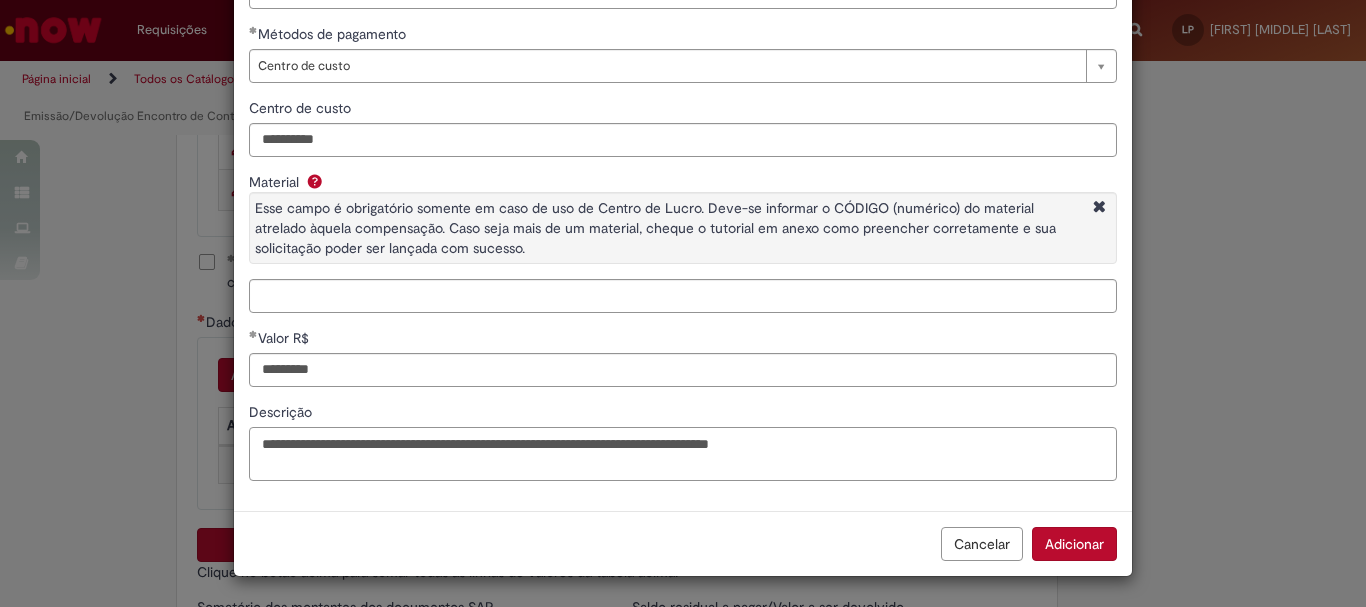 type on "**********" 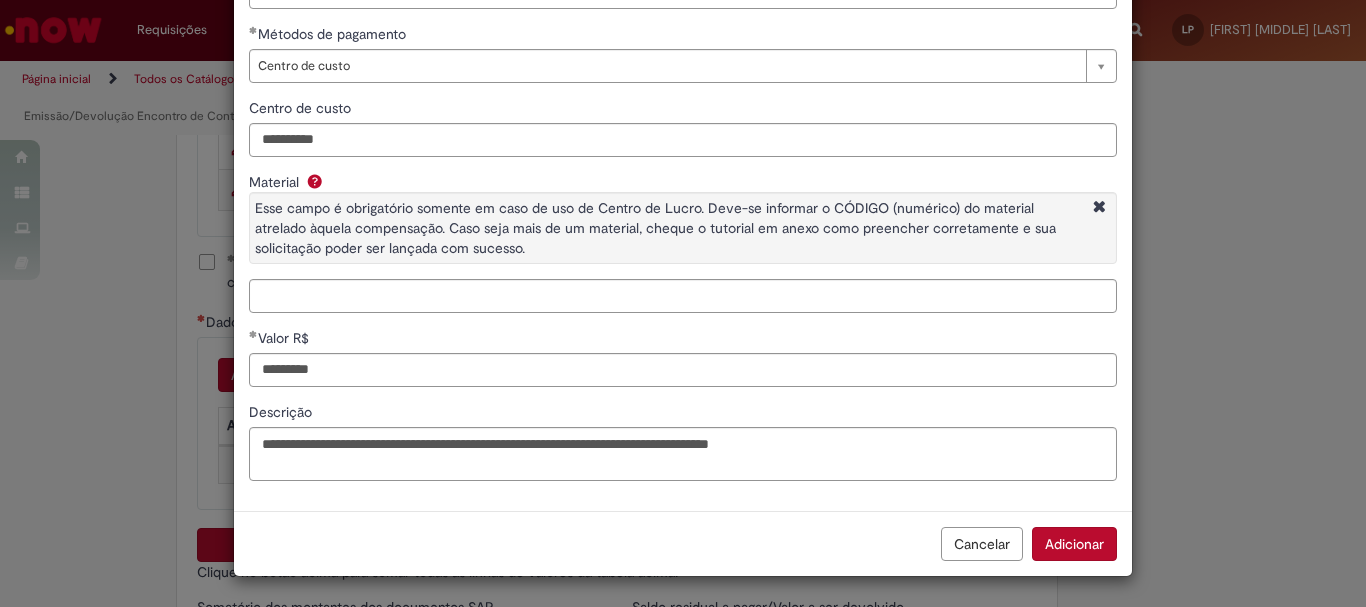 click on "Cancelar   Adicionar" at bounding box center (683, 543) 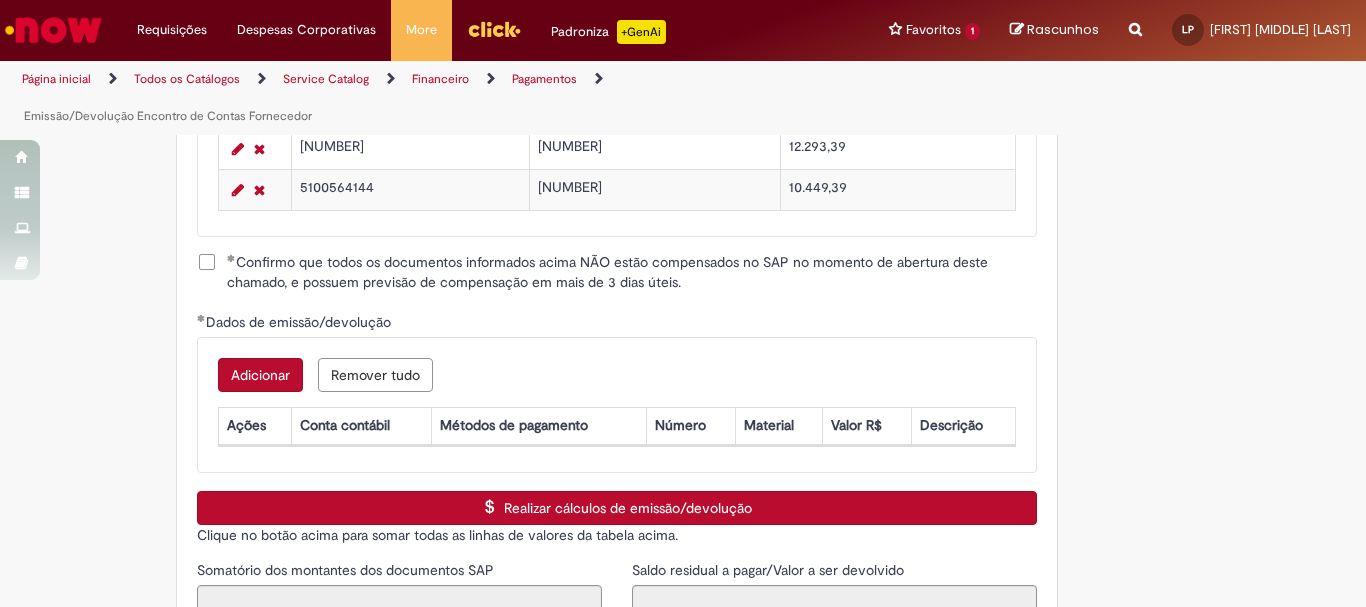 scroll, scrollTop: 153, scrollLeft: 0, axis: vertical 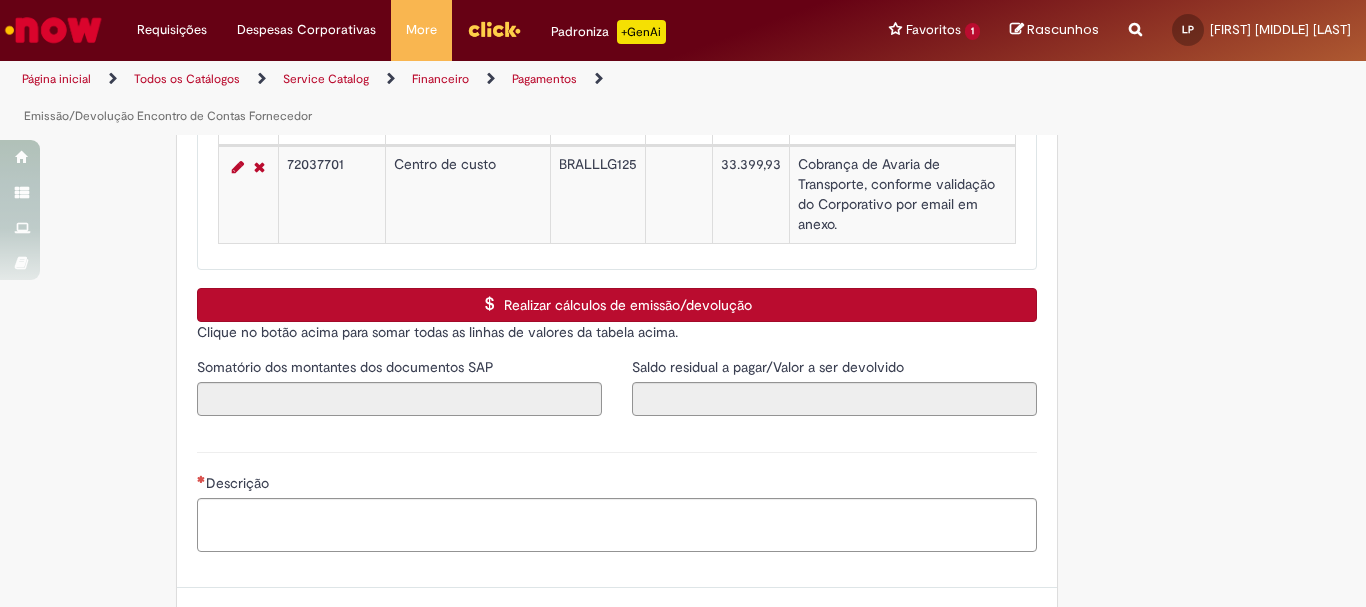 click on "Realizar cálculos de emissão/devolução" at bounding box center [617, 305] 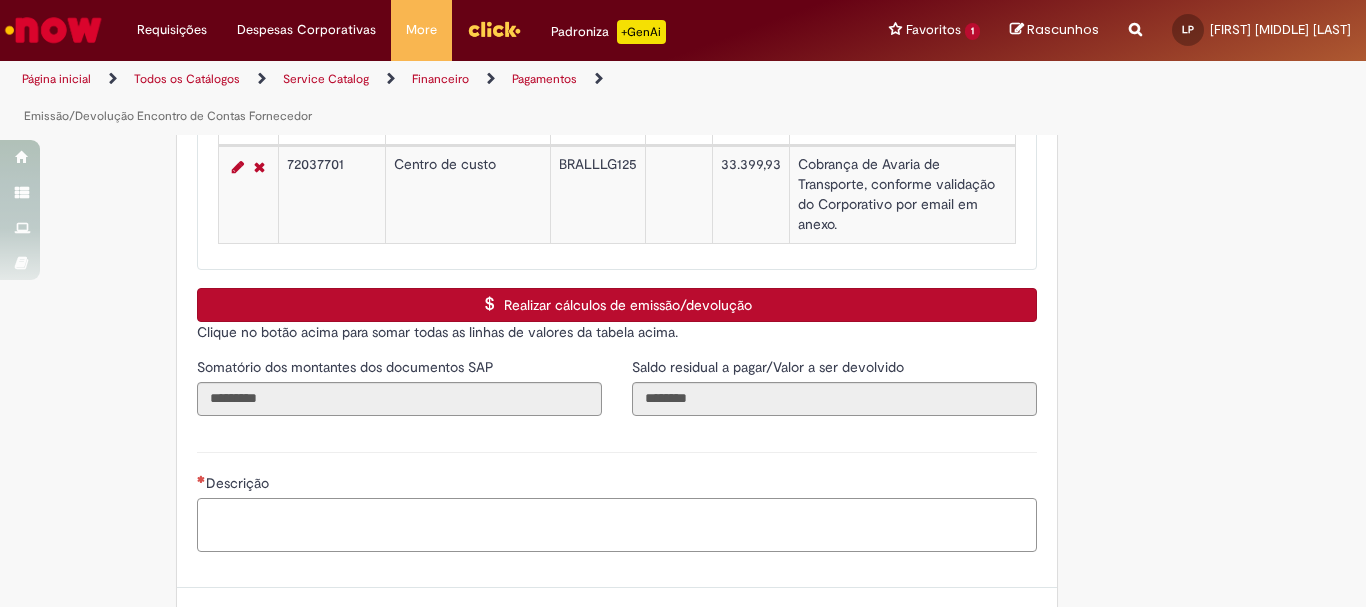 click on "Descrição" at bounding box center (617, 525) 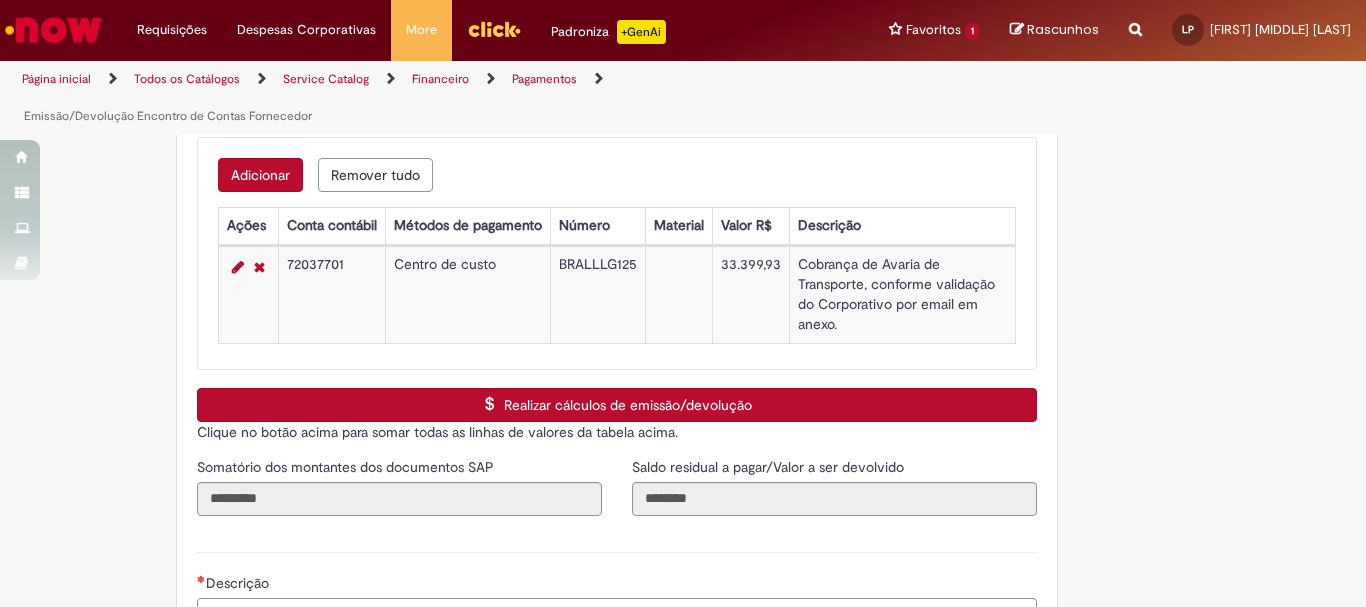 scroll, scrollTop: 3266, scrollLeft: 0, axis: vertical 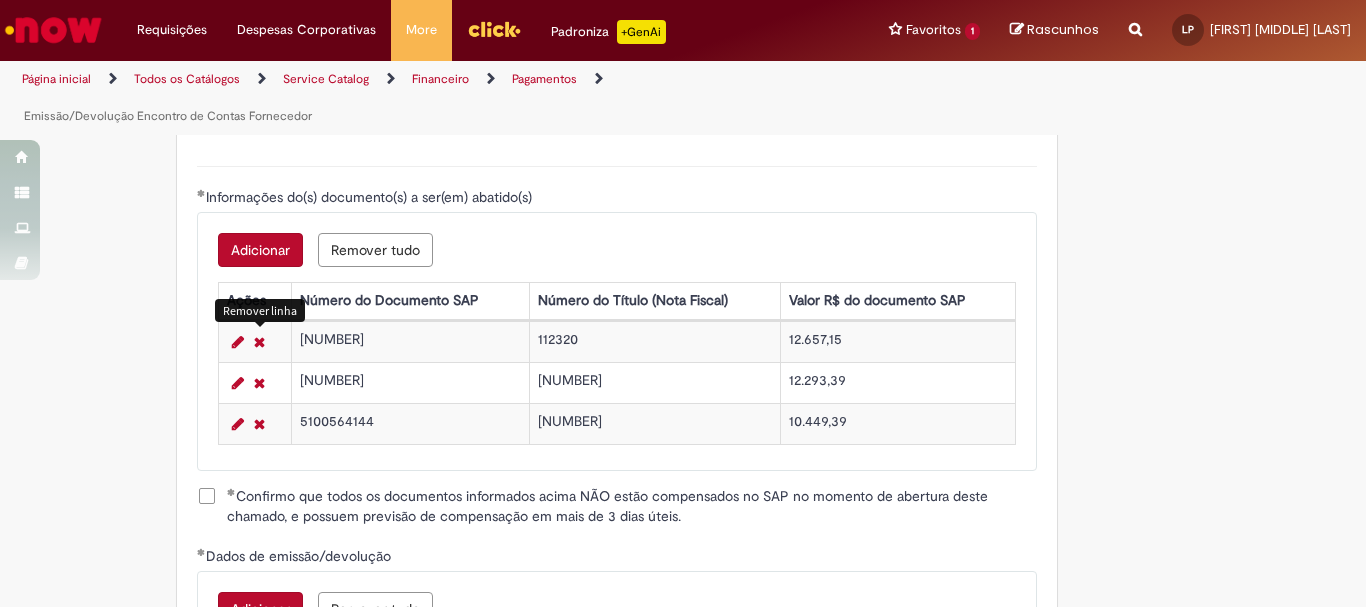 click at bounding box center (259, 342) 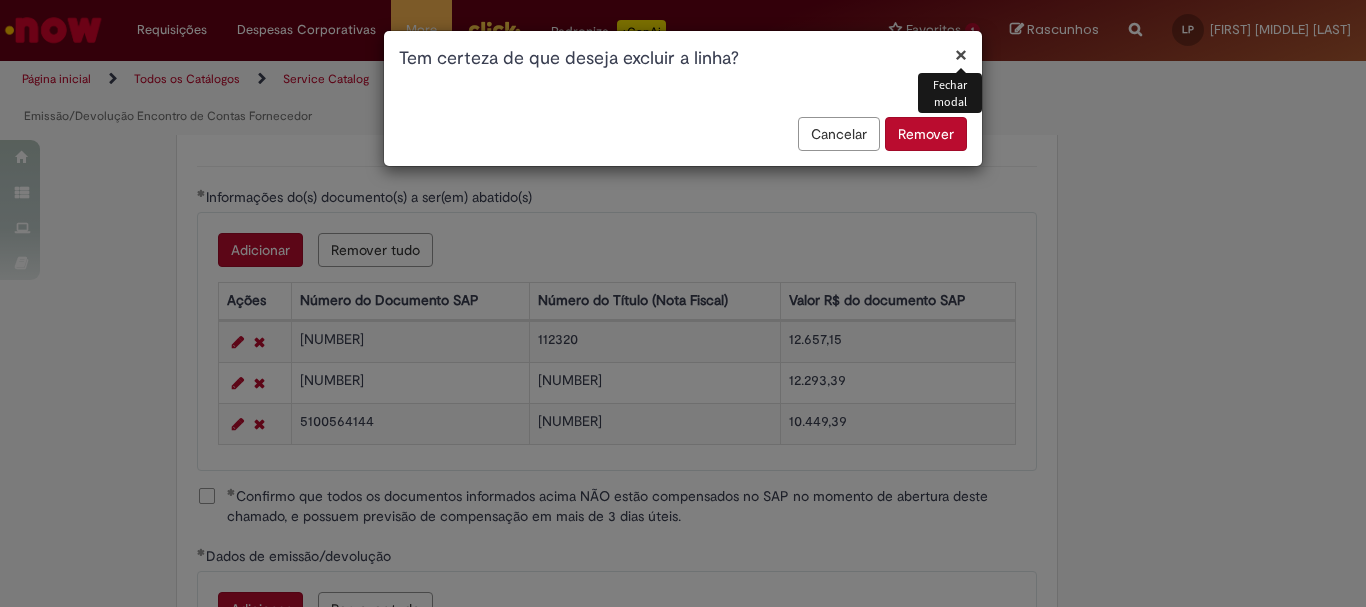 click on "Remover" at bounding box center (926, 134) 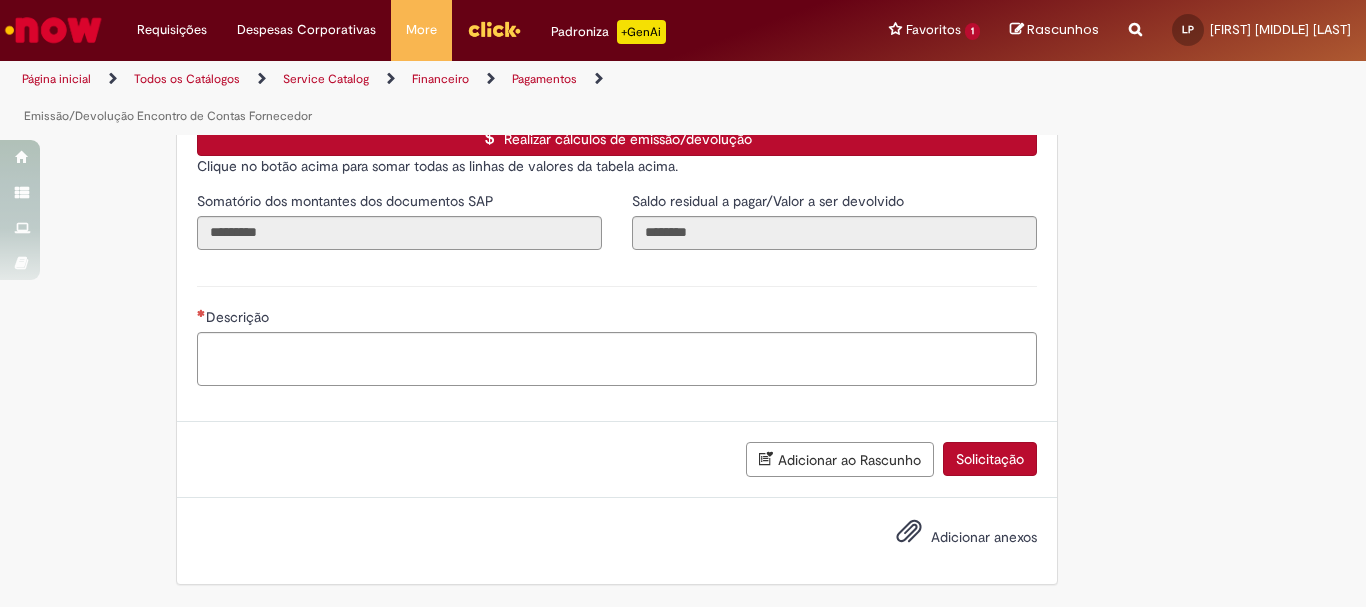 scroll, scrollTop: 3125, scrollLeft: 0, axis: vertical 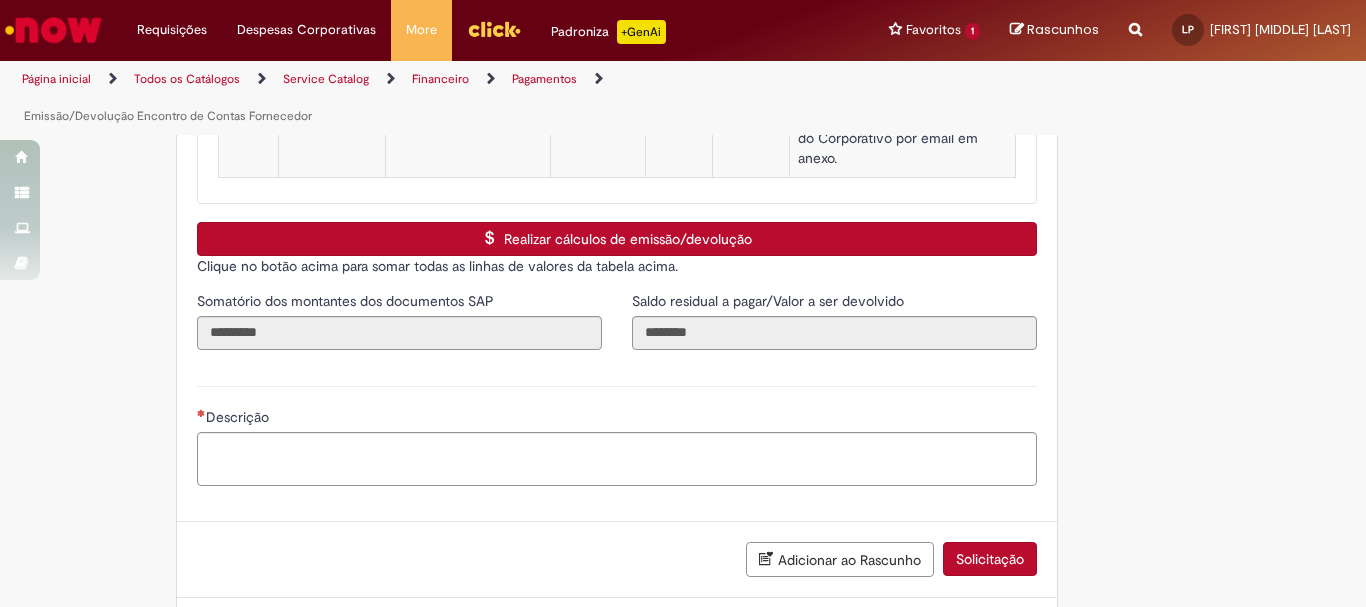click on "Realizar cálculos de emissão/devolução" at bounding box center (617, 239) 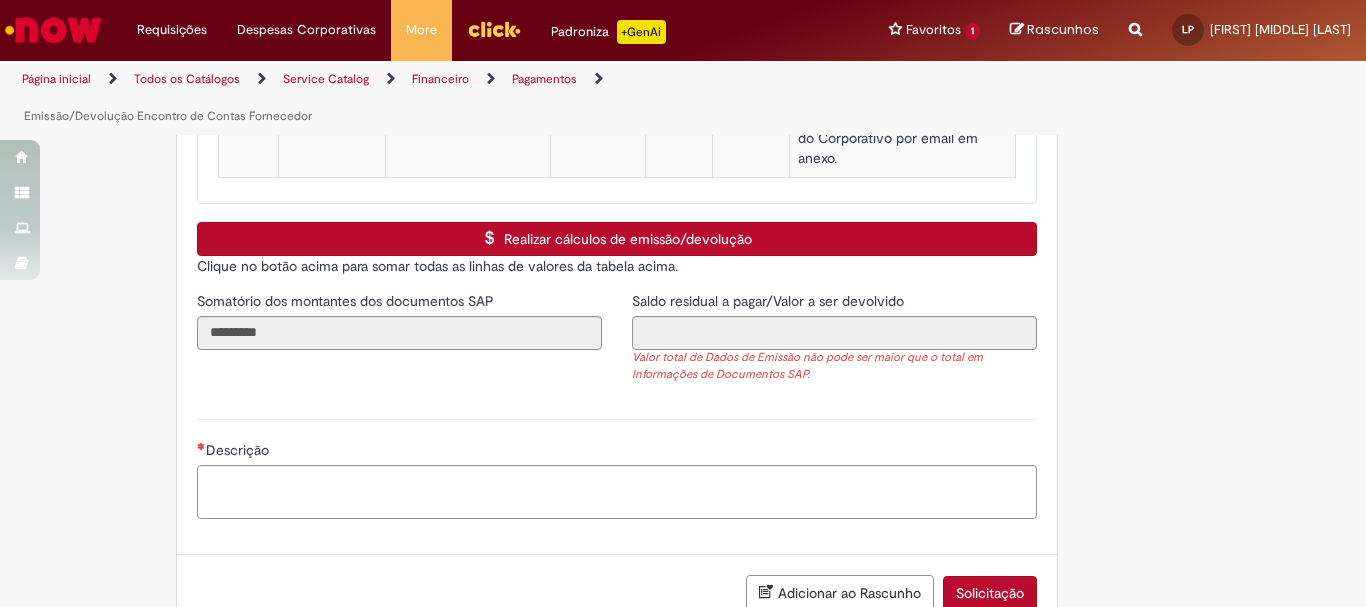scroll, scrollTop: 2925, scrollLeft: 0, axis: vertical 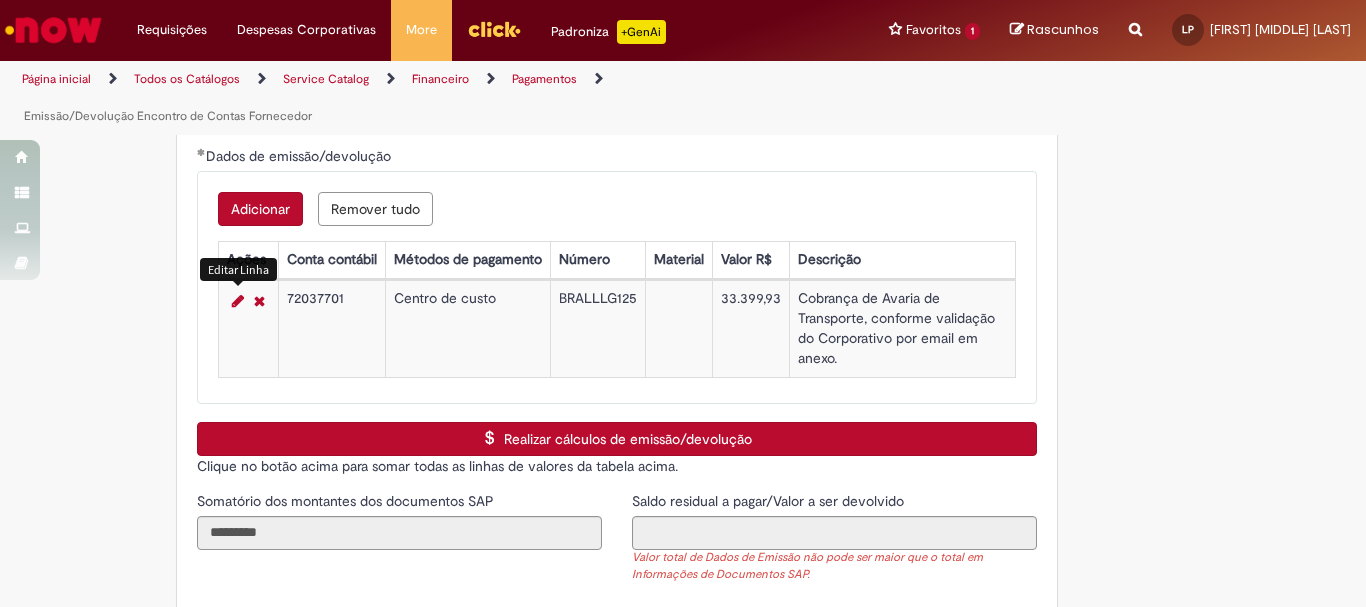 click at bounding box center (238, 301) 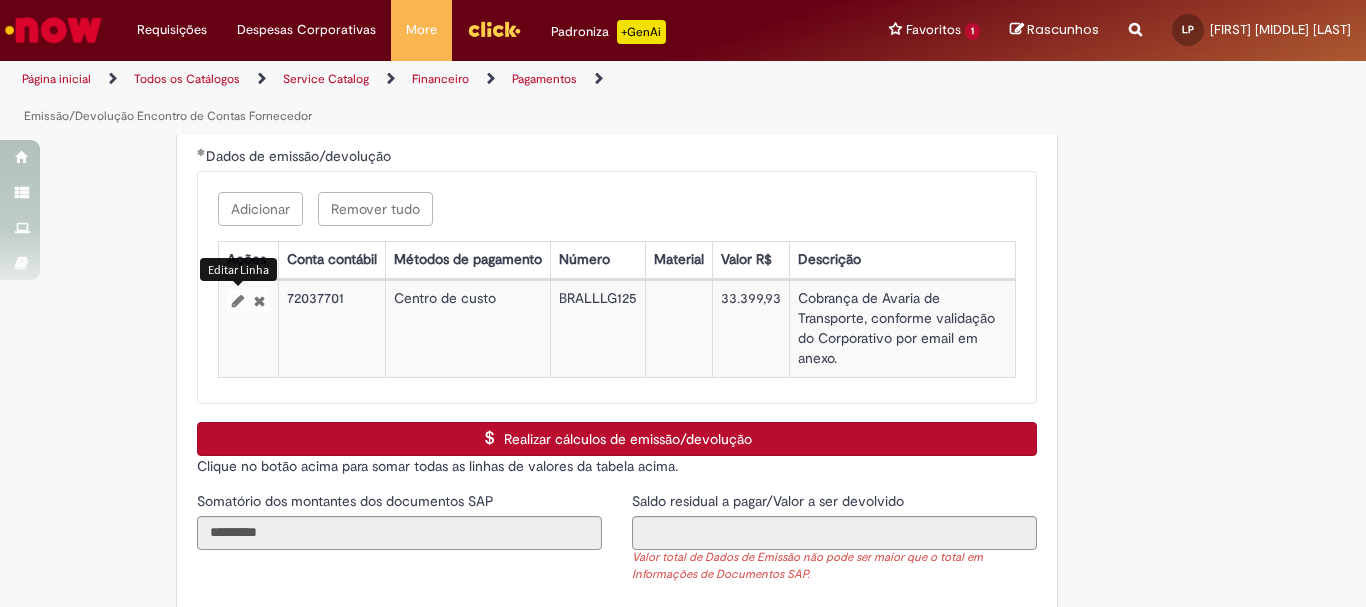 select on "**********" 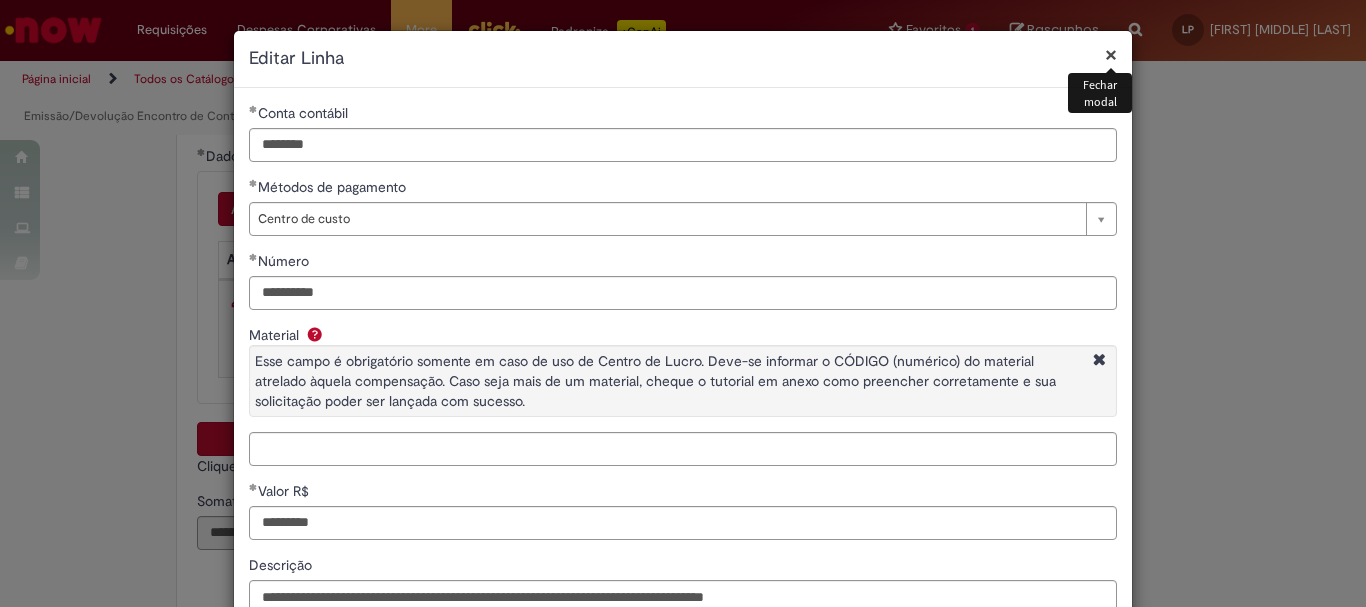 type 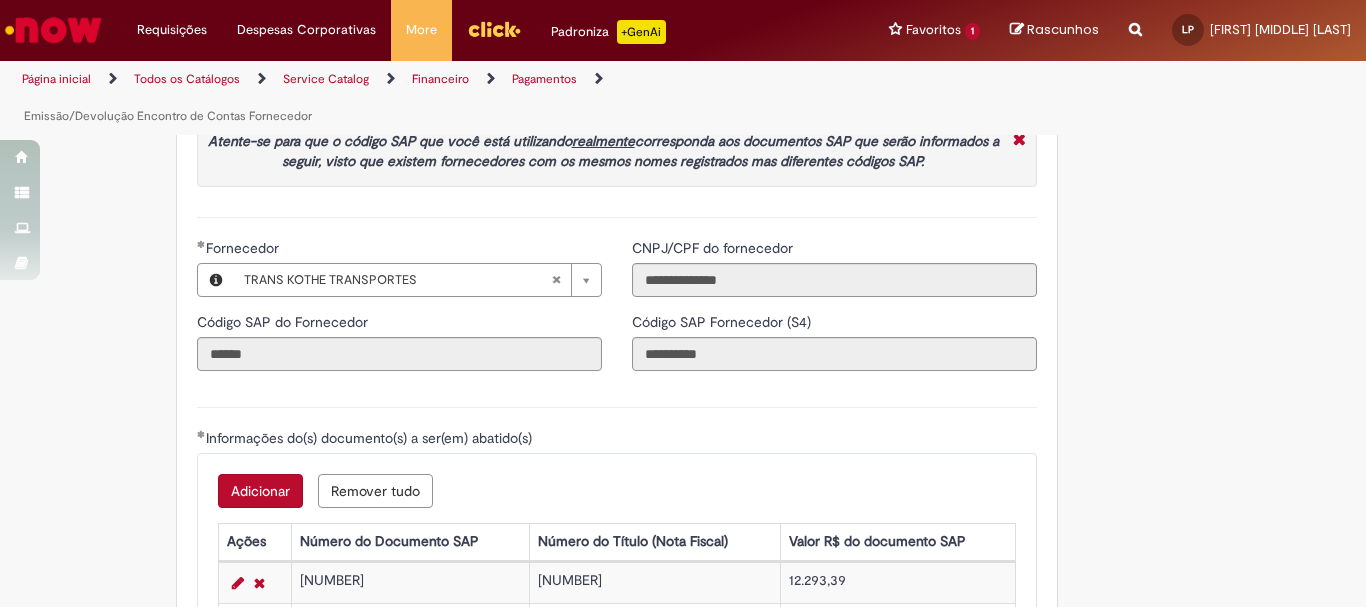 scroll, scrollTop: 2425, scrollLeft: 0, axis: vertical 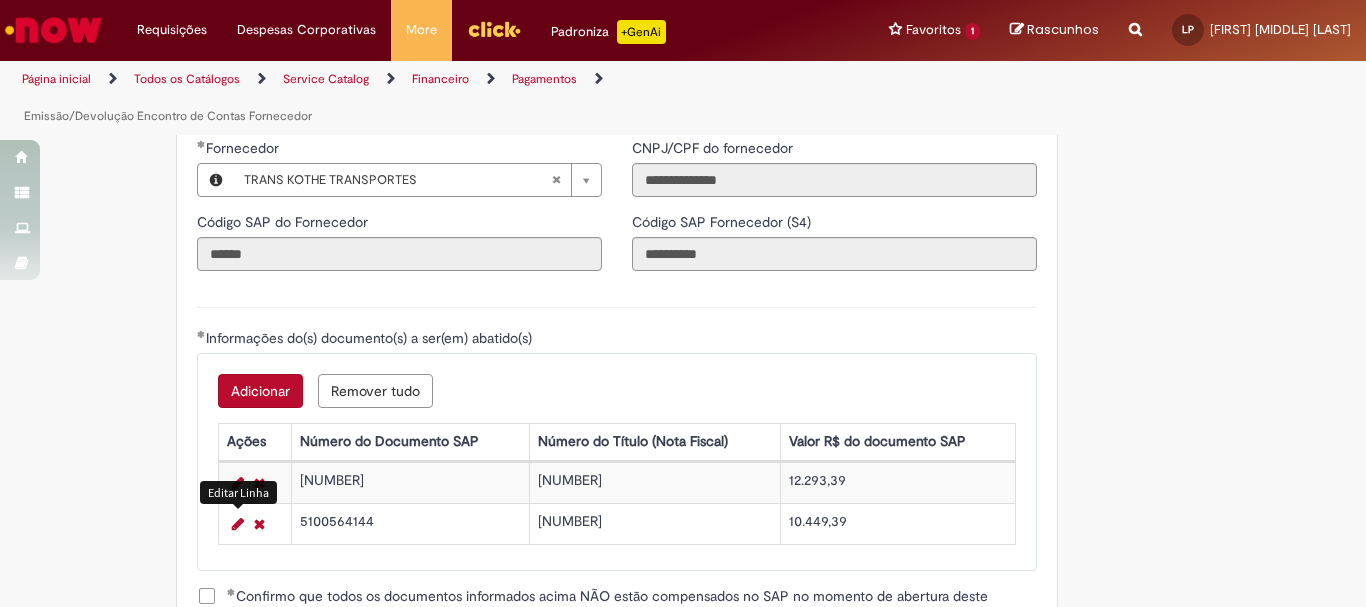 click at bounding box center [238, 524] 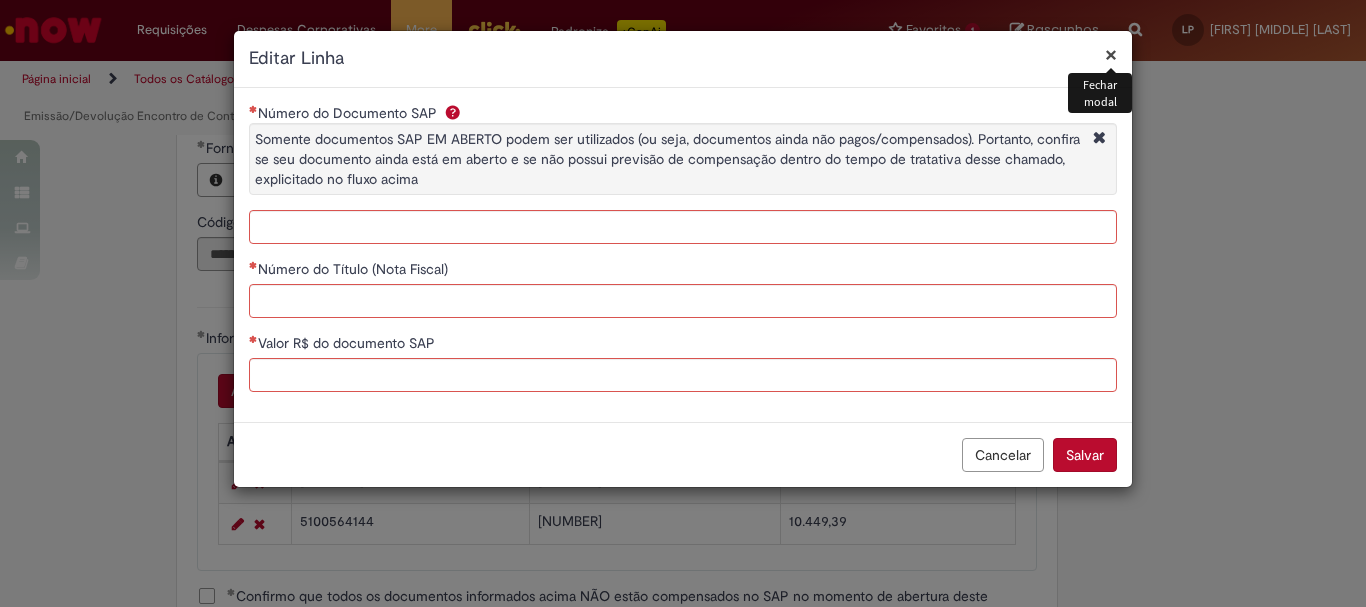 type 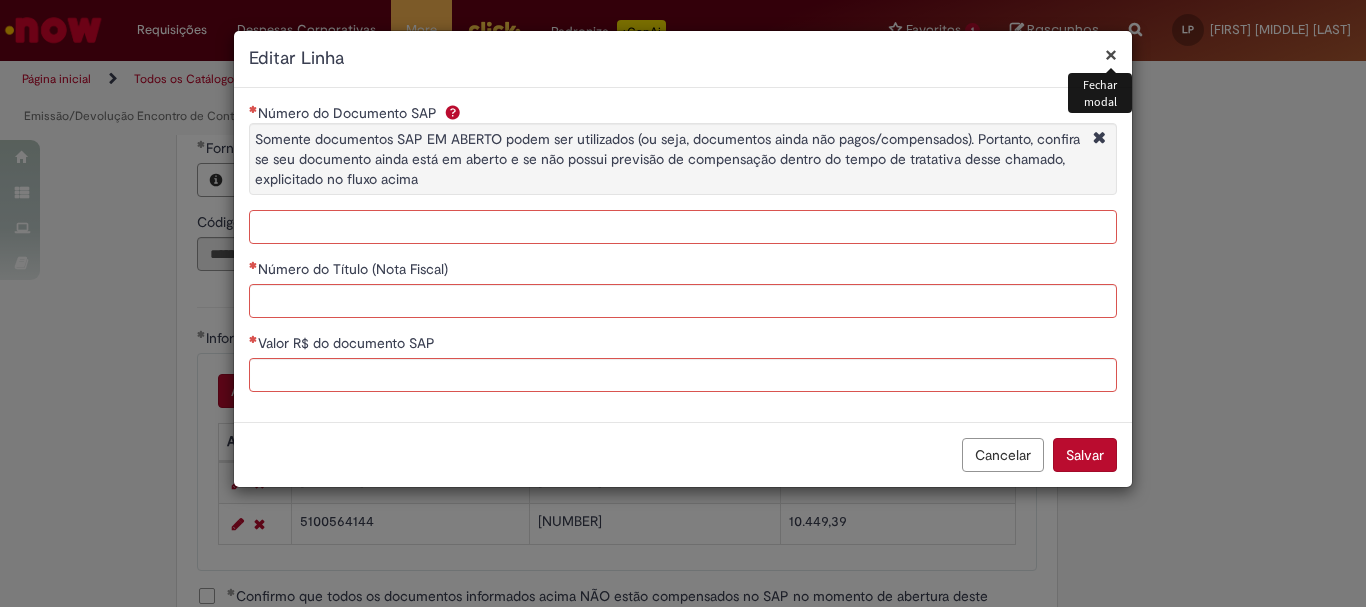 click on "Número do Documento SAP Somente documentos SAP EM ABERTO podem ser utilizados (ou seja, documentos ainda não pagos/compensados). Portanto, confira se seu documento ainda está em aberto e se não possui previsão de compensação dentro do tempo de tratativa desse chamado, explicitado no fluxo acima" at bounding box center (683, 227) 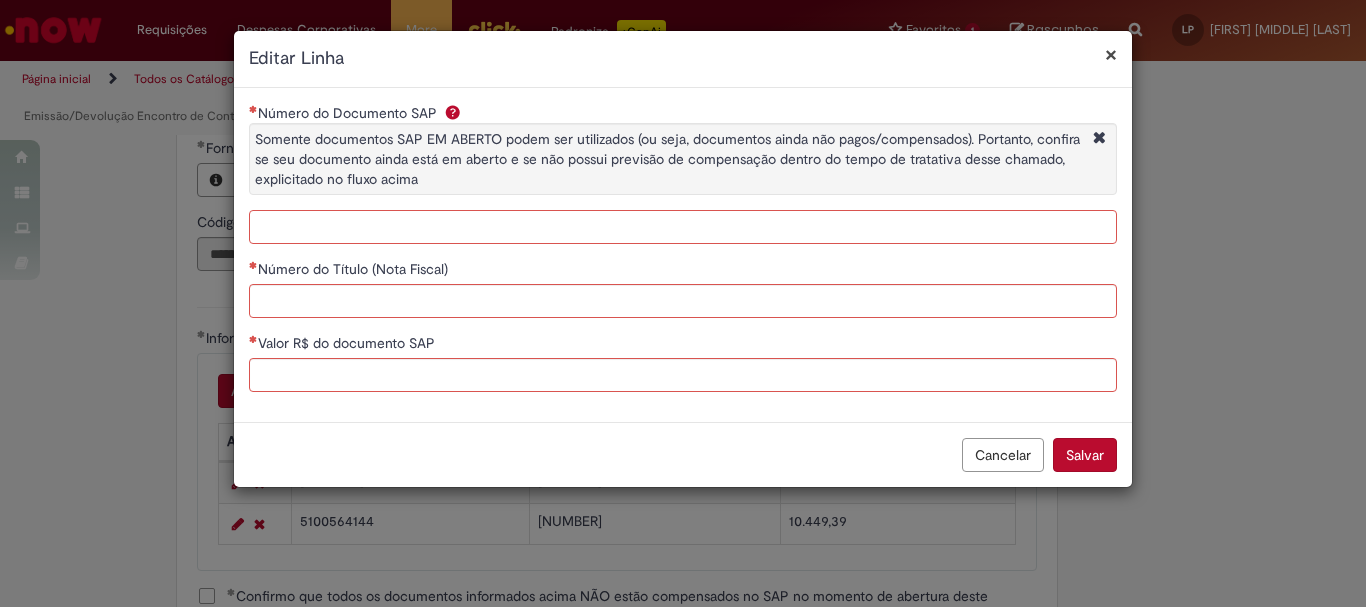paste on "**********" 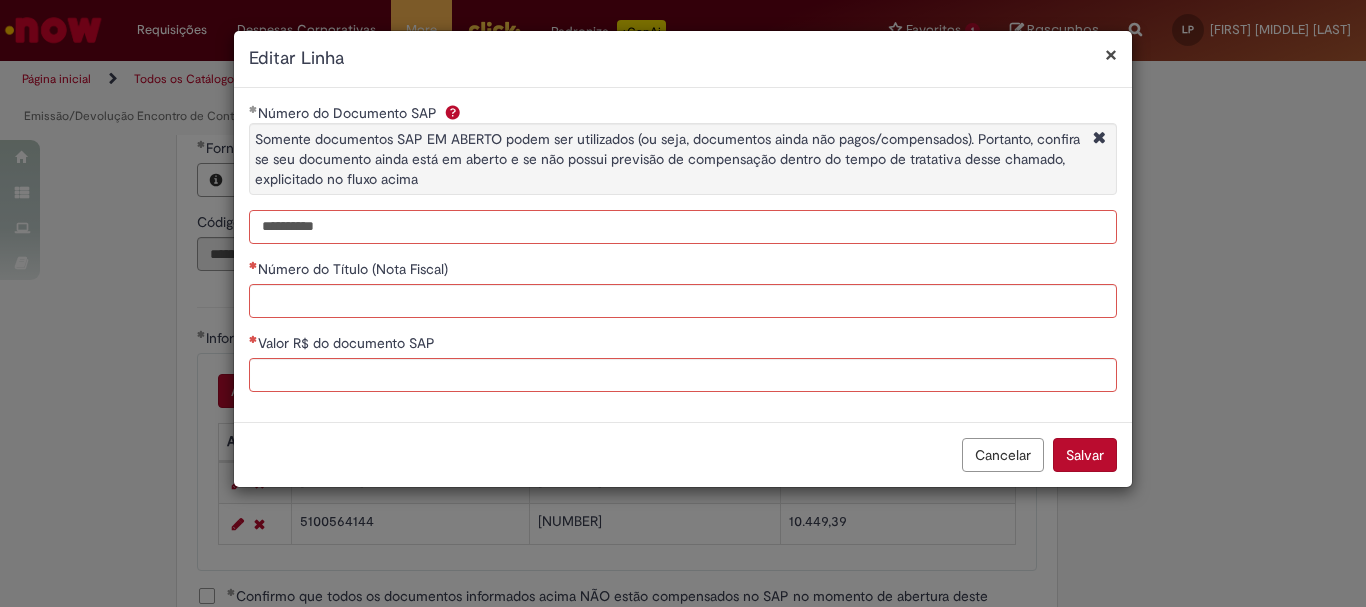 type on "**********" 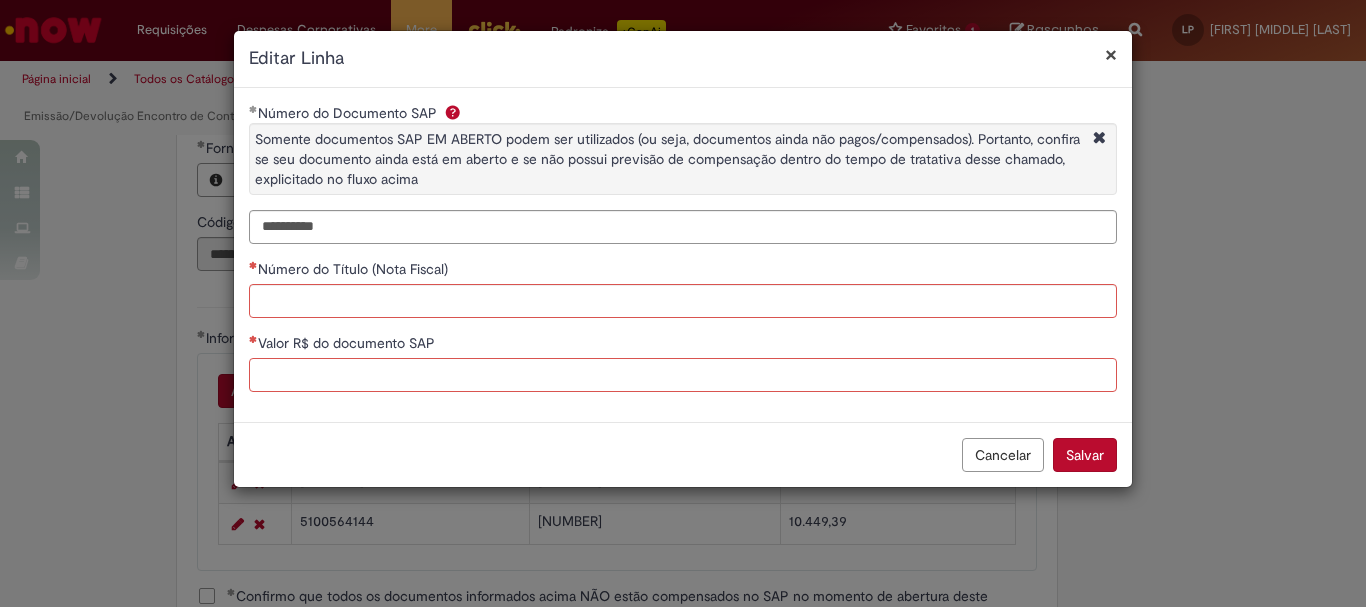 click on "Valor R$ do documento SAP" at bounding box center [683, 375] 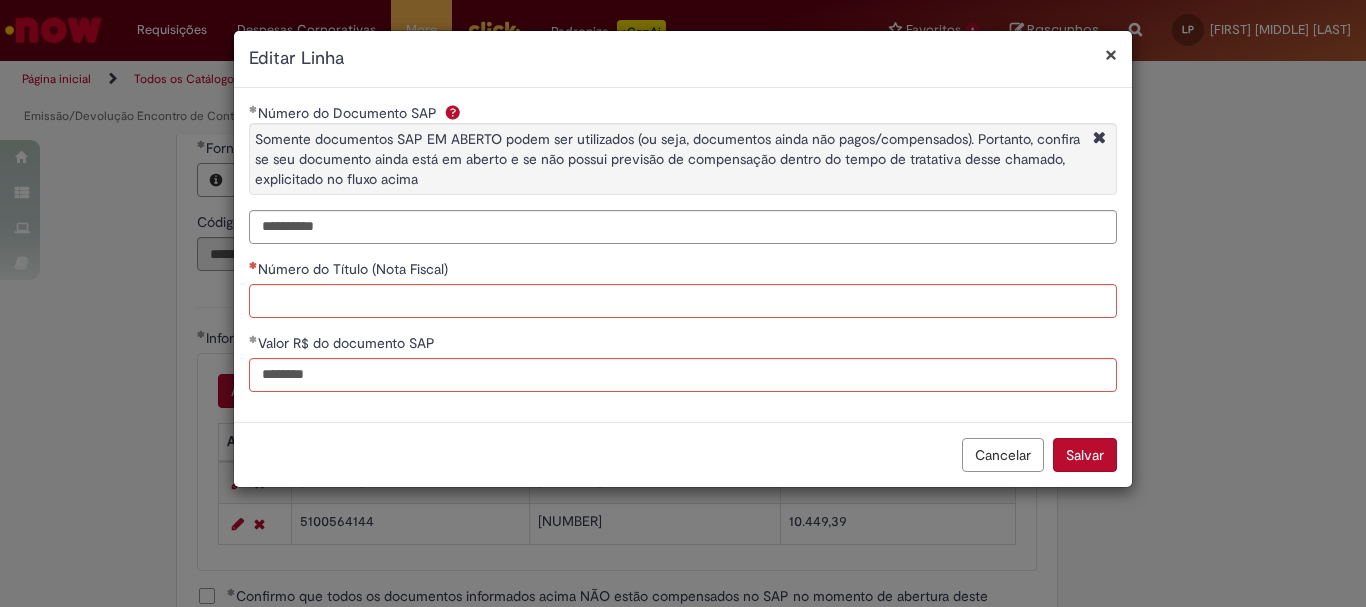 type on "*********" 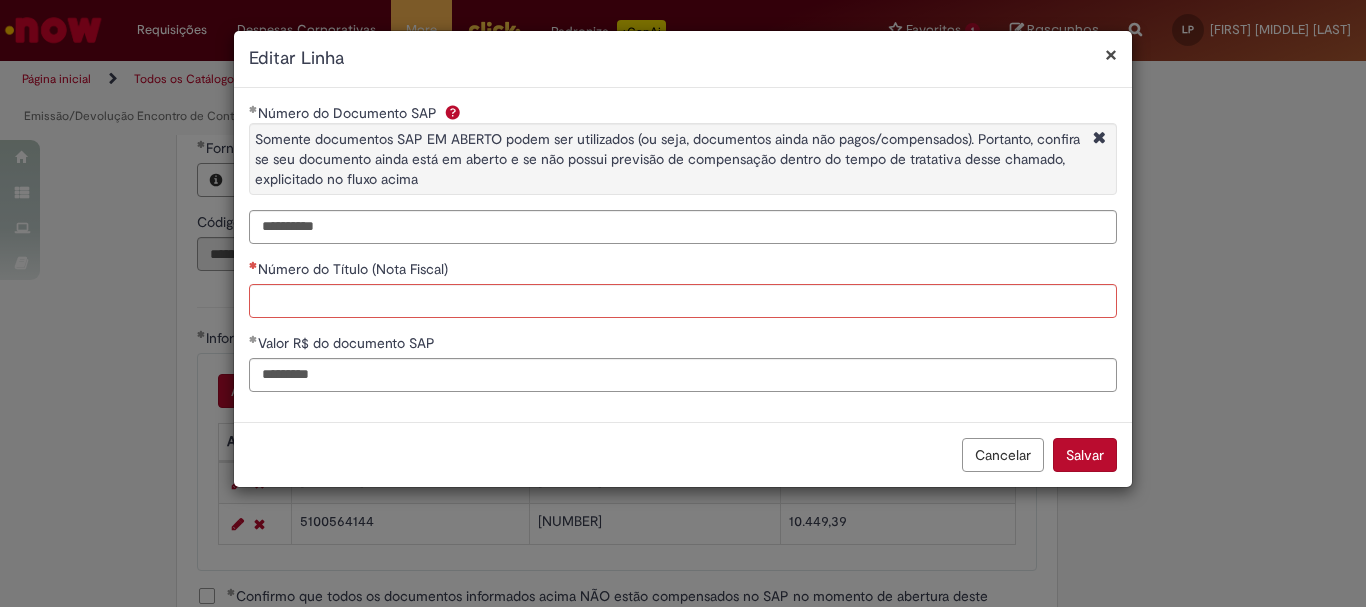 click on "Número do Título (Nota Fiscal)" at bounding box center [355, 269] 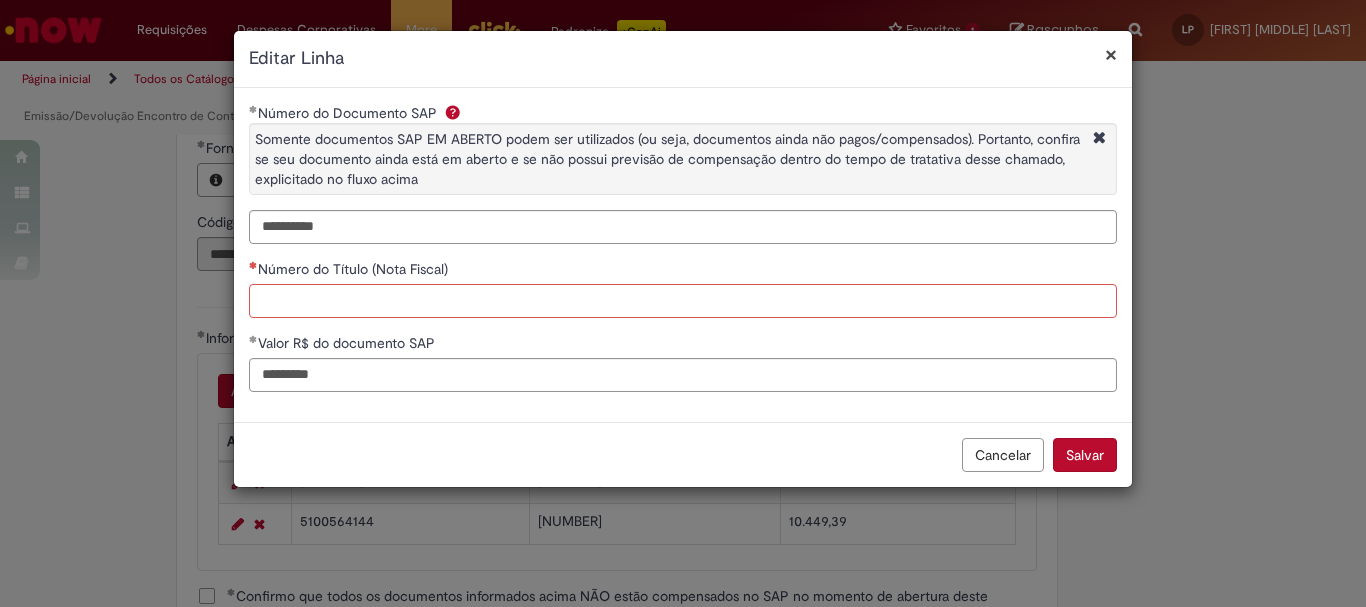 click on "Número do Título (Nota Fiscal)" at bounding box center (683, 301) 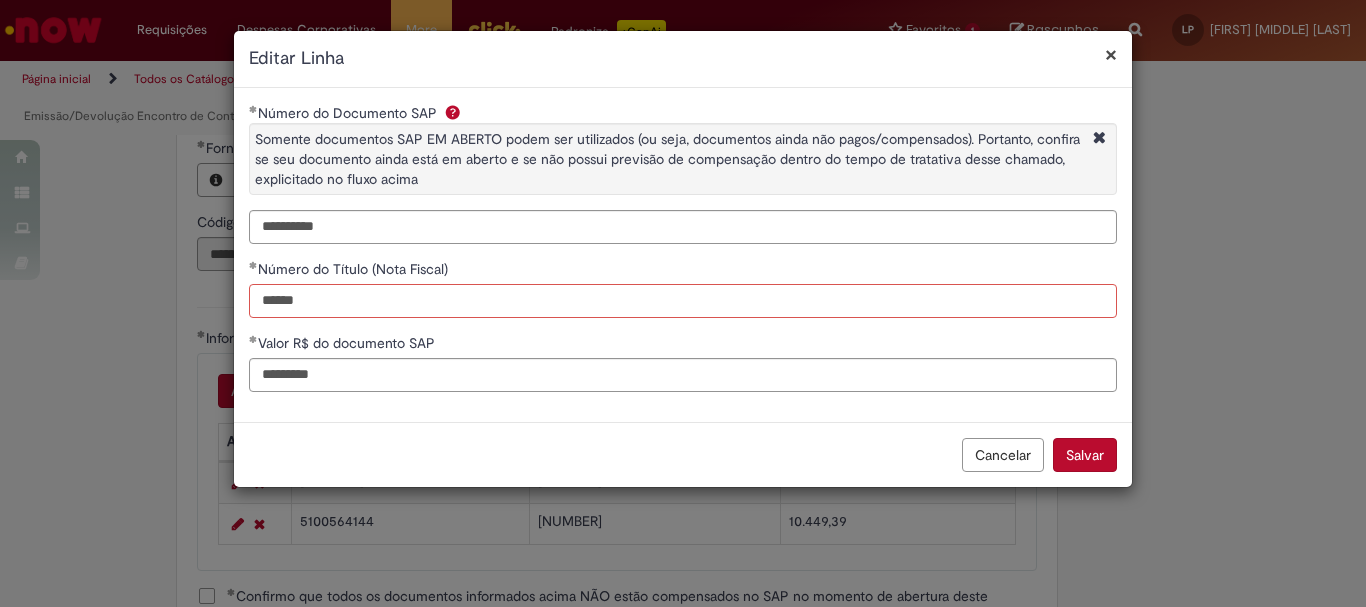 type on "******" 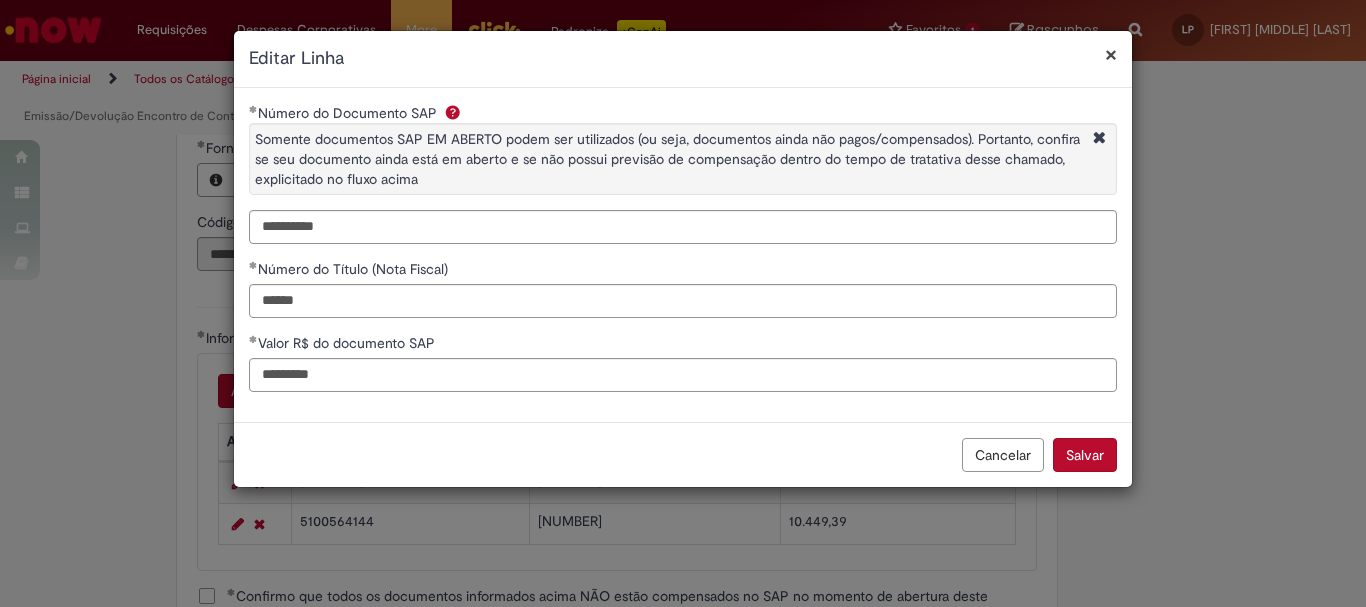 click on "**********" at bounding box center (683, 255) 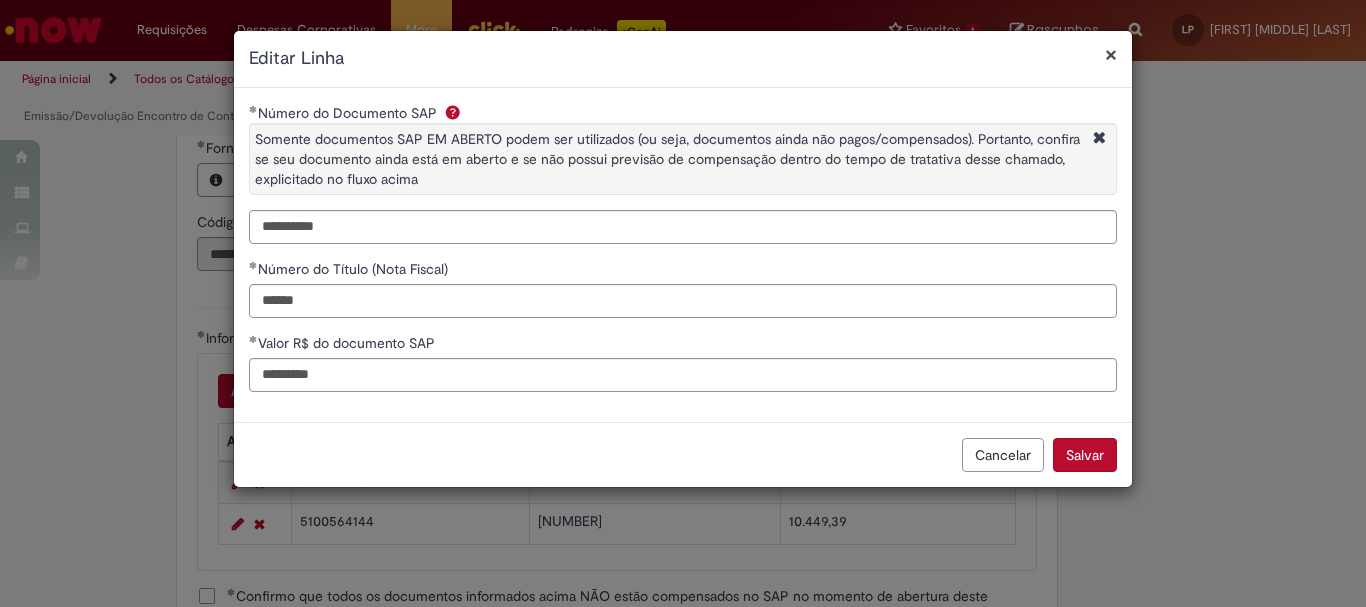 click on "Salvar" at bounding box center (1085, 455) 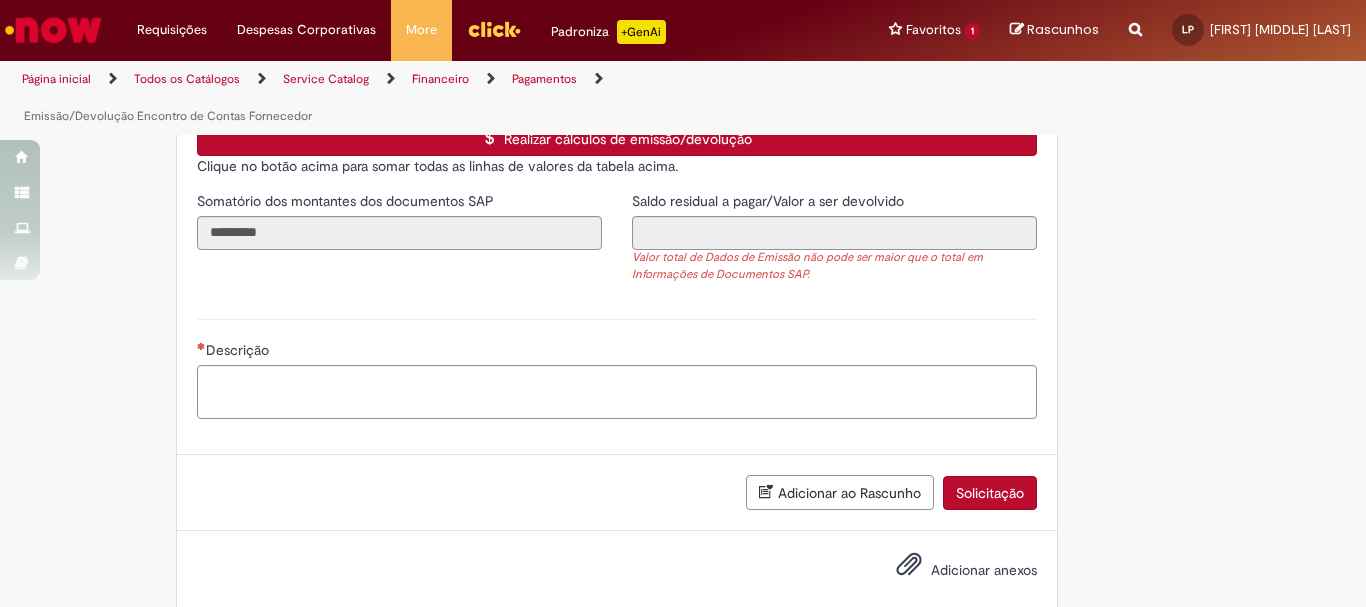 scroll, scrollTop: 3125, scrollLeft: 0, axis: vertical 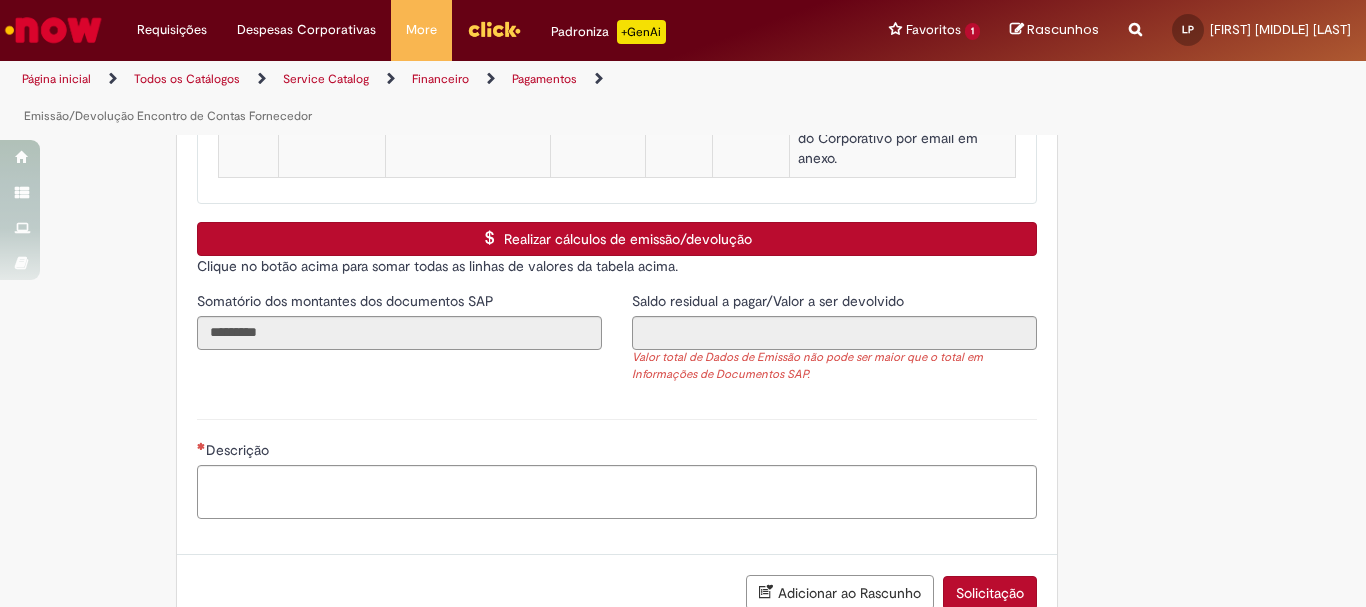 click on "Realizar cálculos de emissão/devolução" at bounding box center (617, 239) 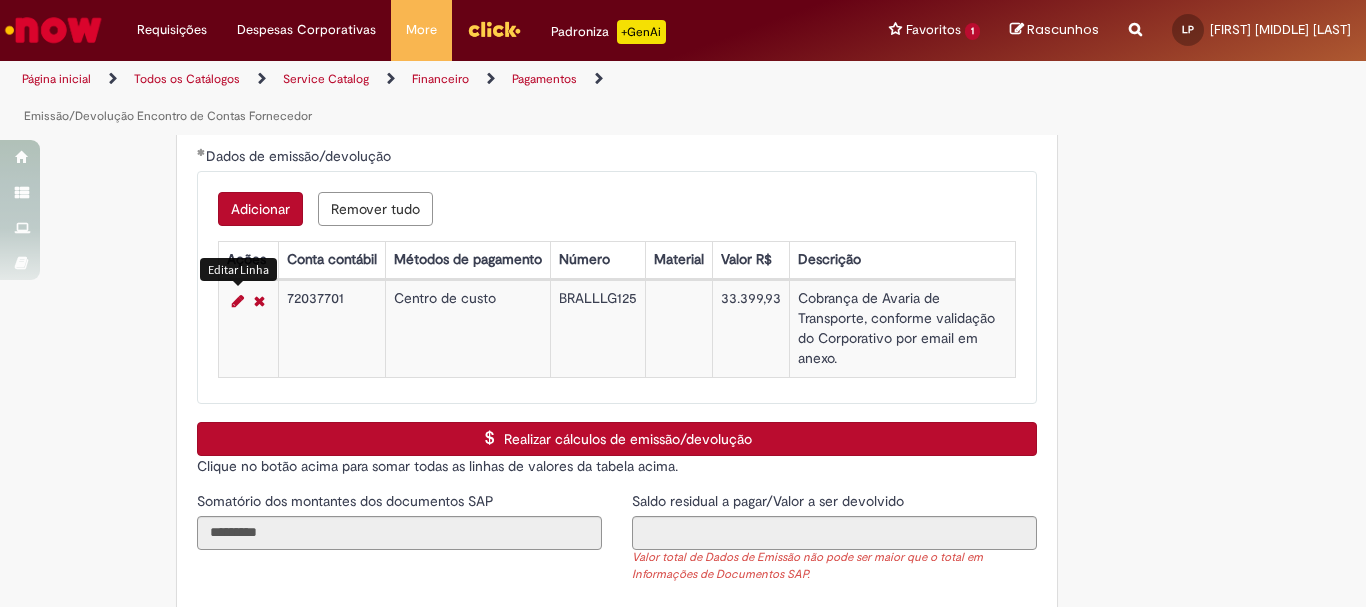 click at bounding box center (238, 301) 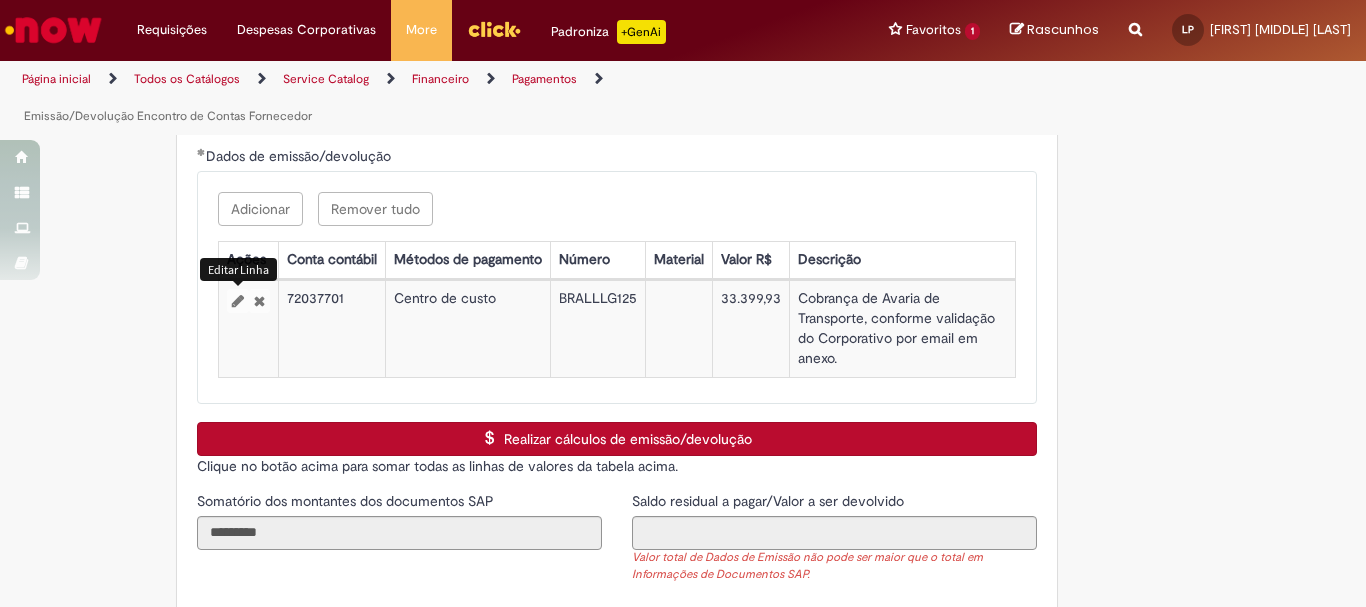 select on "**********" 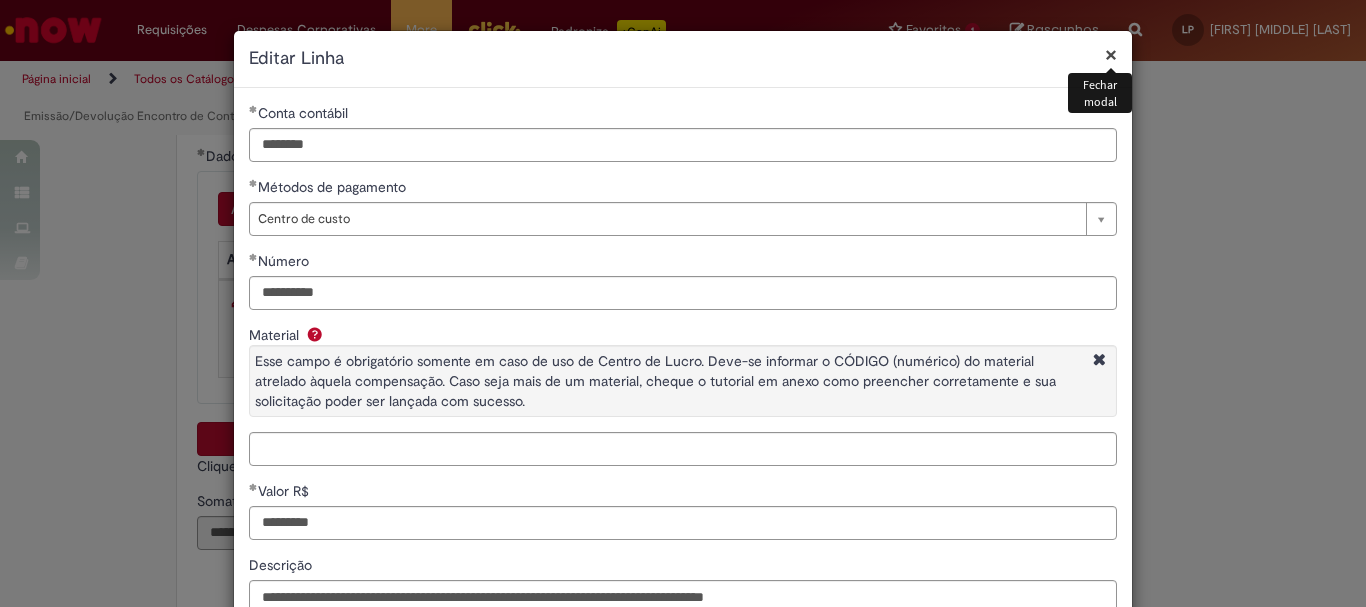 scroll, scrollTop: 153, scrollLeft: 0, axis: vertical 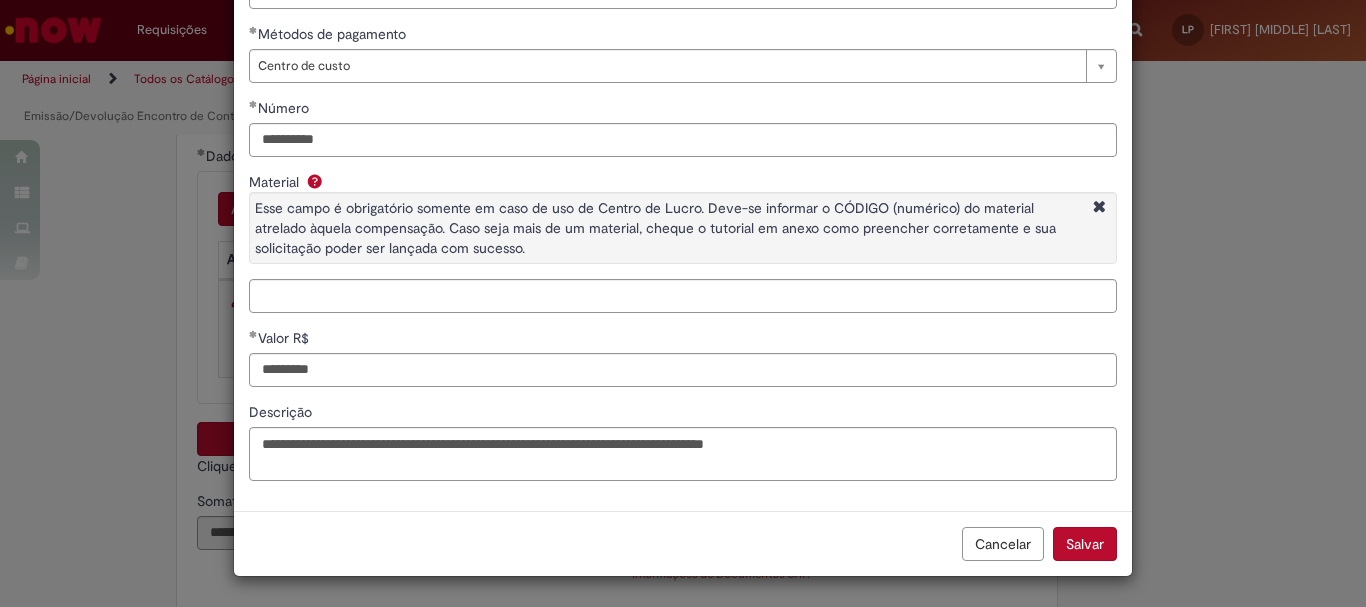 type 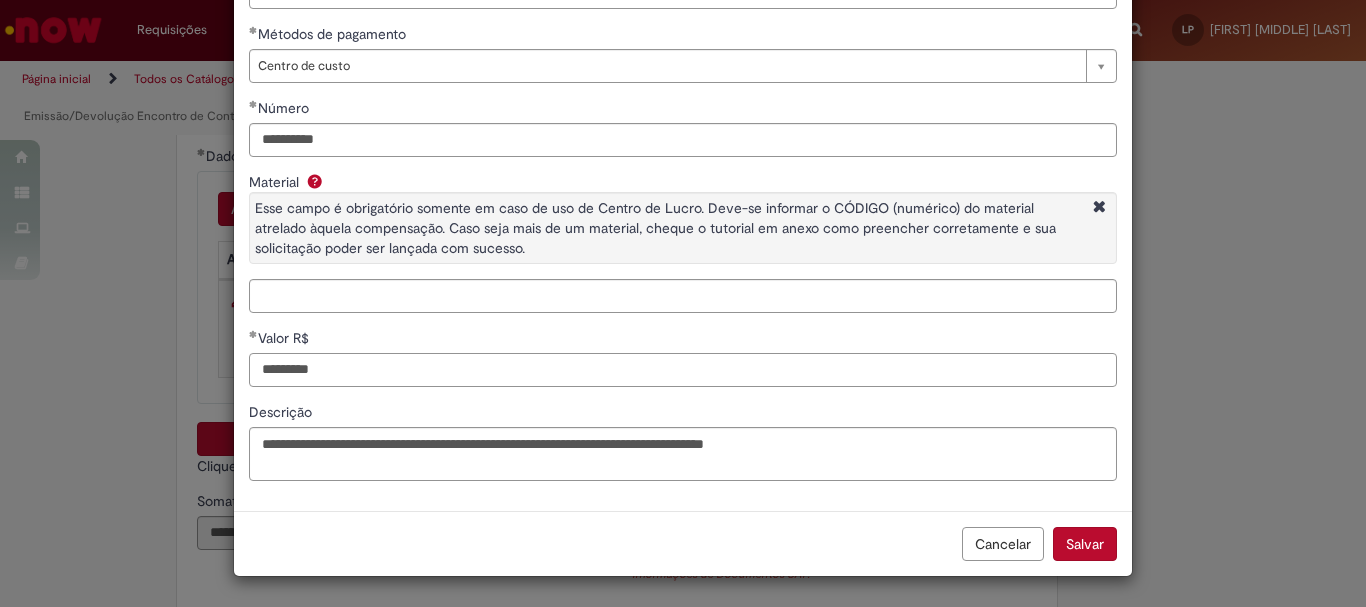 click on "*********" at bounding box center [683, 370] 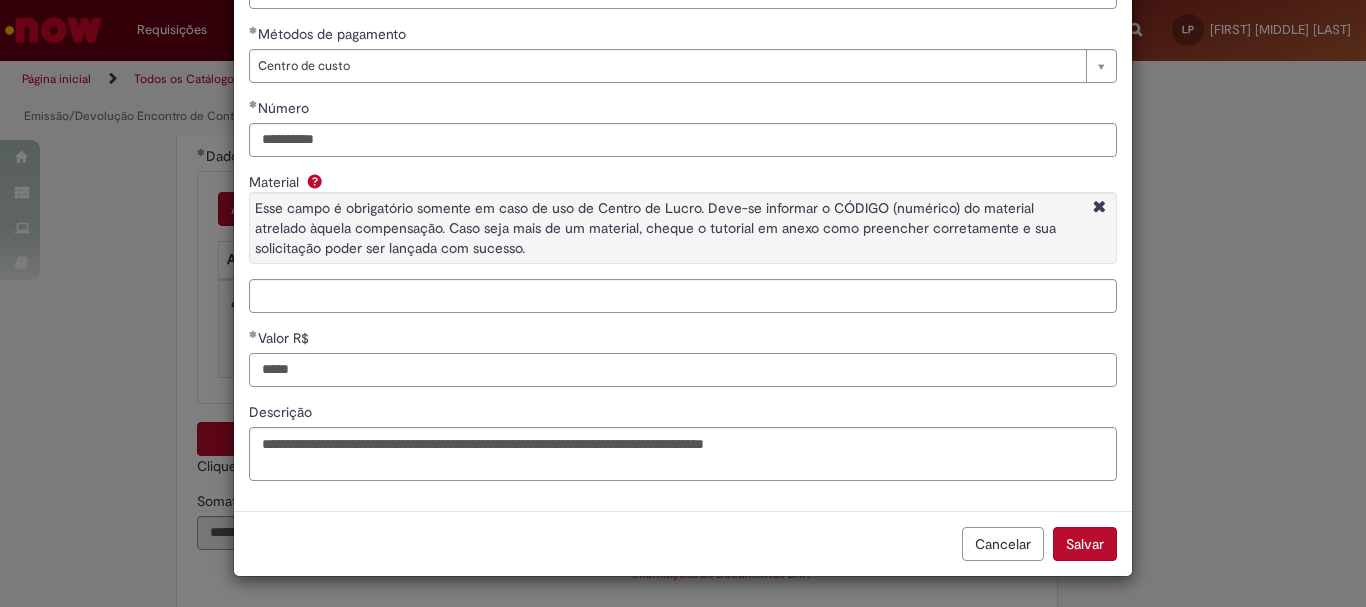 type on "*****" 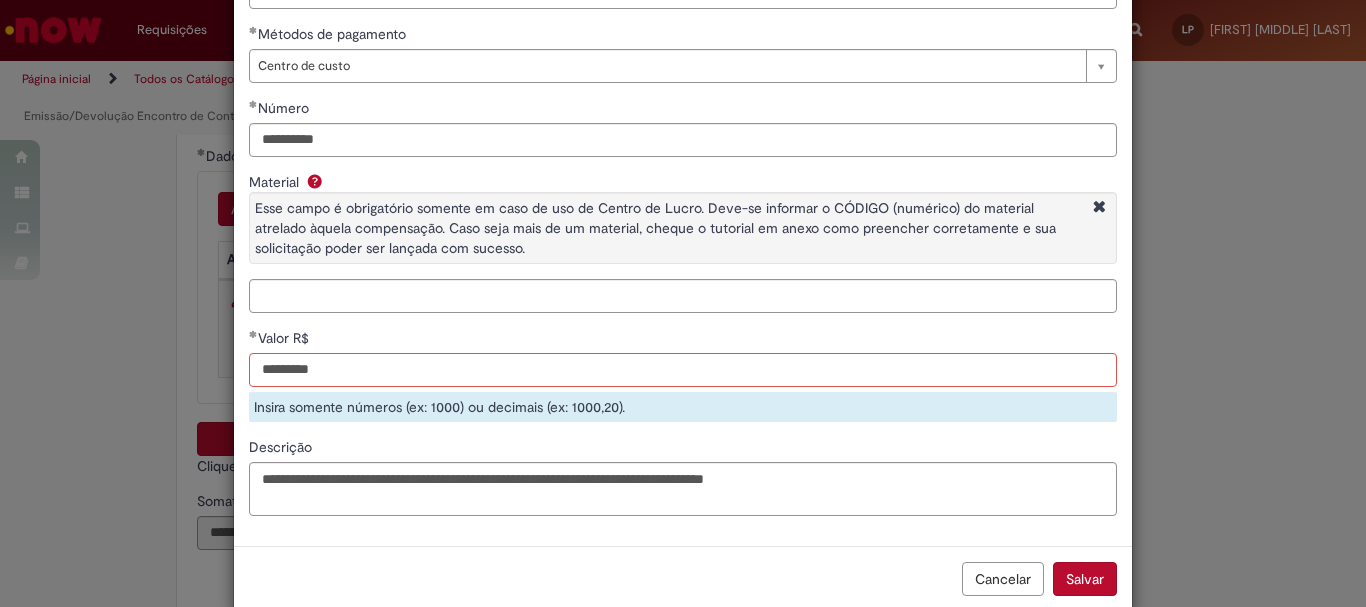 type on "*********" 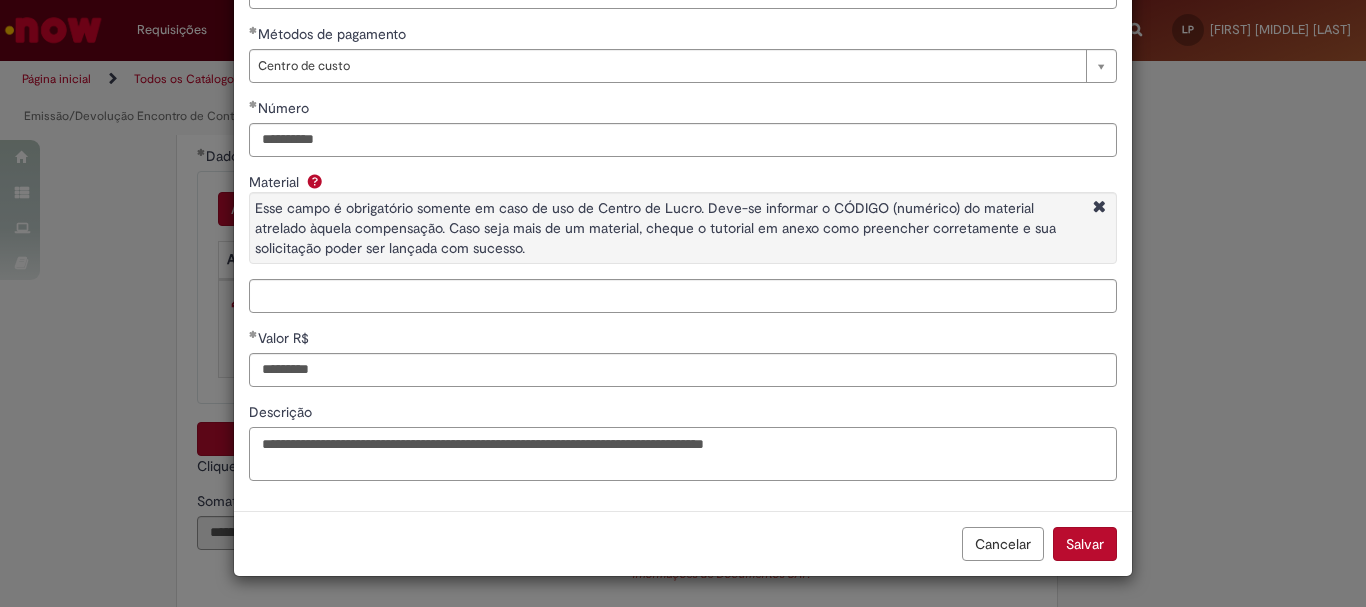 click on "**********" at bounding box center (683, 454) 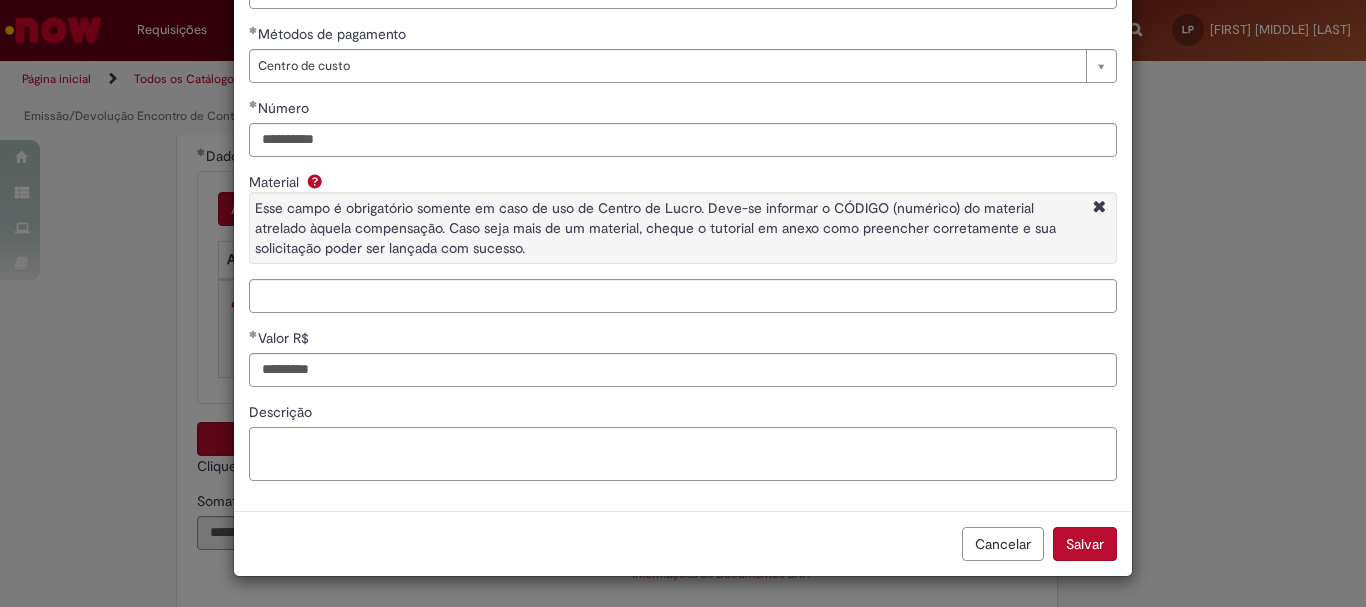 paste on "**********" 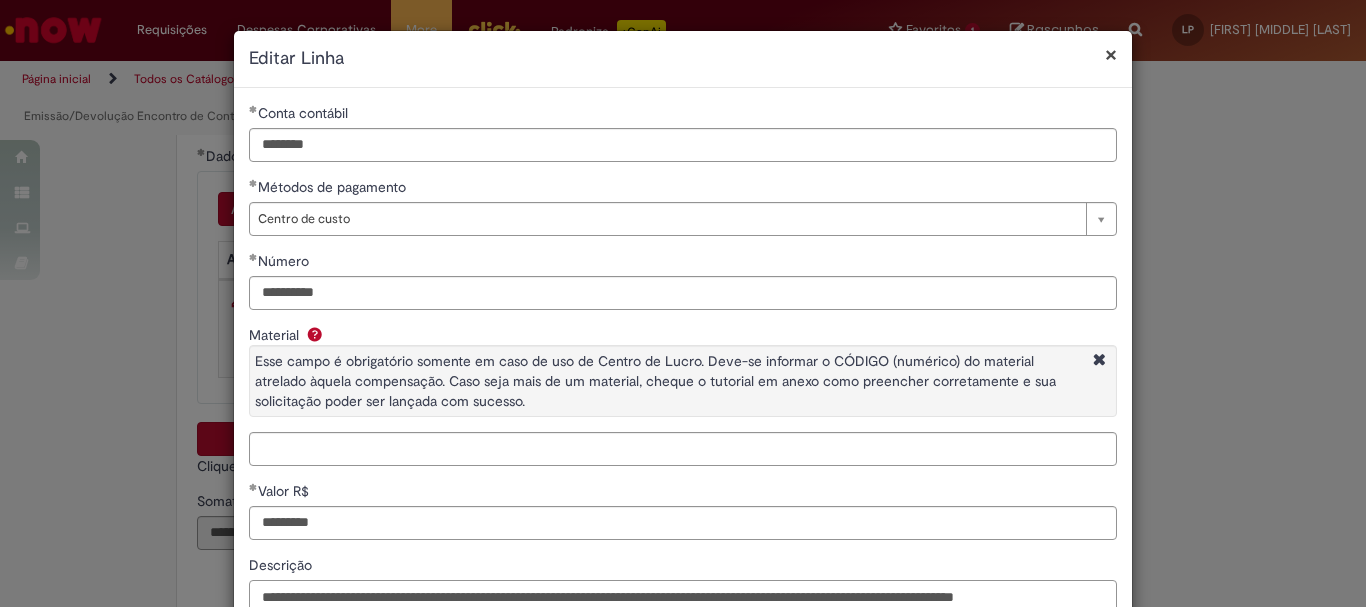 scroll, scrollTop: 173, scrollLeft: 0, axis: vertical 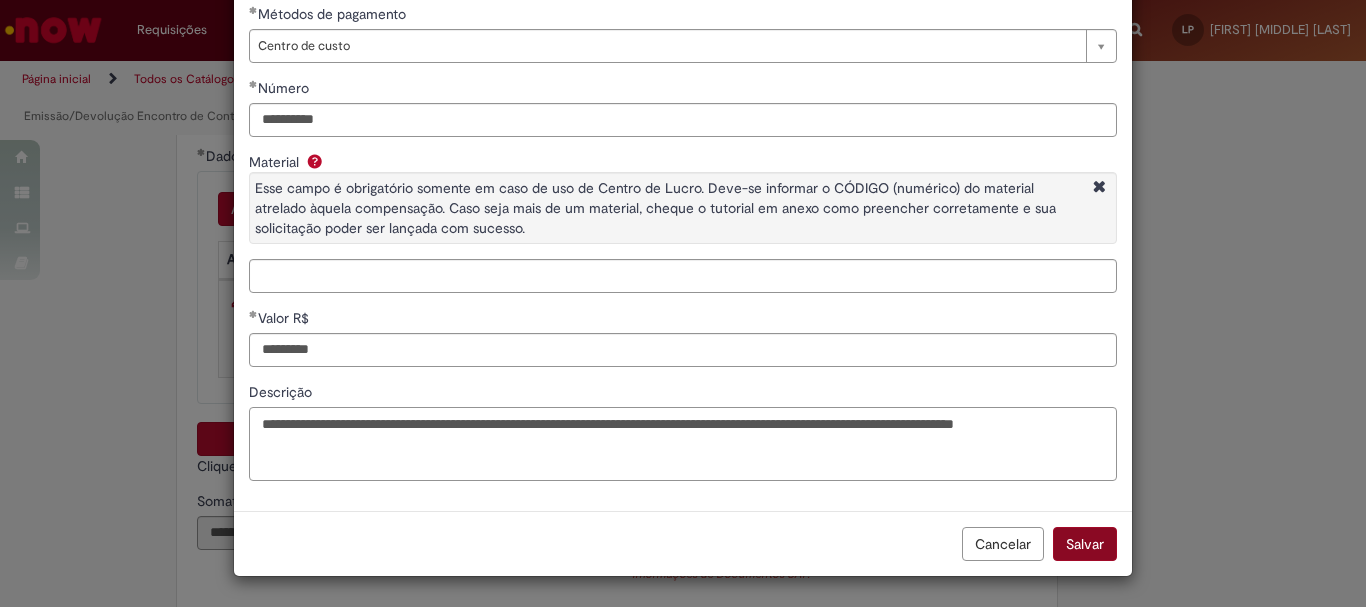 type on "**********" 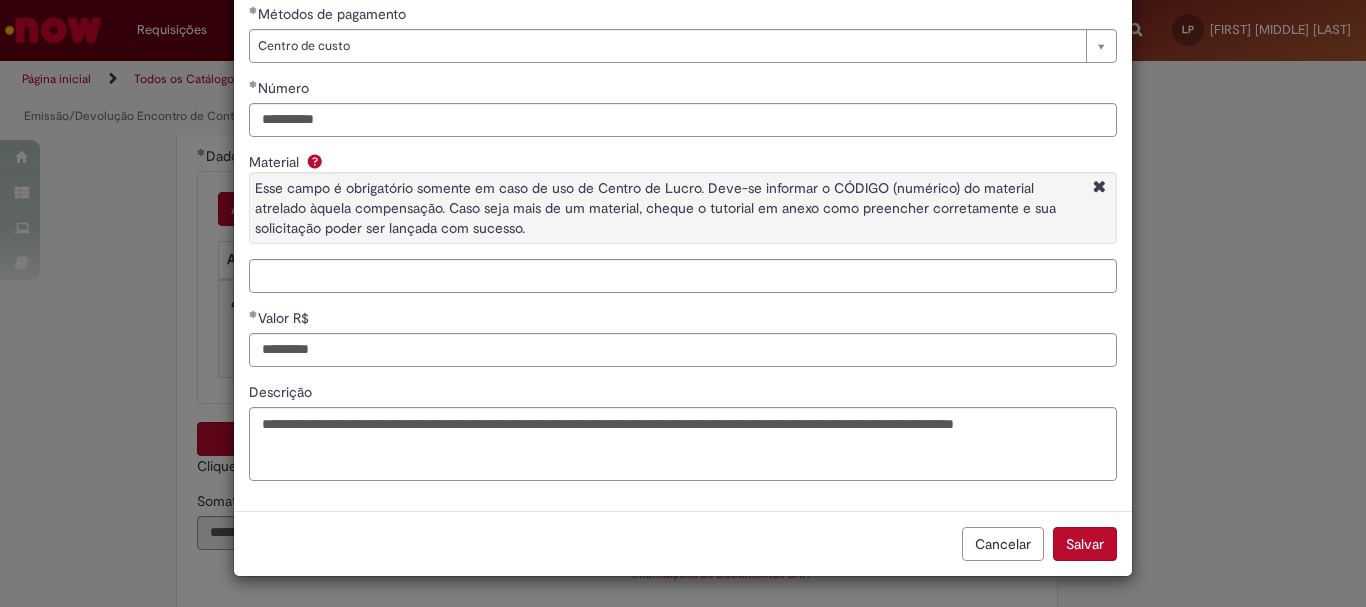 click on "Salvar" at bounding box center (1085, 544) 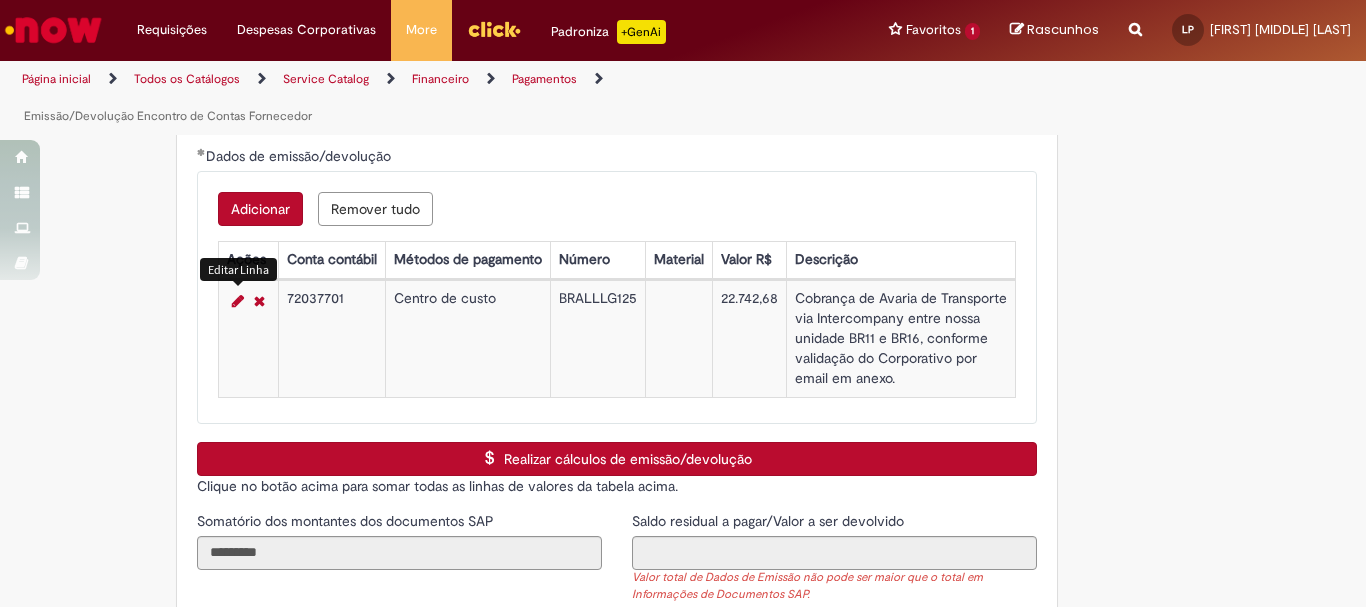 click on "Realizar cálculos de emissão/devolução" at bounding box center [617, 459] 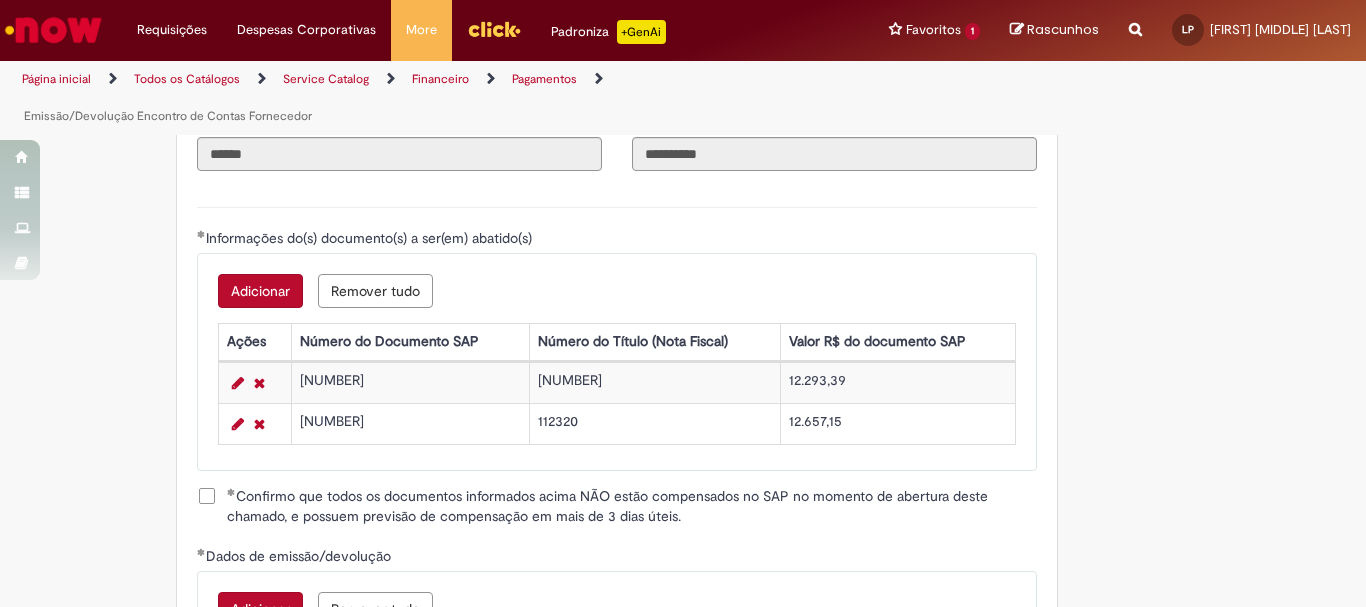 scroll, scrollTop: 3125, scrollLeft: 0, axis: vertical 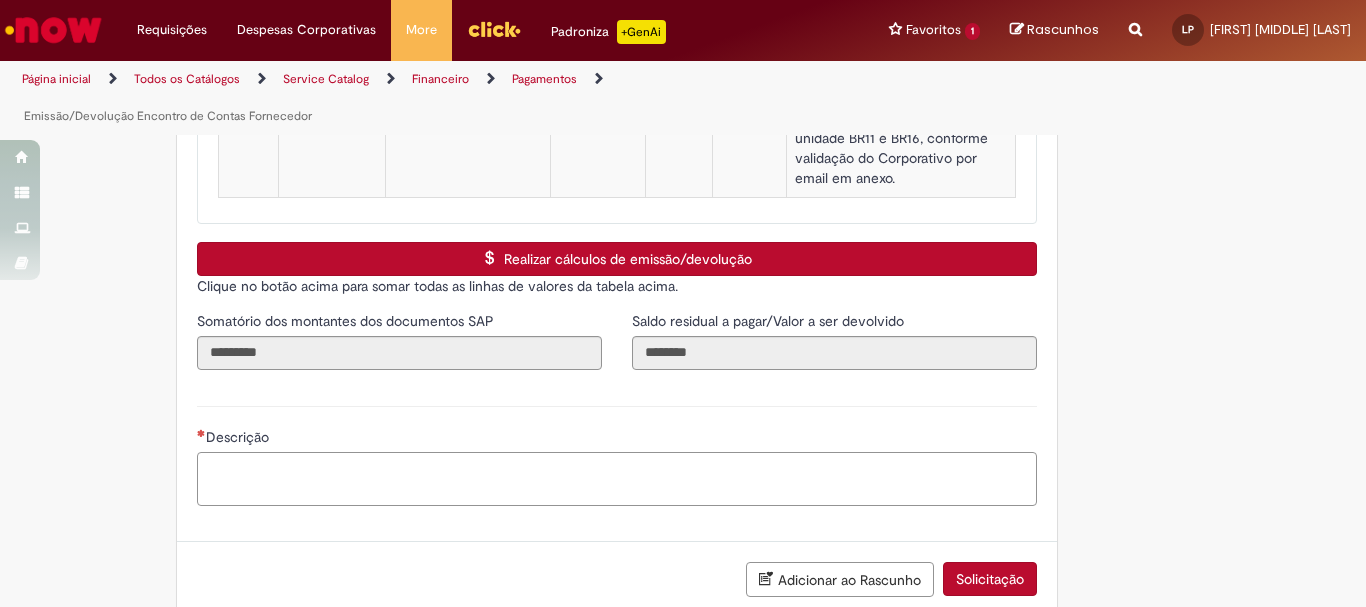 click on "Descrição" at bounding box center [617, 479] 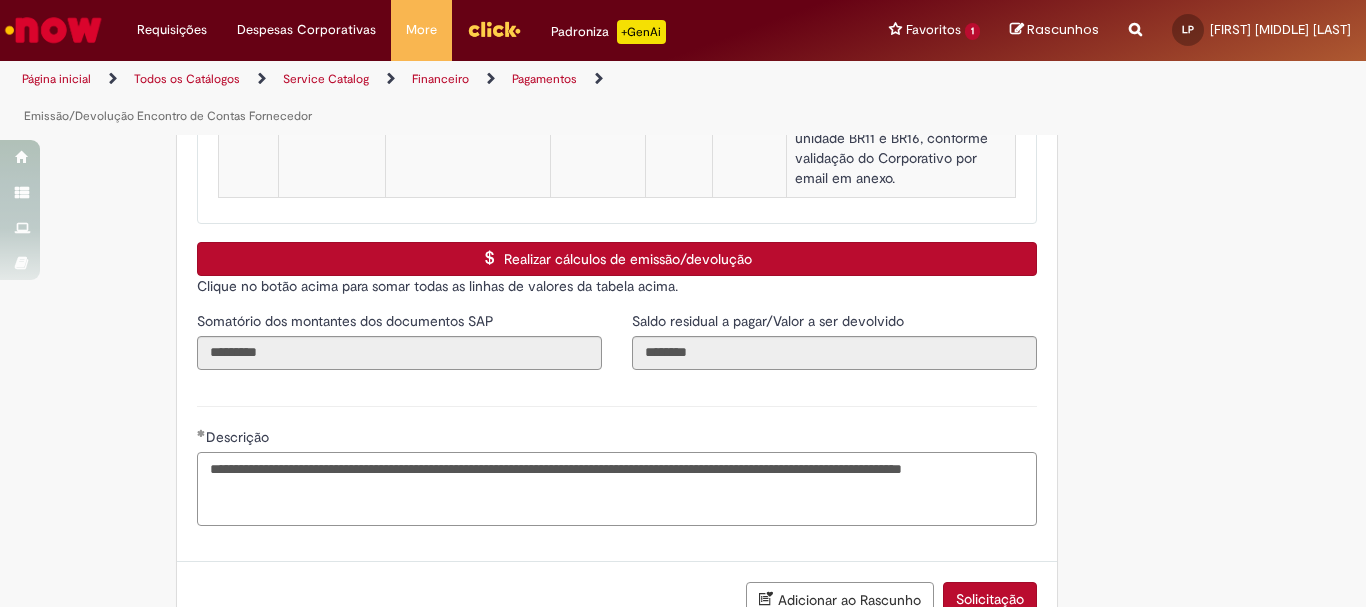 type on "**********" 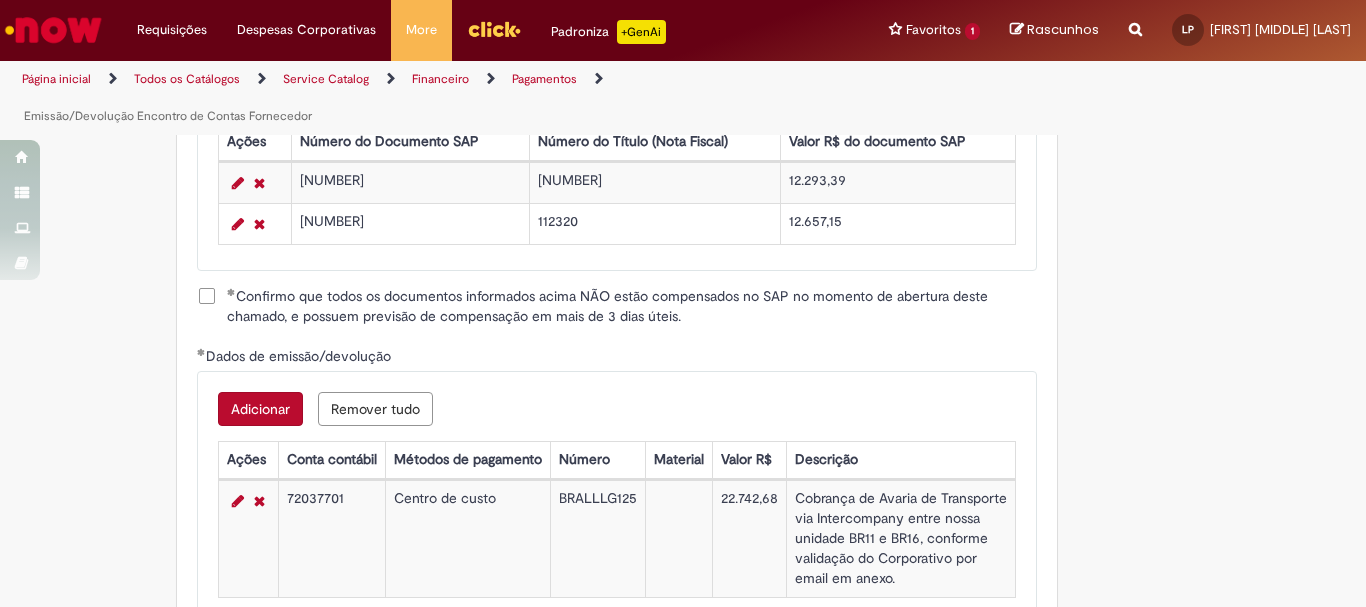 scroll, scrollTop: 2625, scrollLeft: 0, axis: vertical 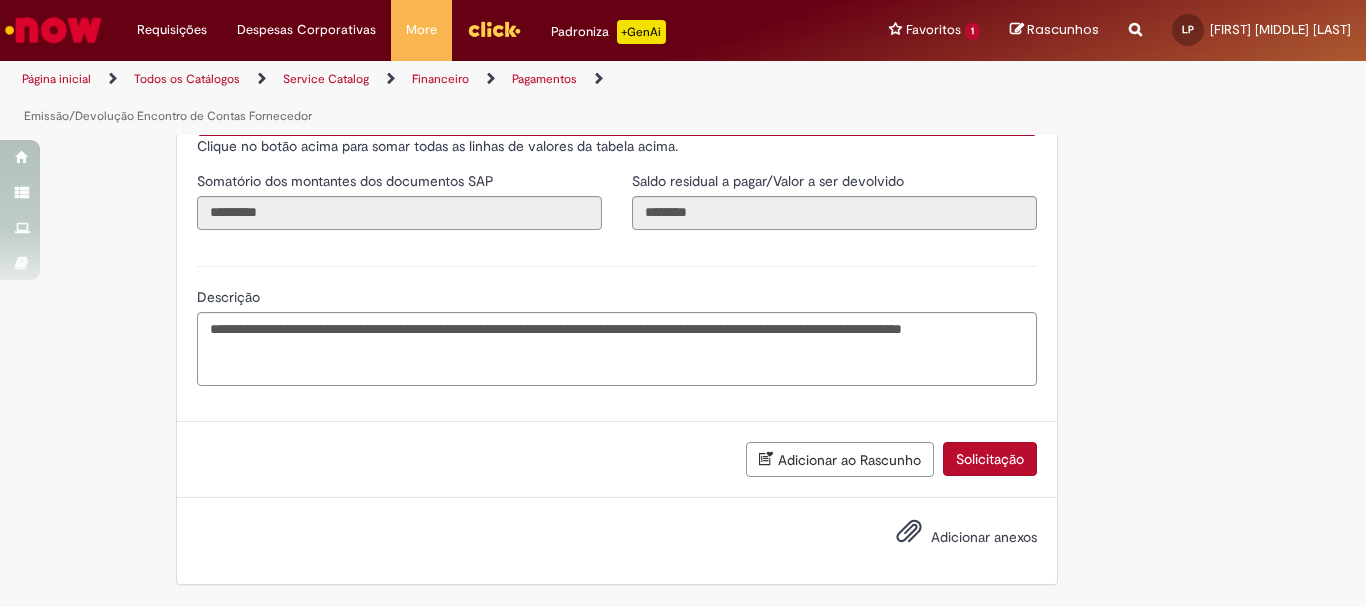 click at bounding box center [909, 532] 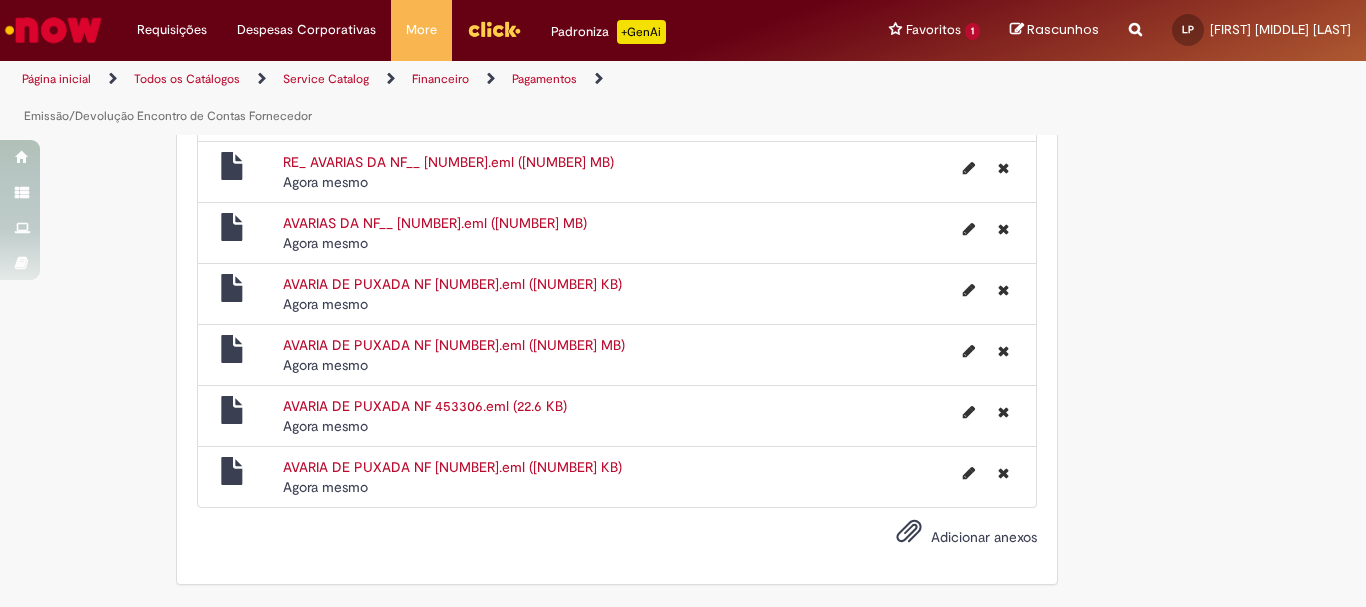 scroll, scrollTop: 3386, scrollLeft: 0, axis: vertical 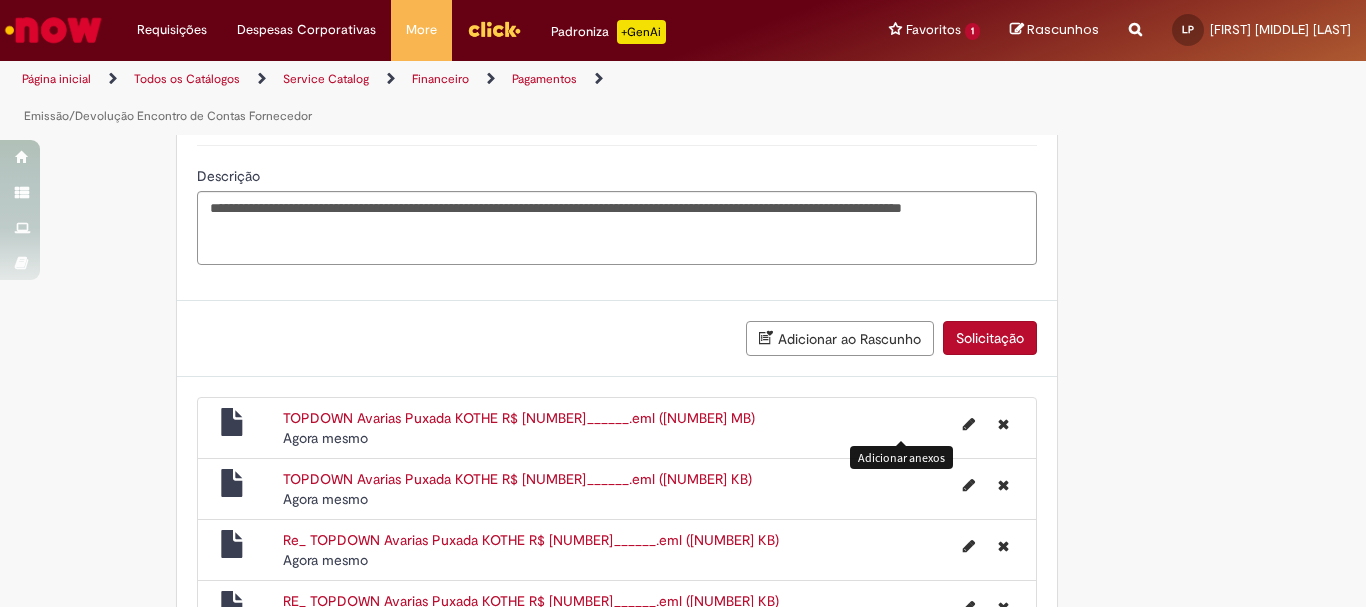 click on "Solicitação" at bounding box center [990, 338] 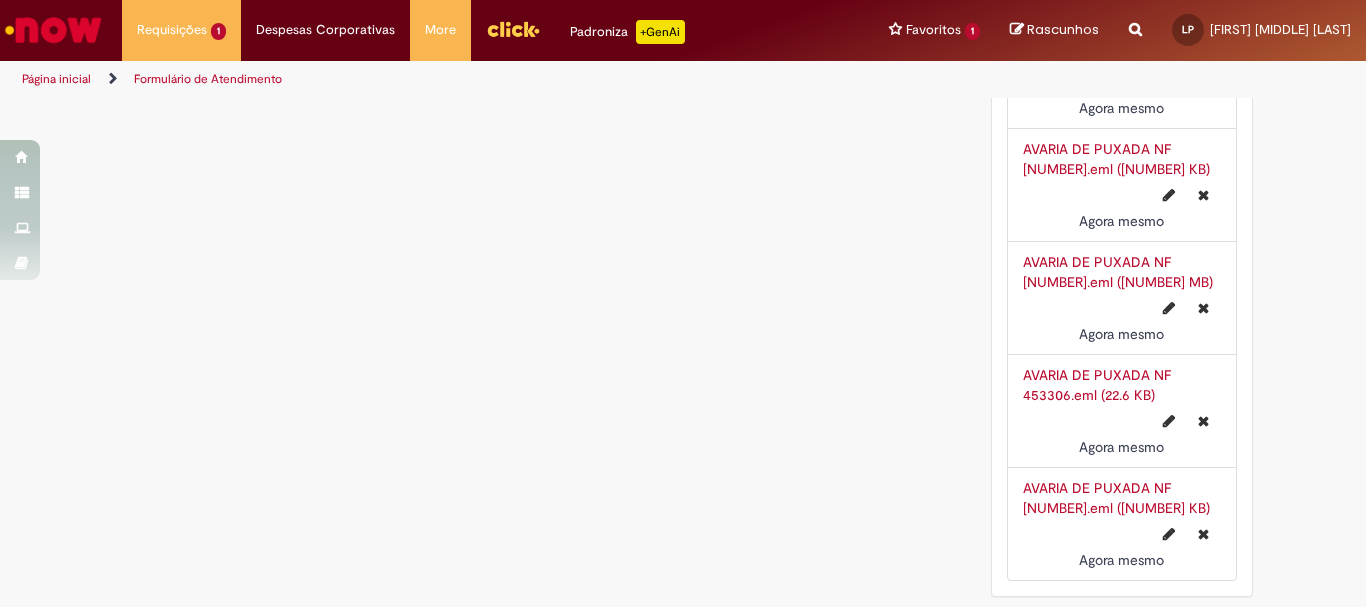scroll, scrollTop: 0, scrollLeft: 0, axis: both 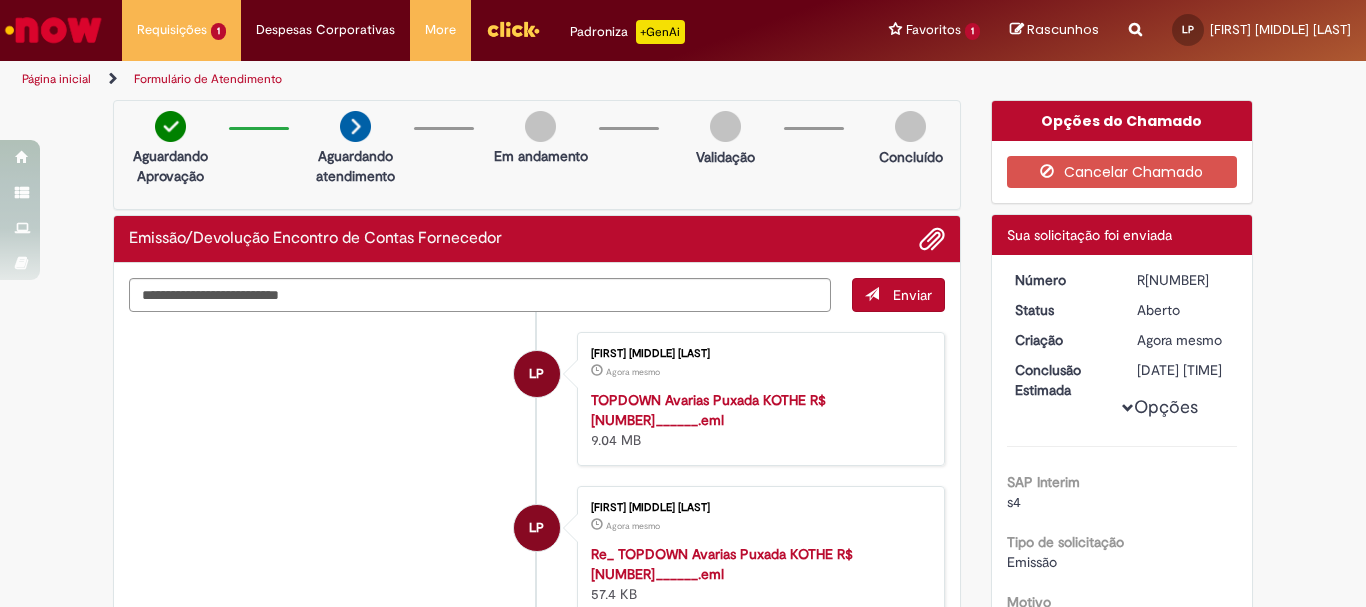 click on "R[NUMBER]" at bounding box center (1183, 280) 